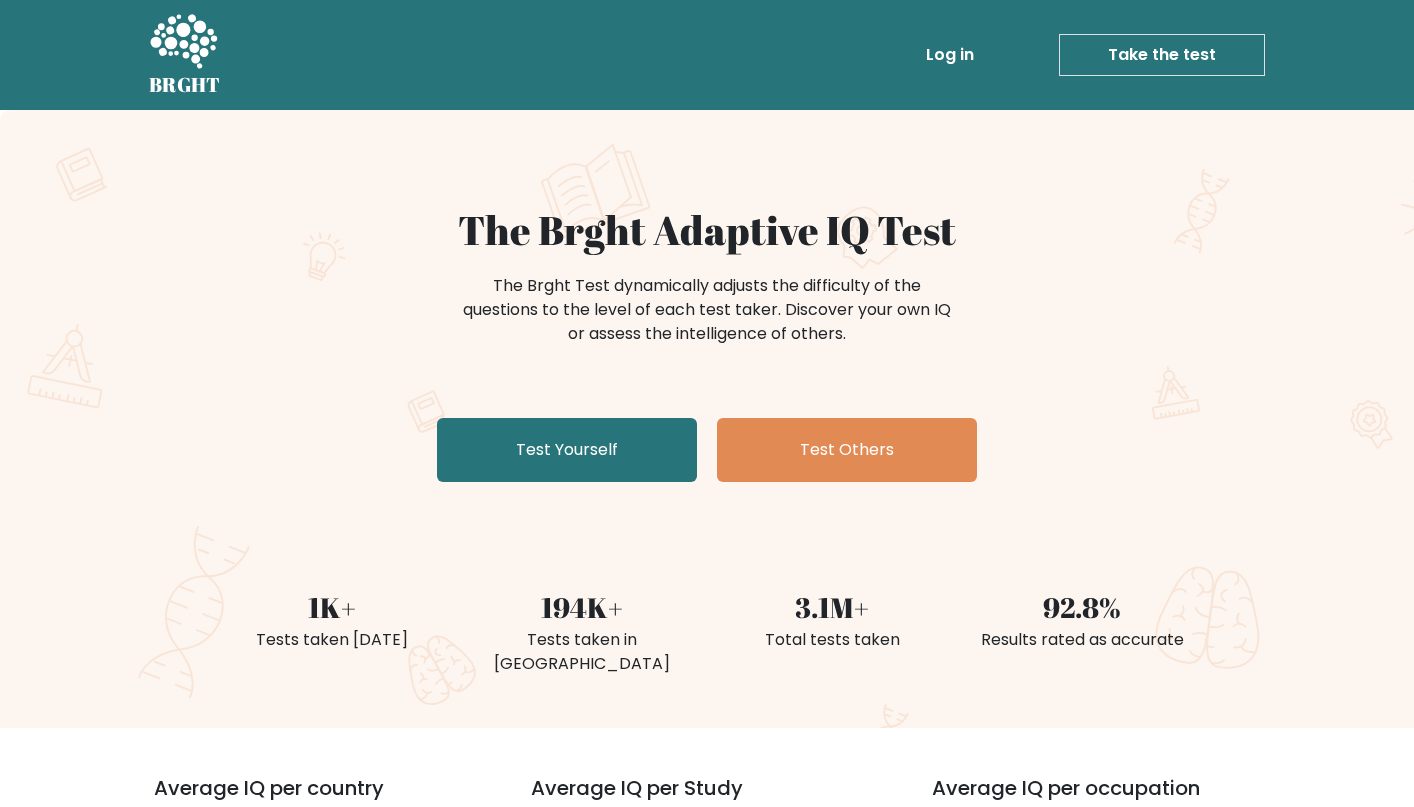 scroll, scrollTop: 0, scrollLeft: 0, axis: both 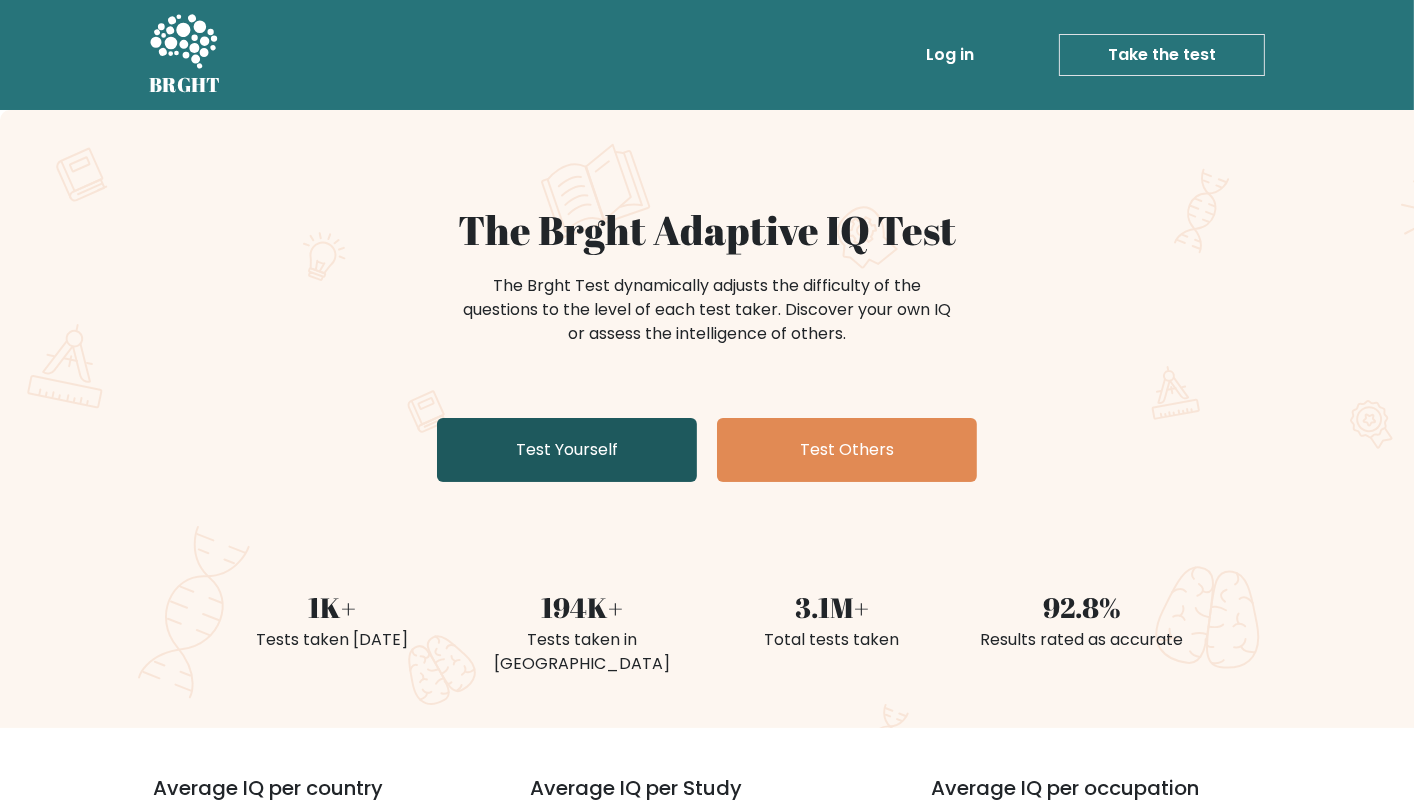 click on "Test Yourself" at bounding box center [567, 450] 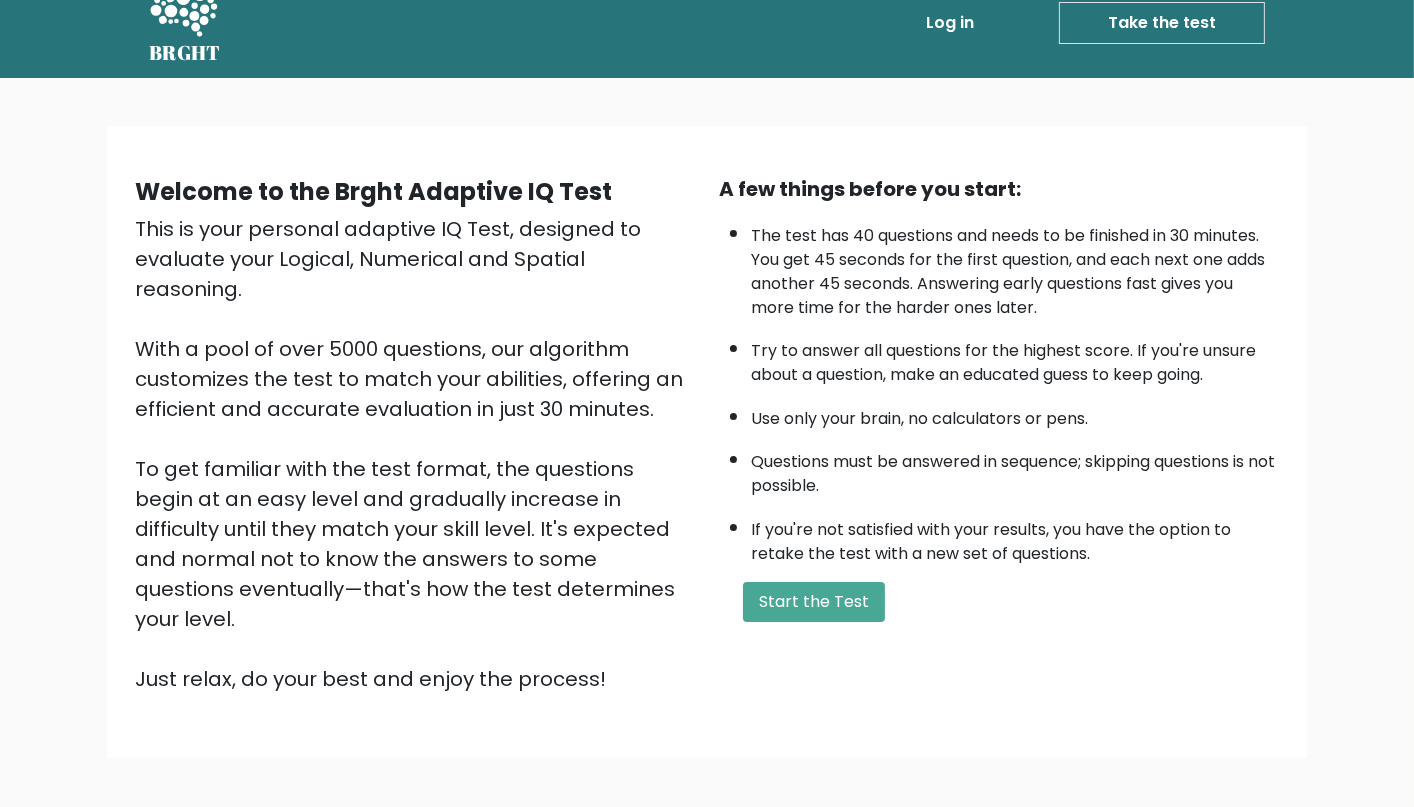 scroll, scrollTop: 0, scrollLeft: 0, axis: both 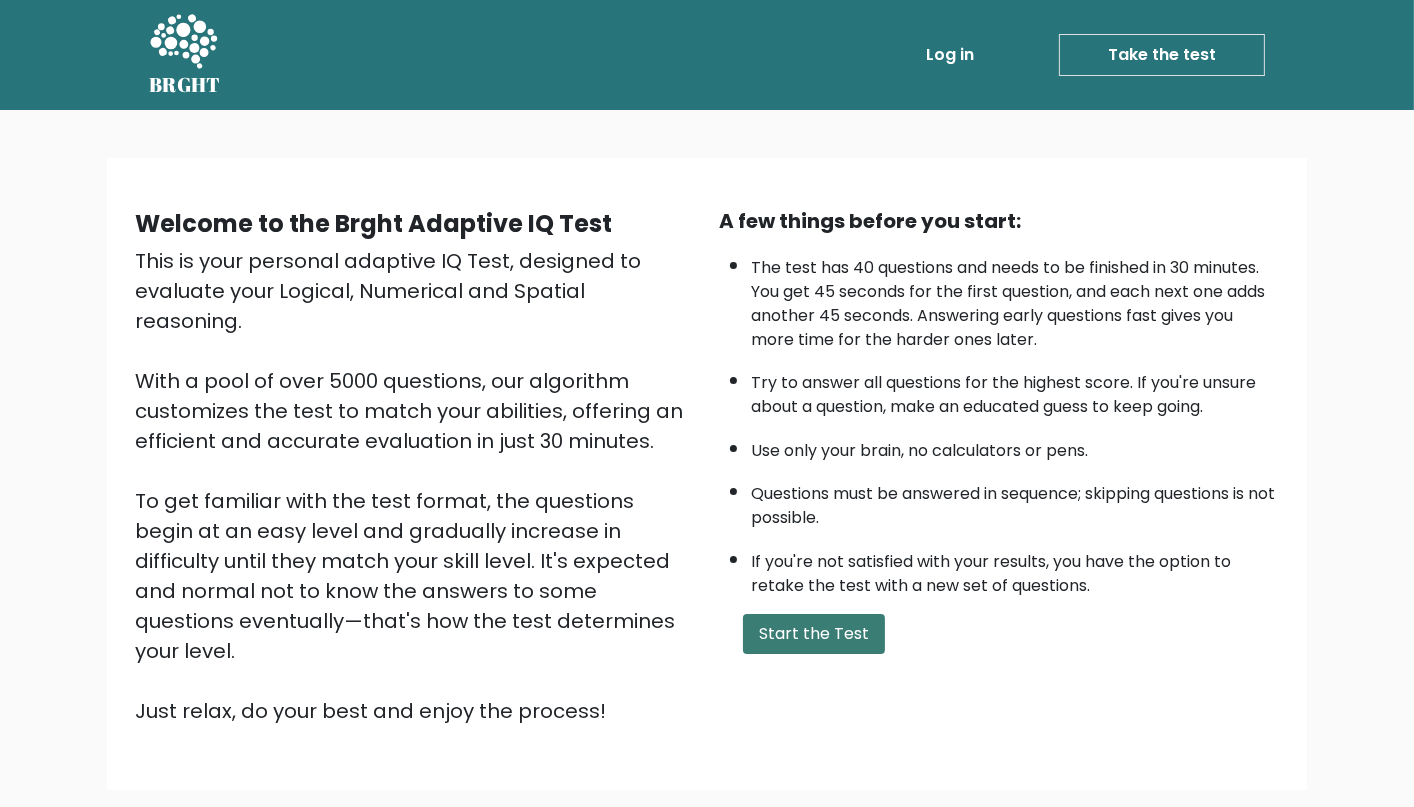 click on "Start the Test" at bounding box center (814, 634) 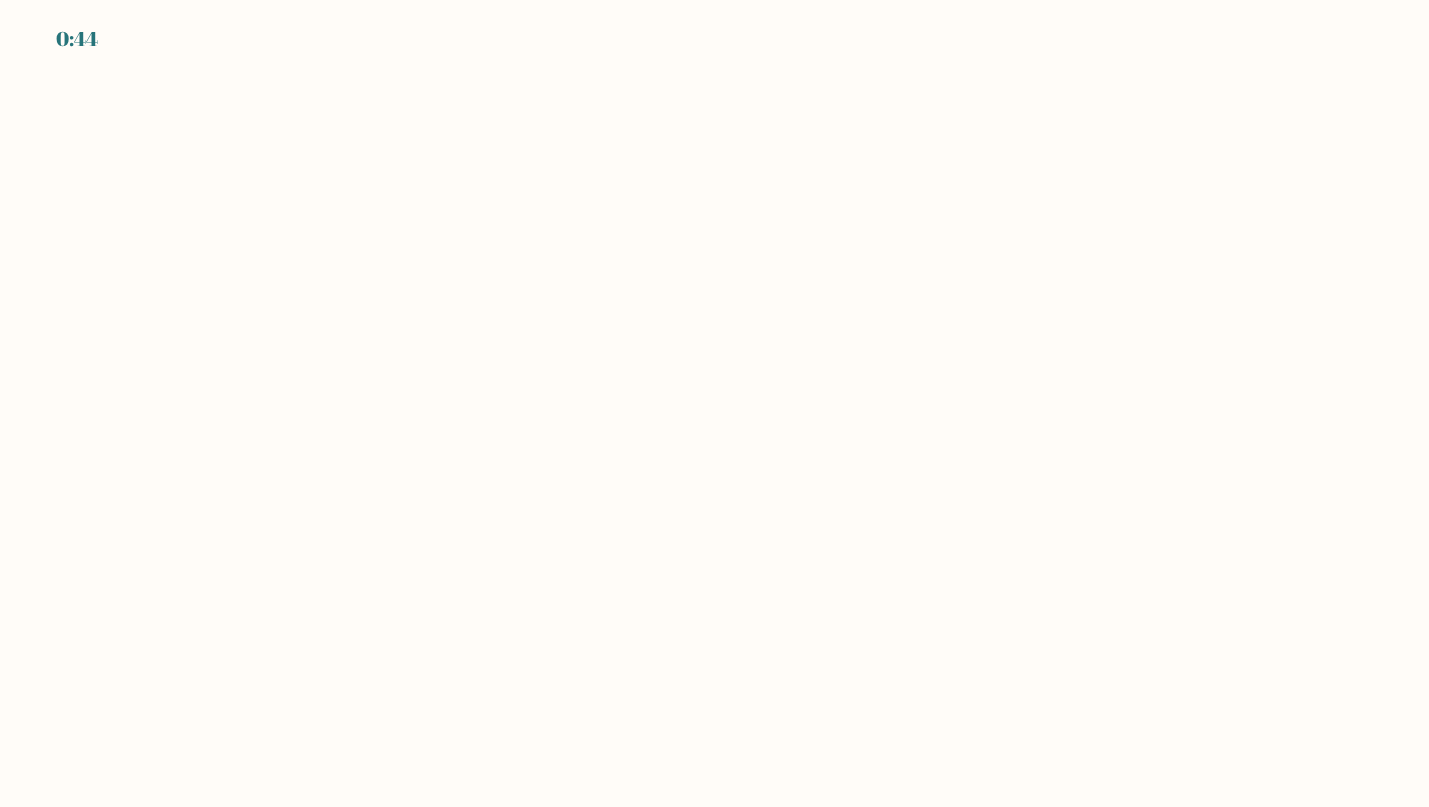 scroll, scrollTop: 0, scrollLeft: 0, axis: both 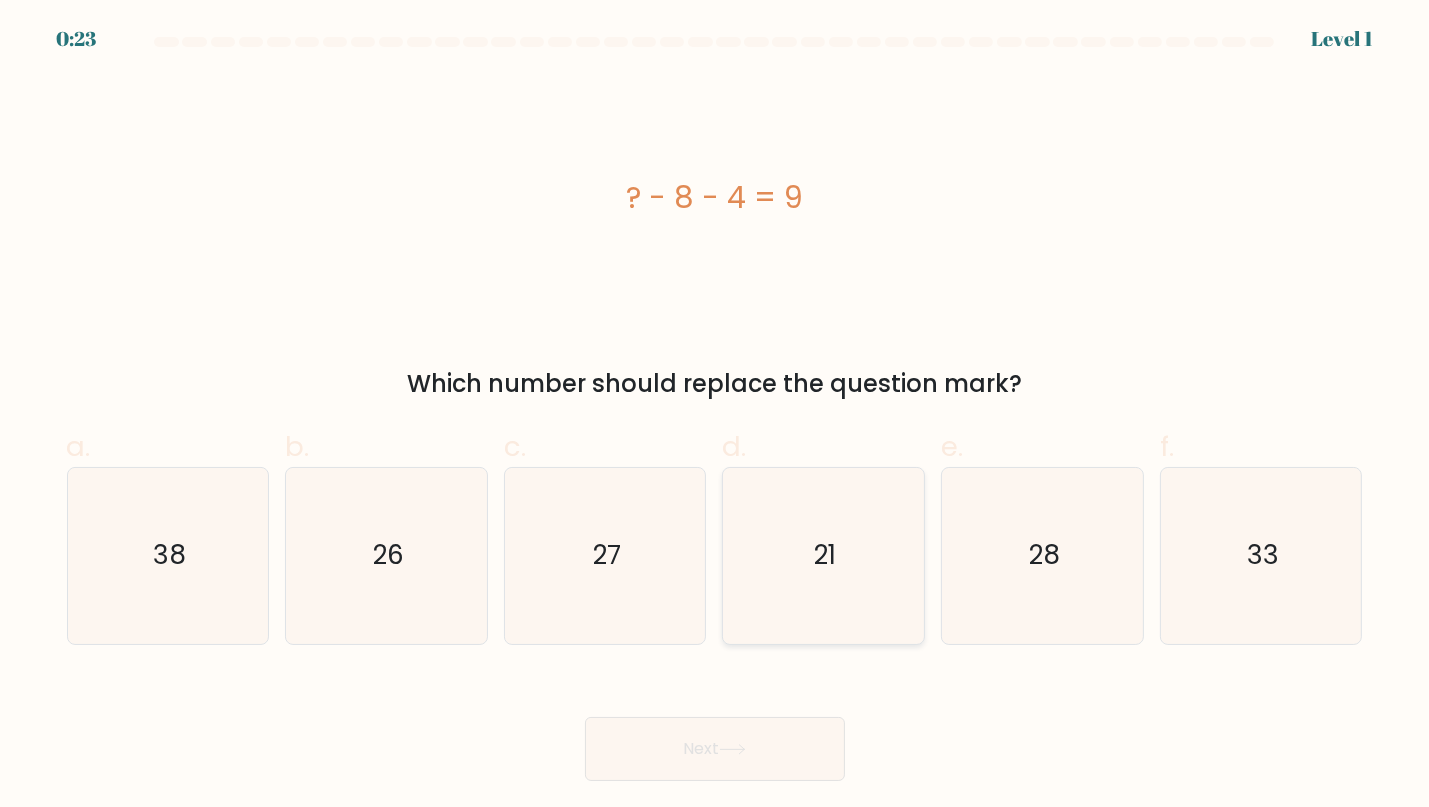 click on "21" 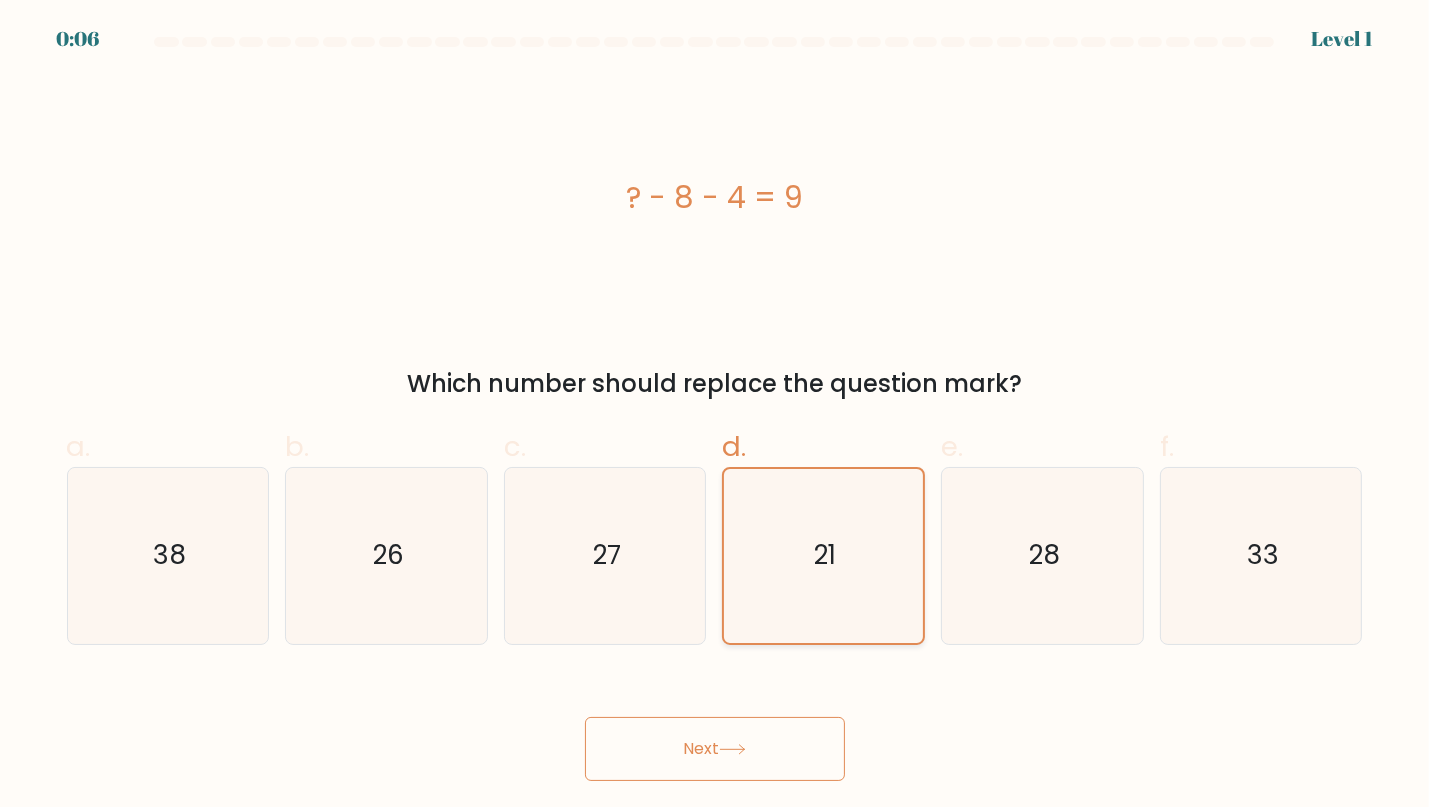 click on "21" 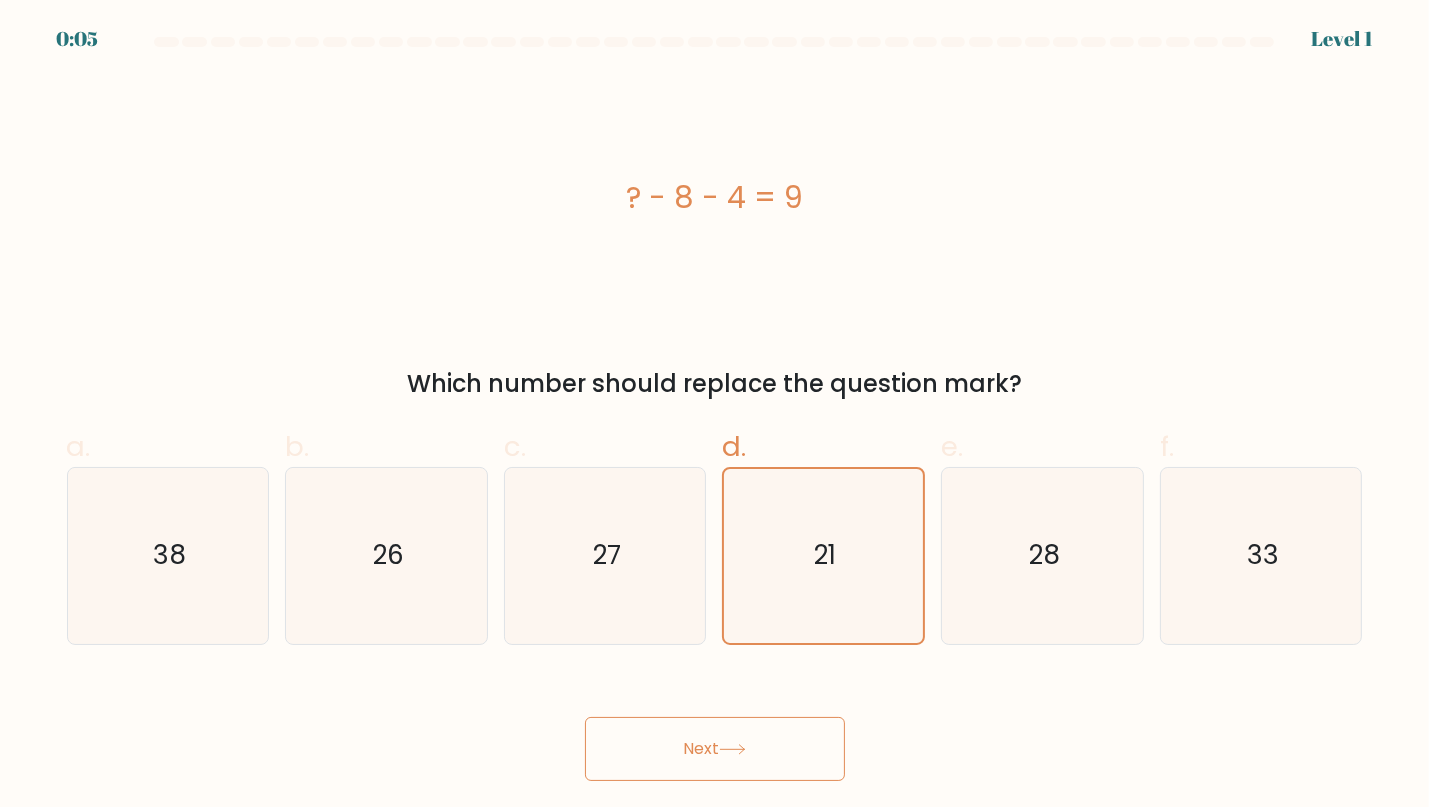 click on "Next" at bounding box center [715, 749] 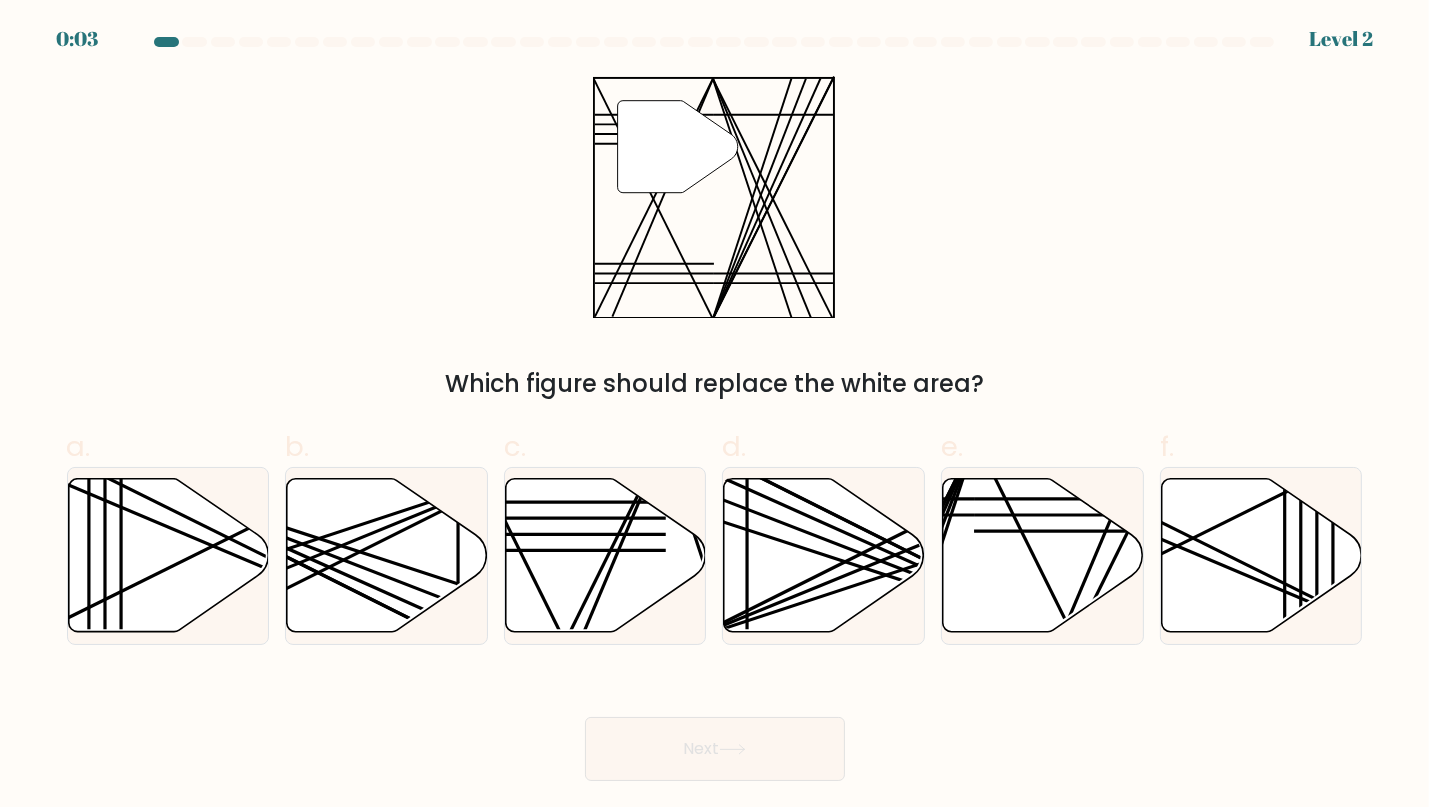 click on "Next" at bounding box center [715, 749] 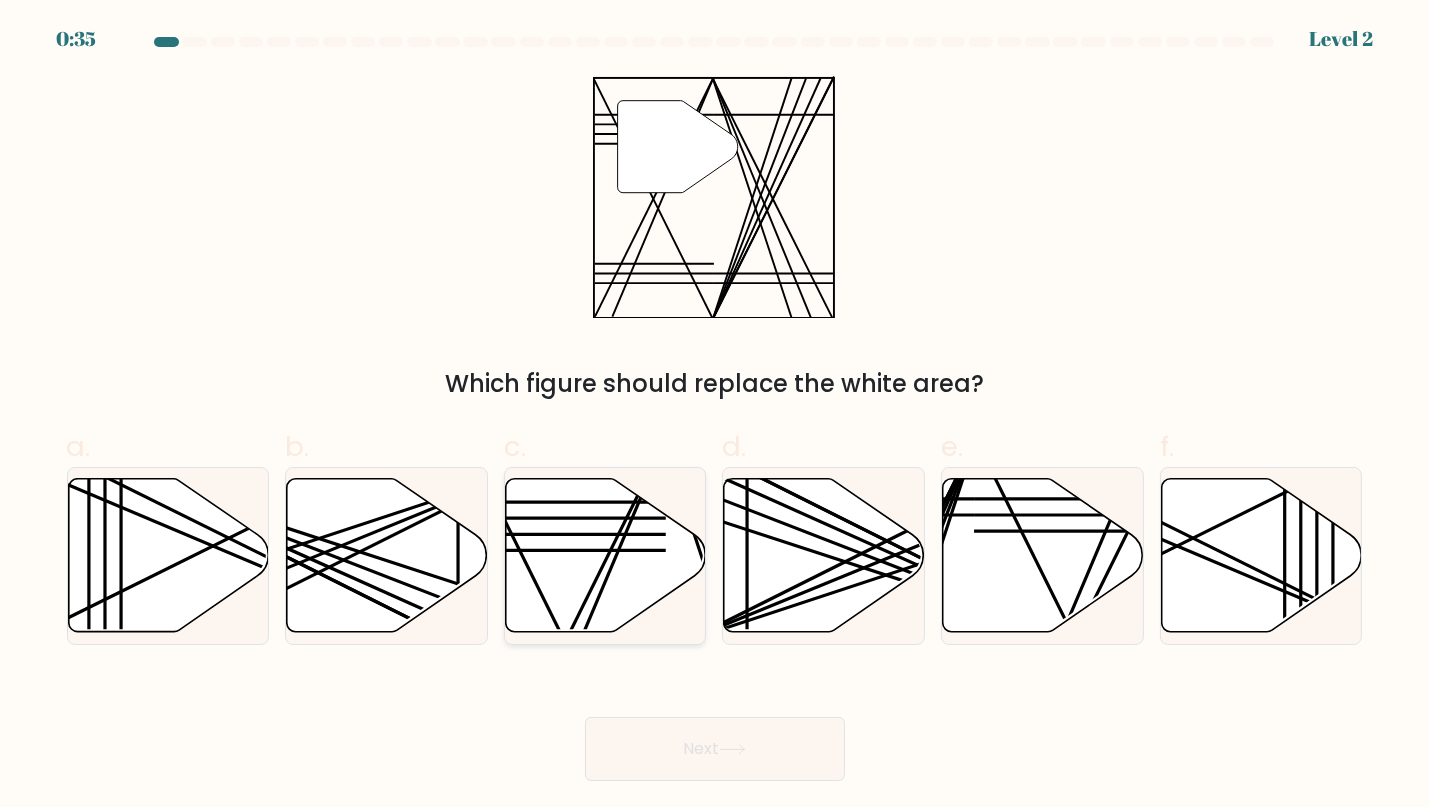 click 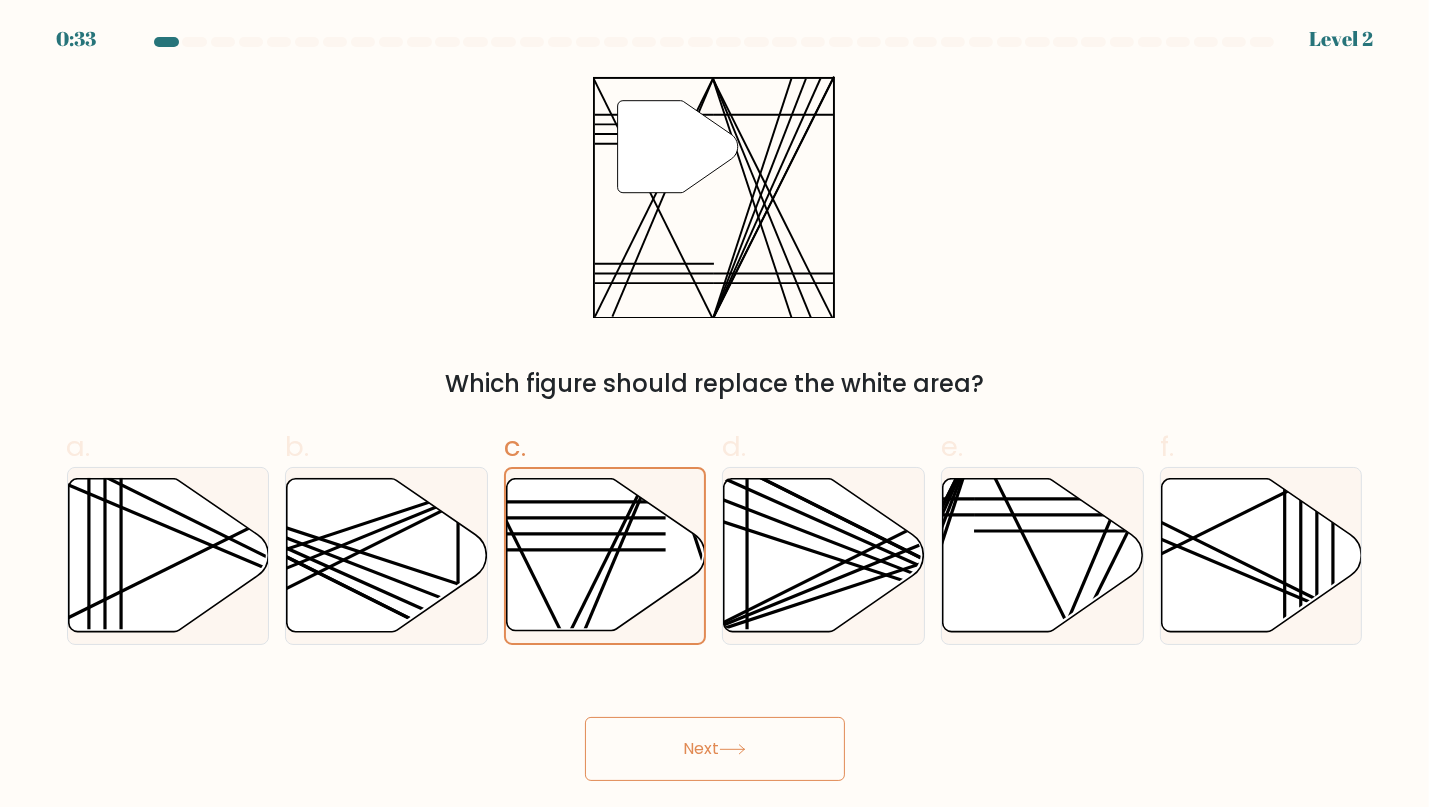 click on "Next" at bounding box center (715, 749) 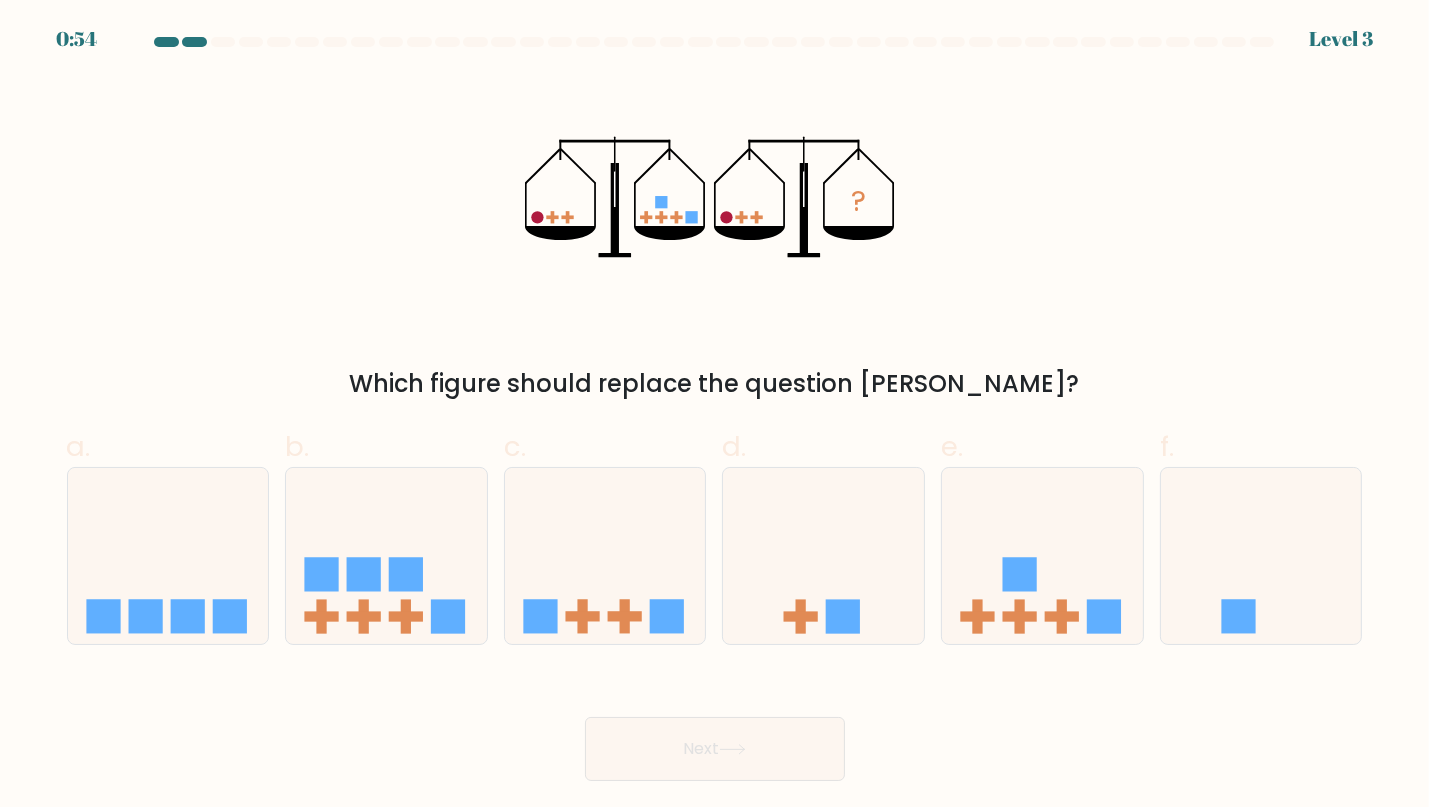 click on "d." at bounding box center [823, 535] 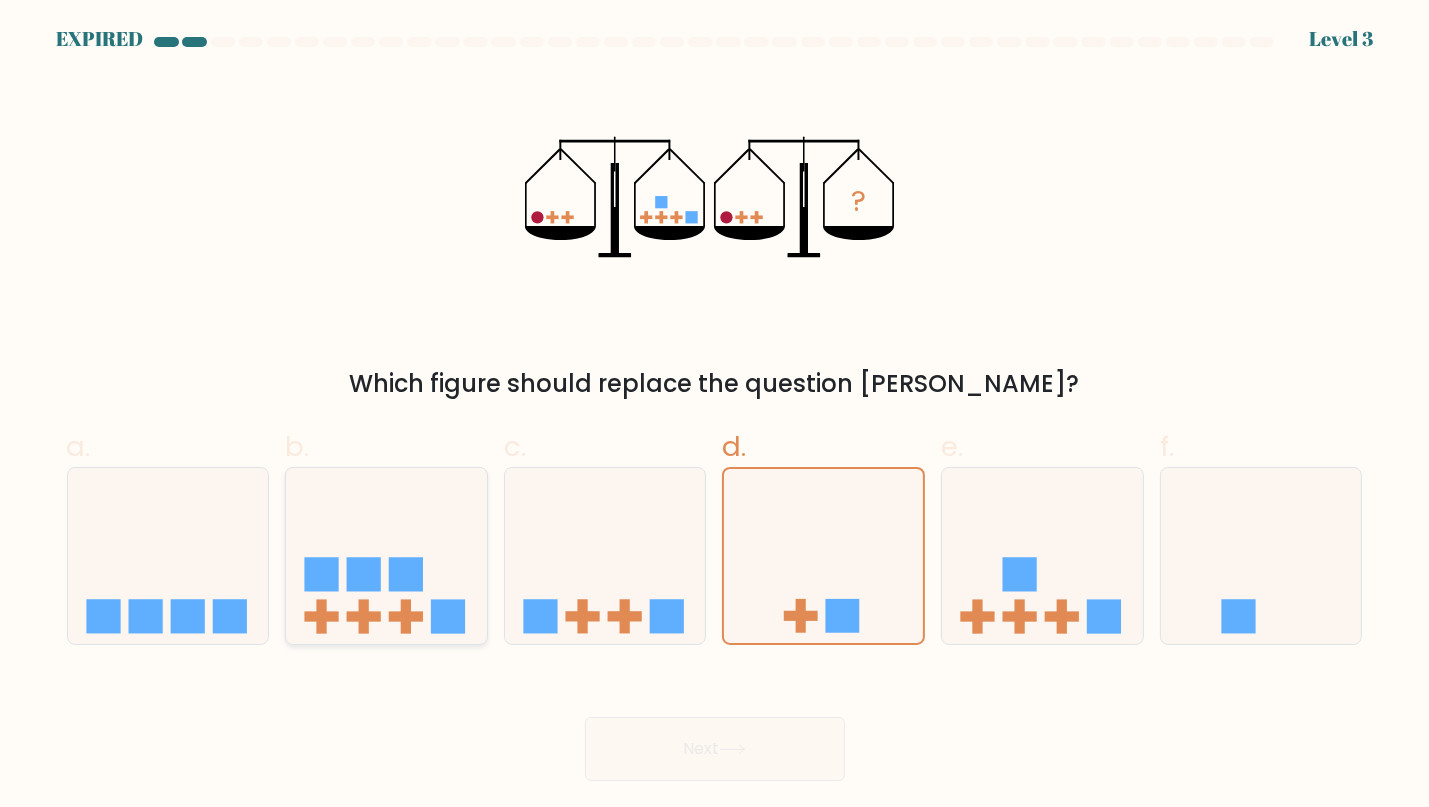 click 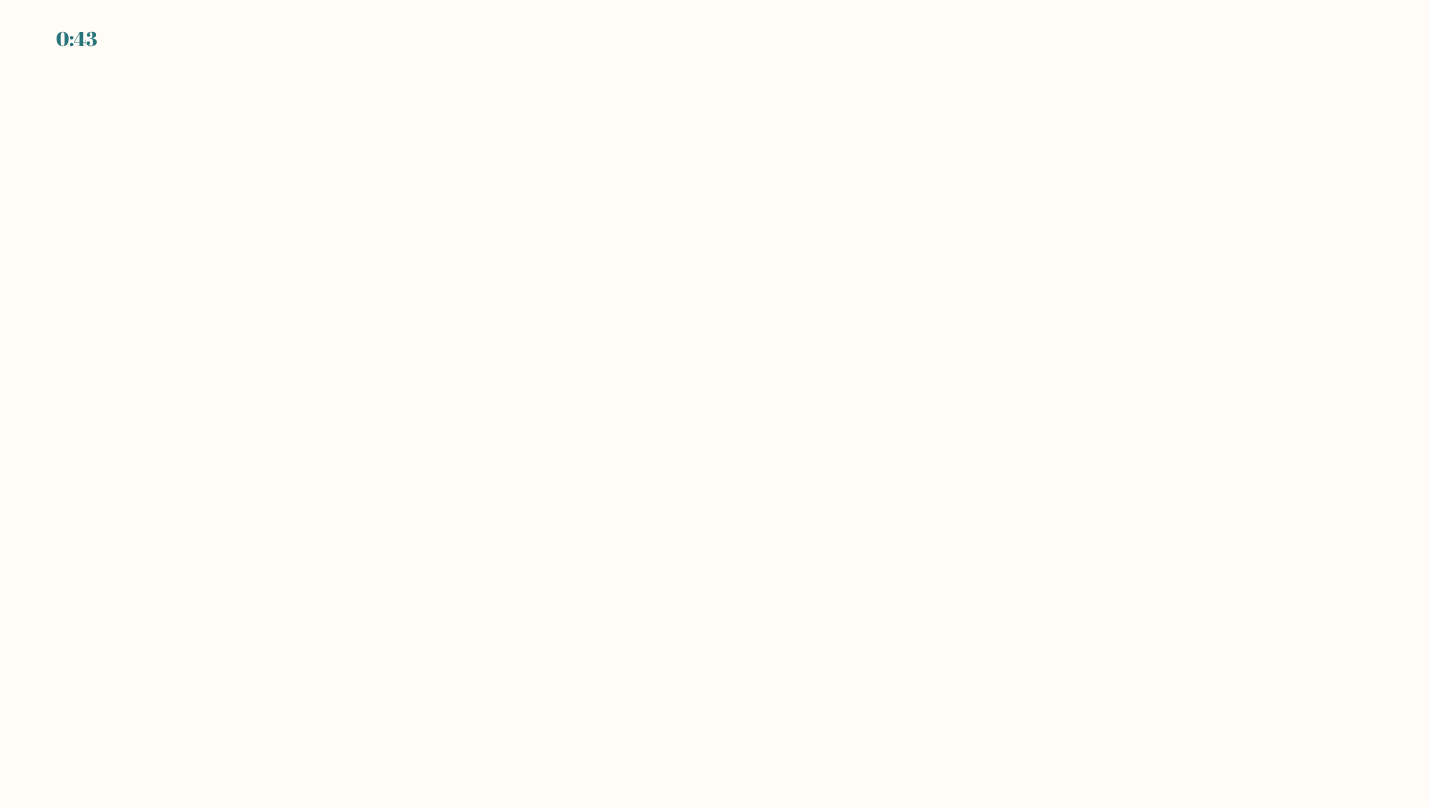 scroll, scrollTop: 0, scrollLeft: 0, axis: both 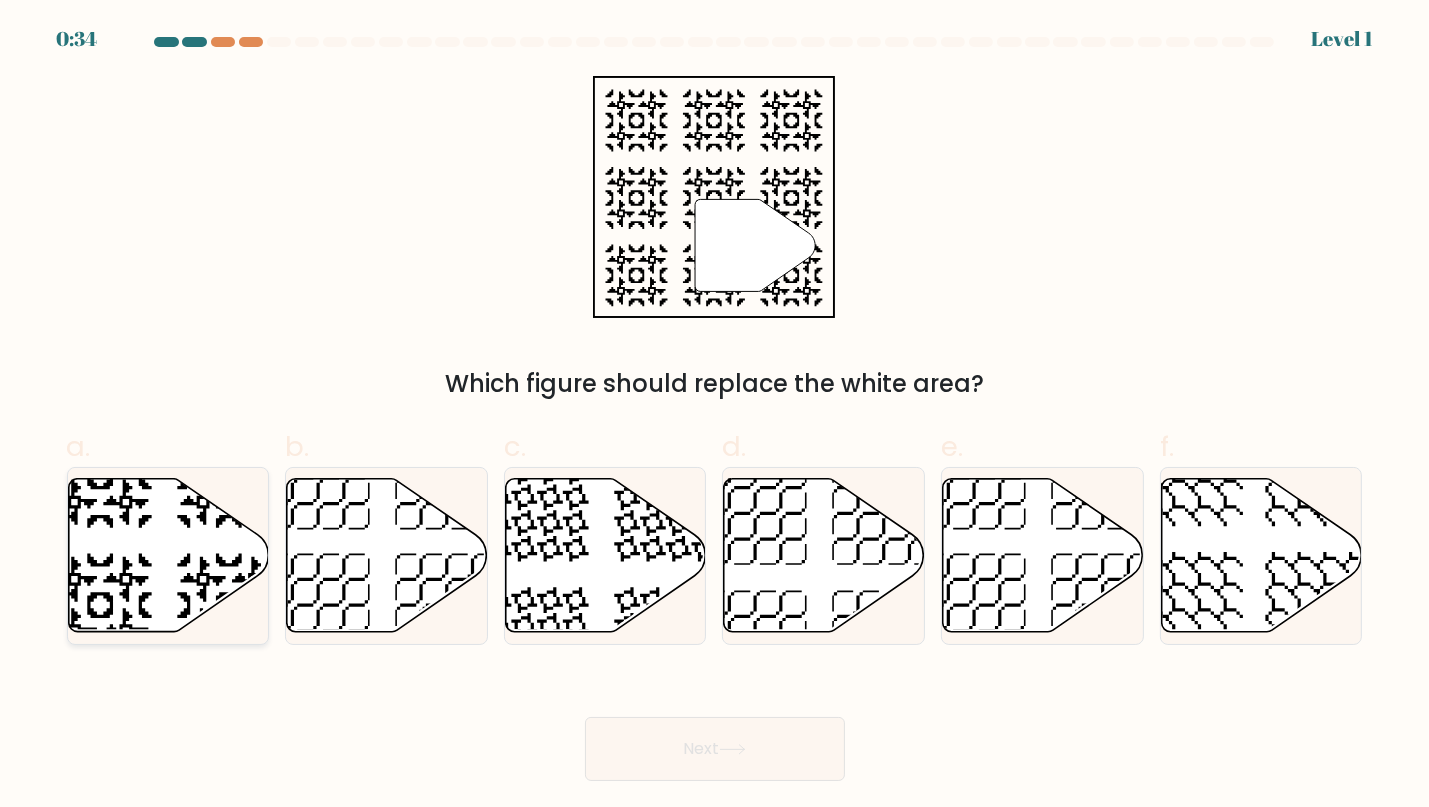click 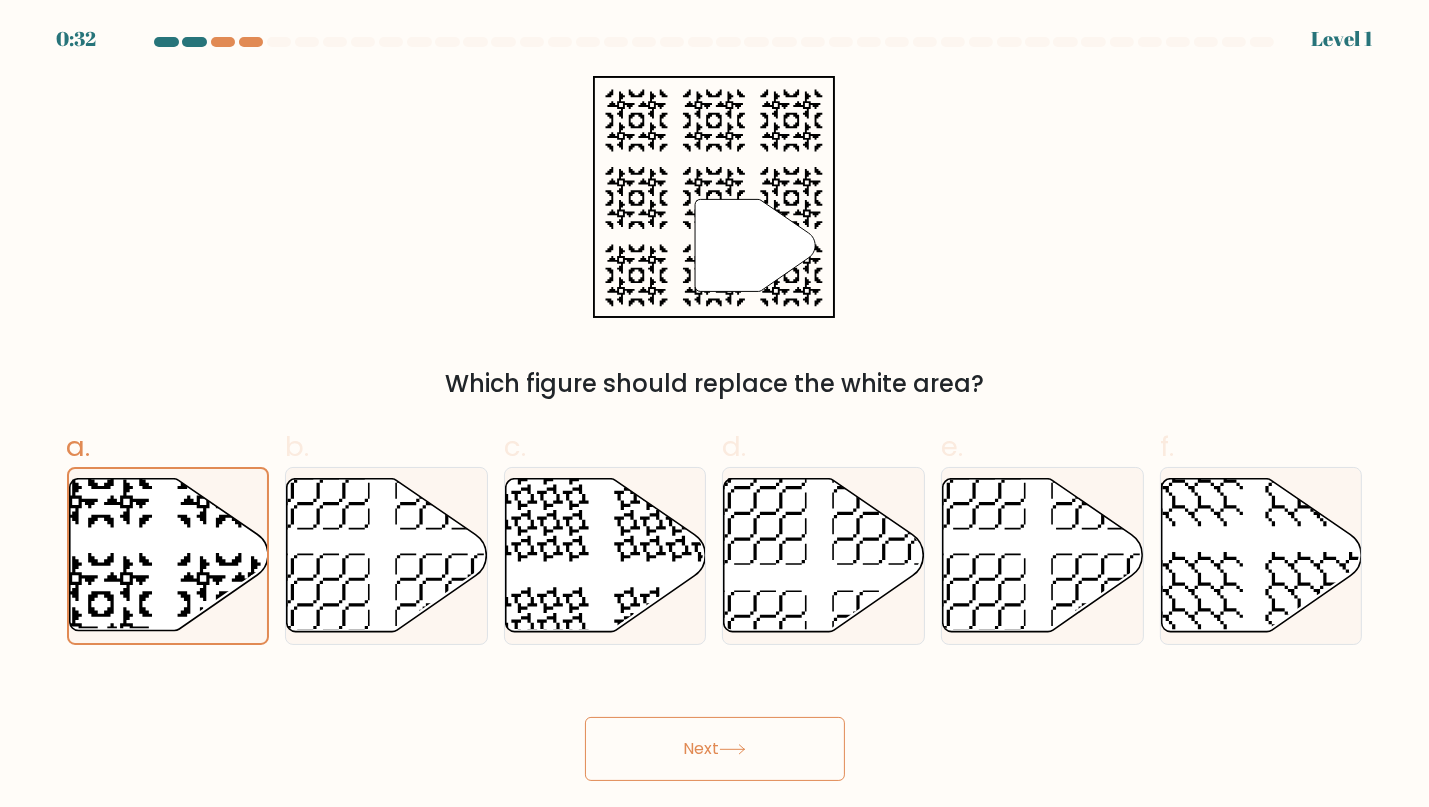 click on "Next" at bounding box center [715, 749] 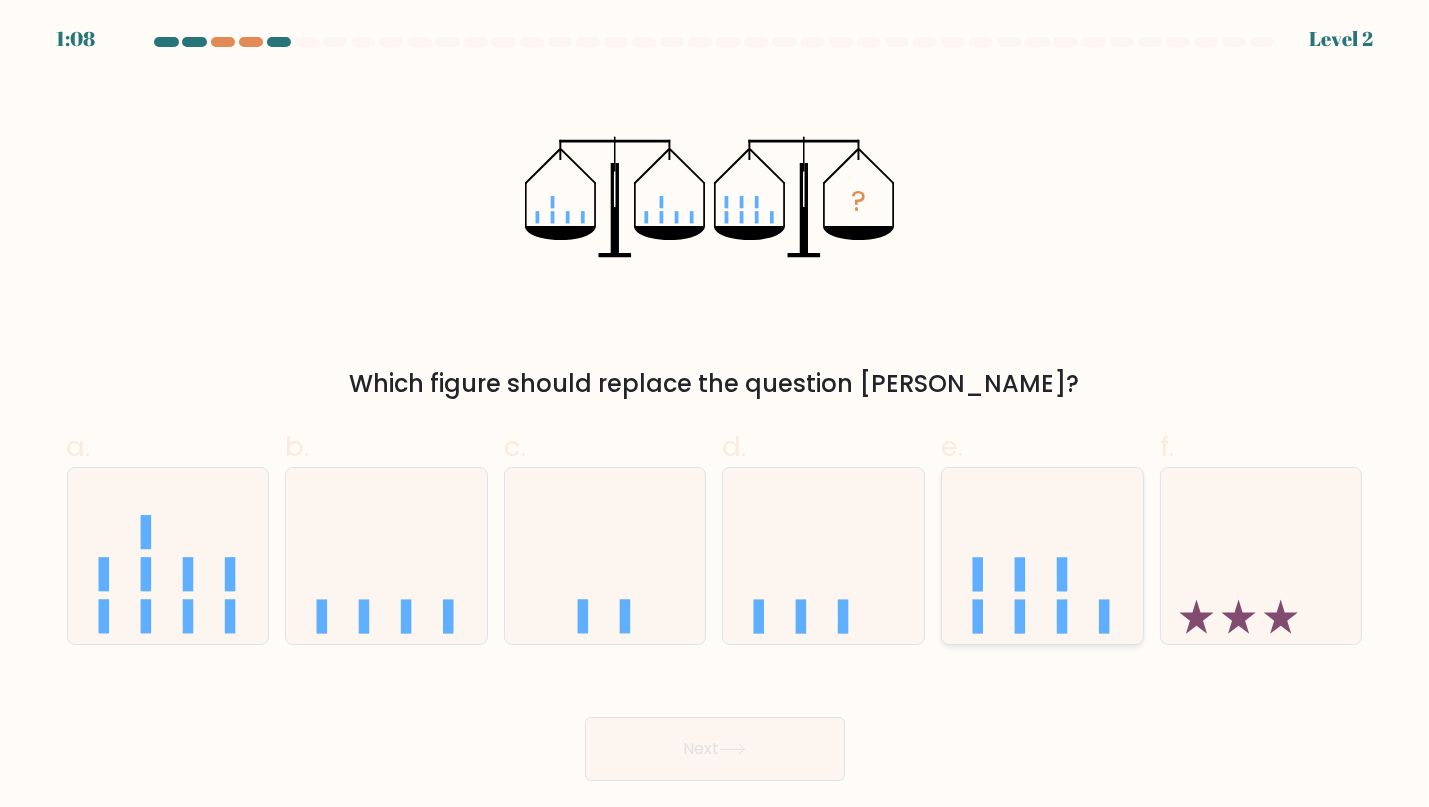 click 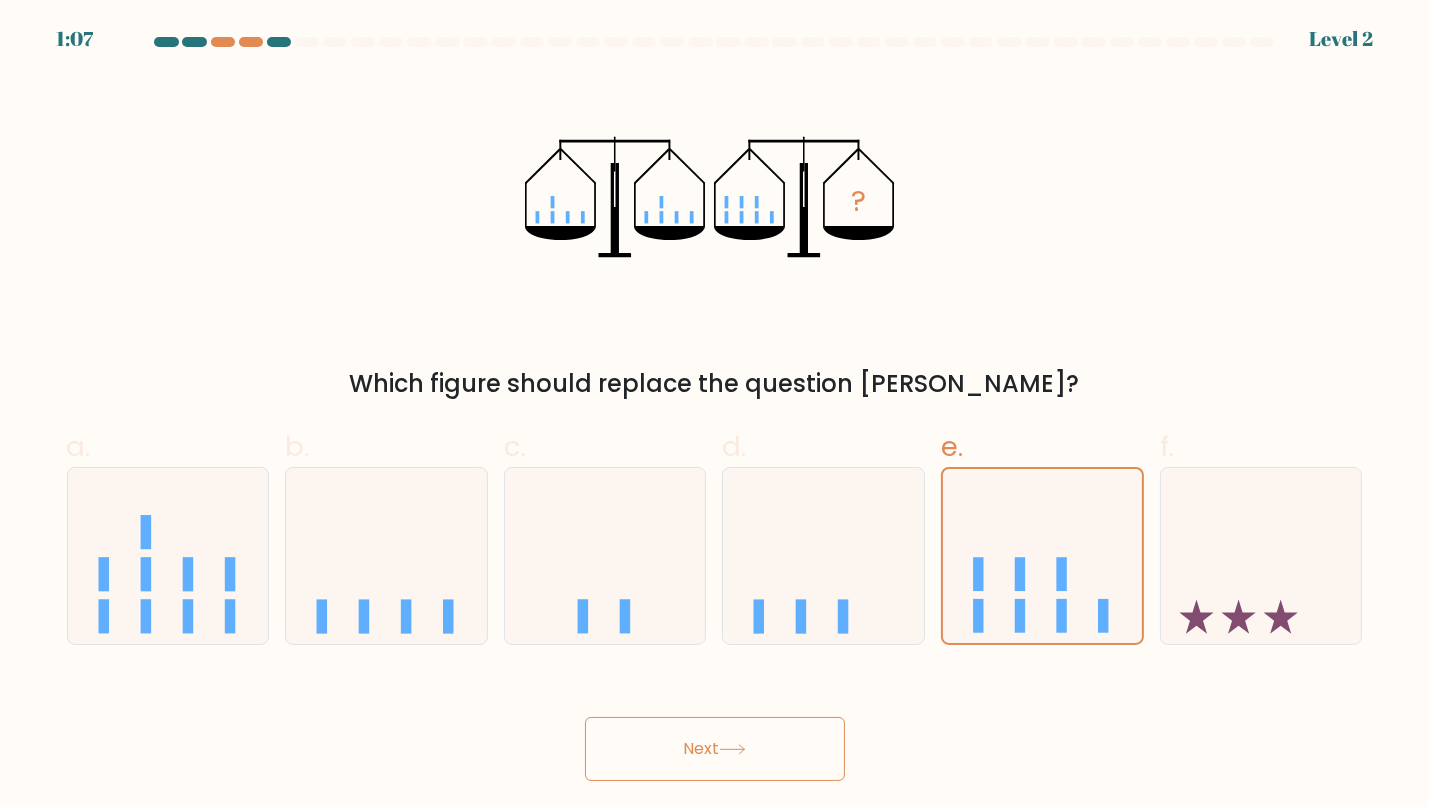click on "Next" at bounding box center (715, 749) 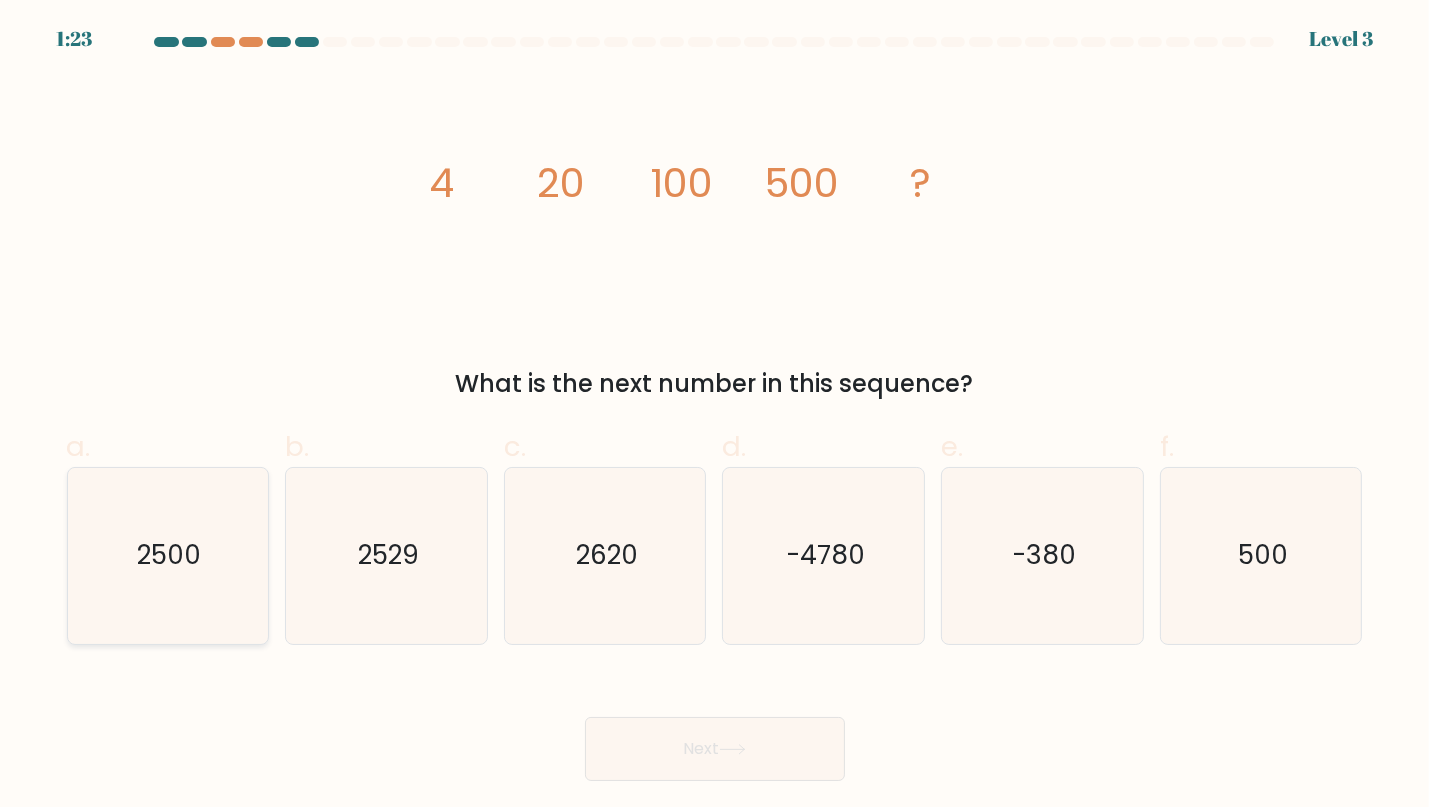 click on "2500" 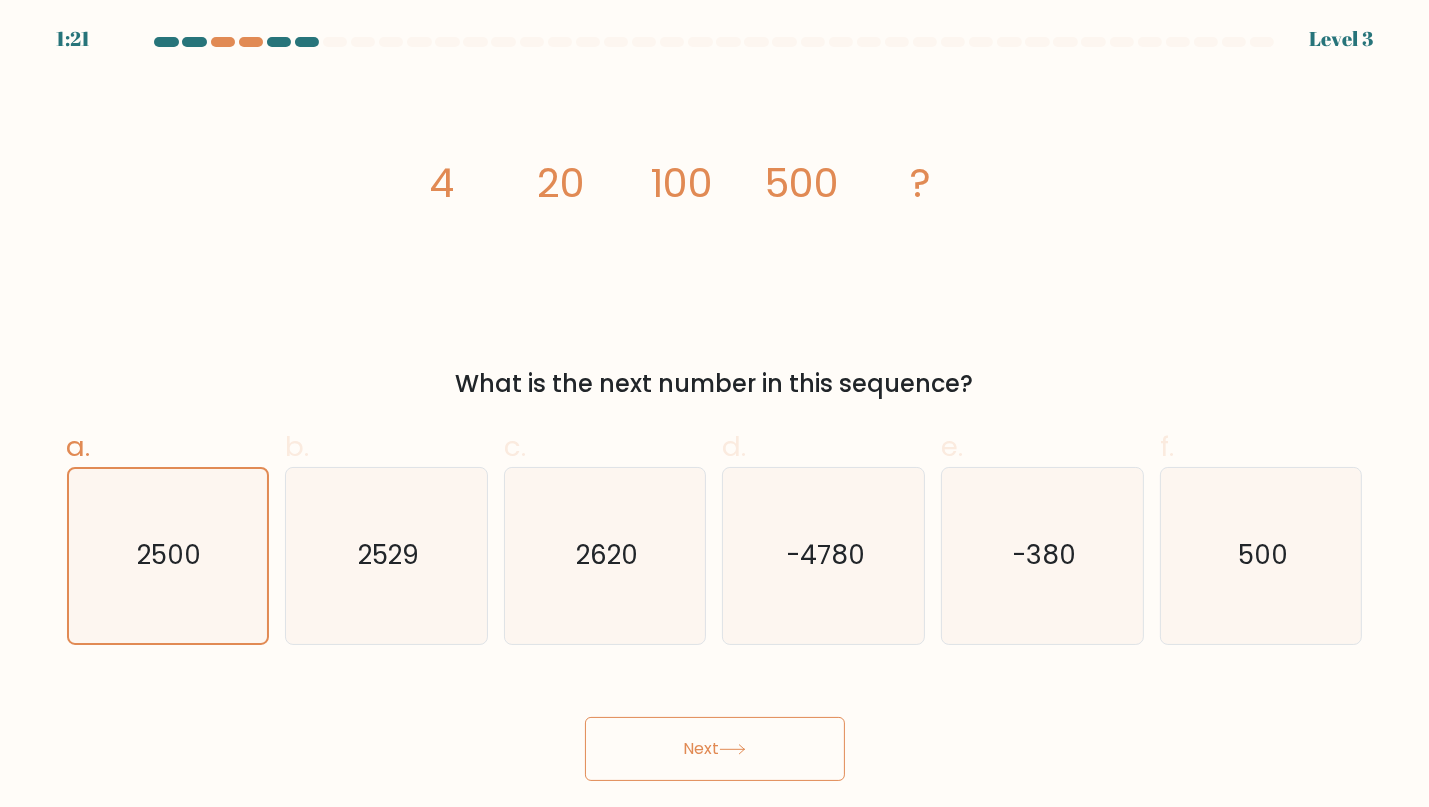 click on "Next" at bounding box center [715, 749] 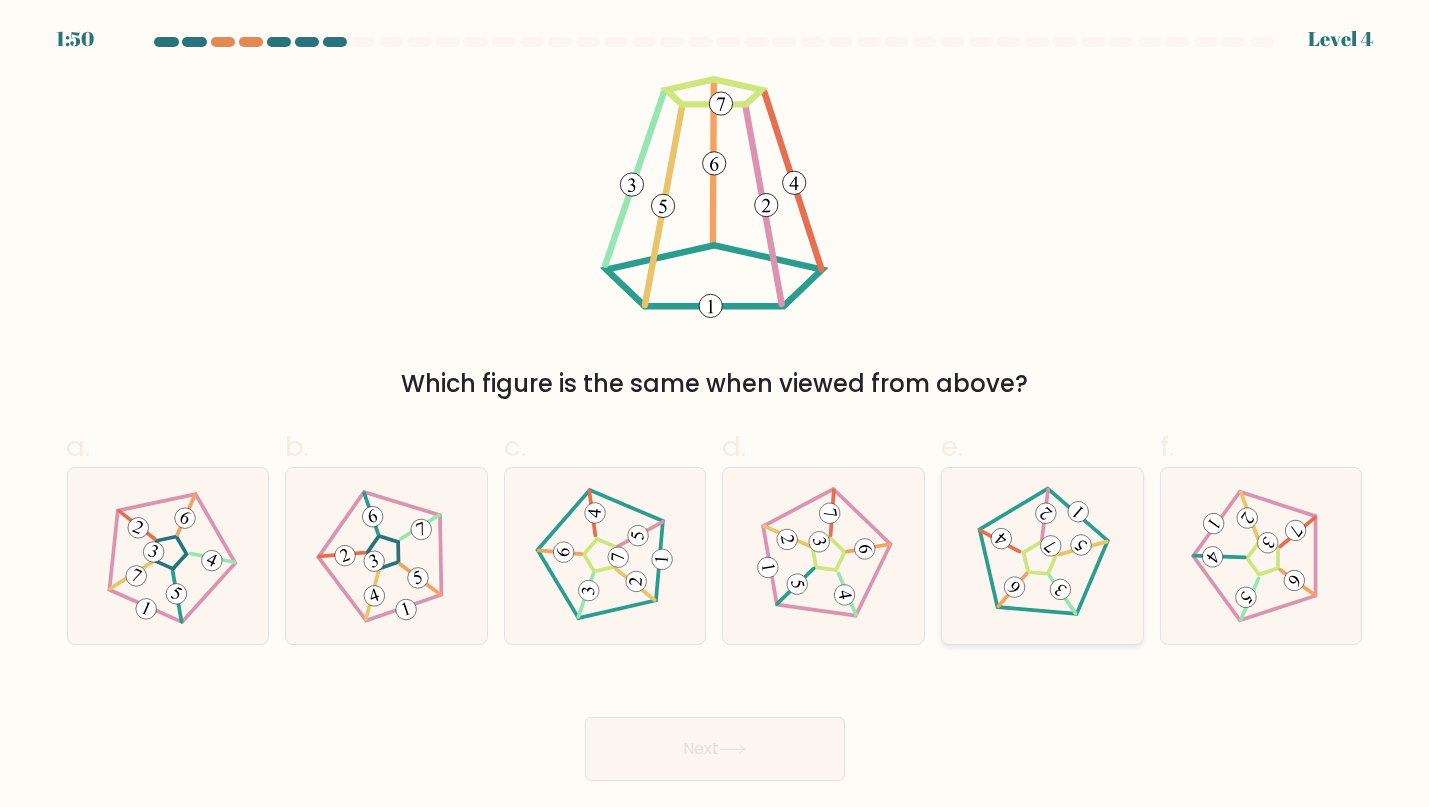 click 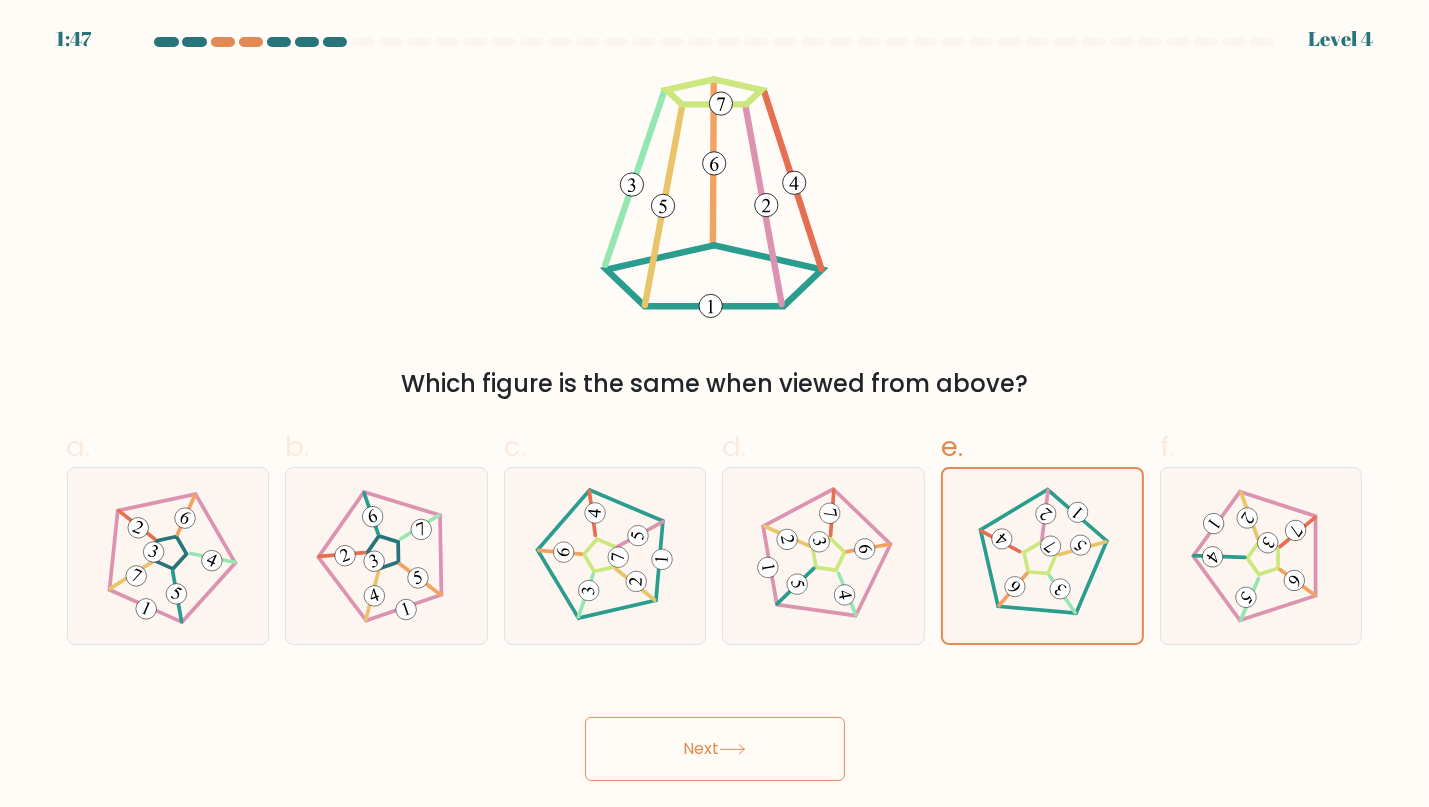 click on "Next" at bounding box center (715, 749) 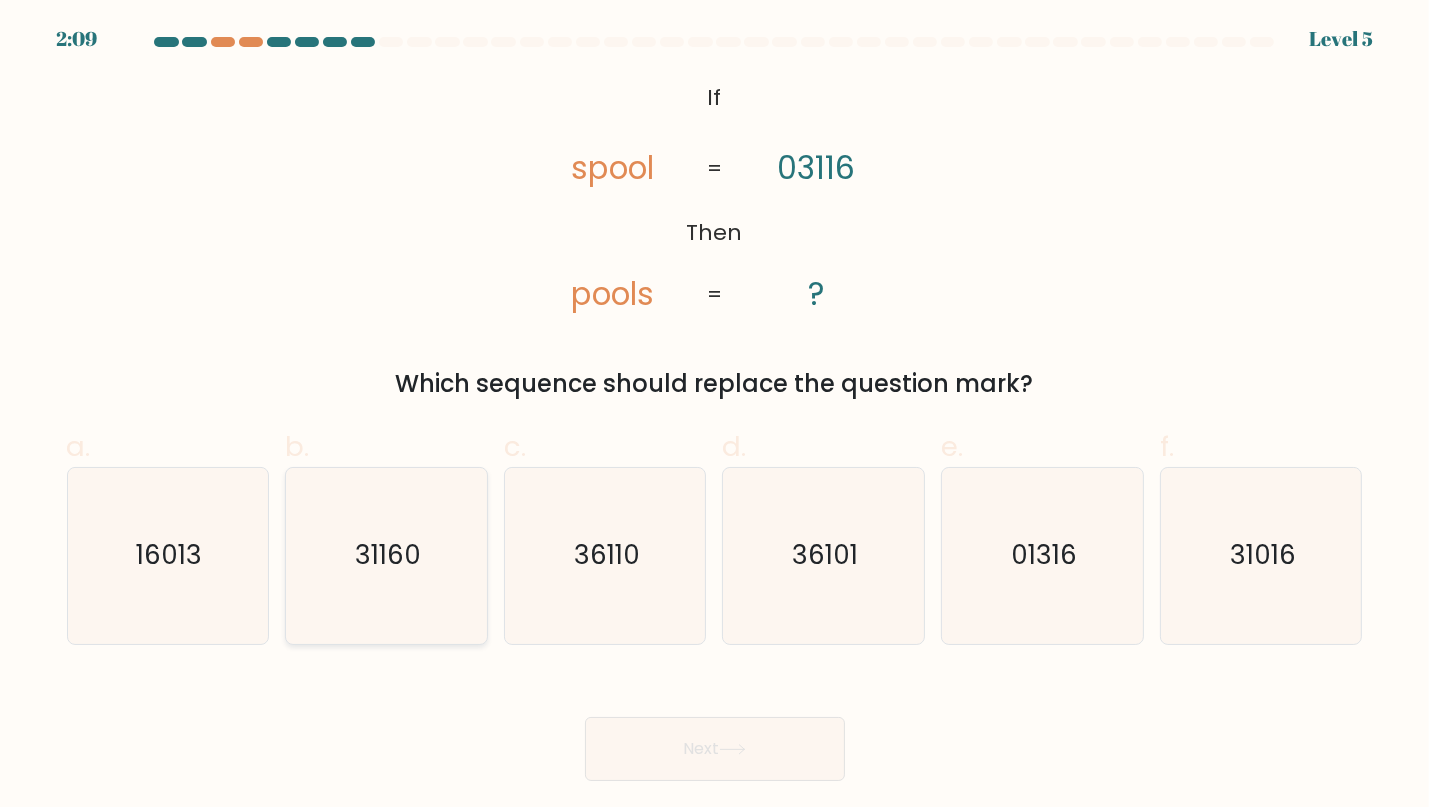 click on "31160" 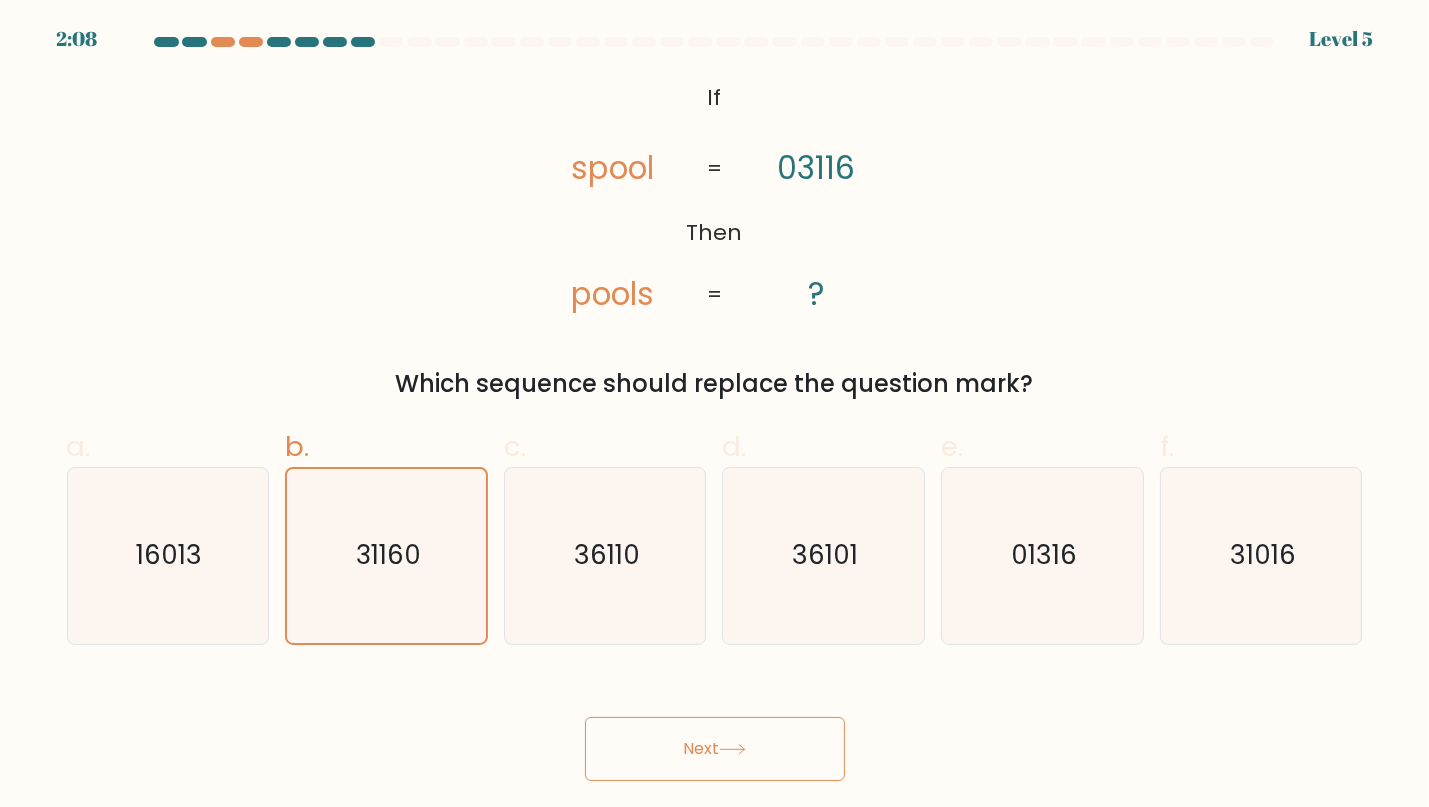 click on "Next" at bounding box center [715, 749] 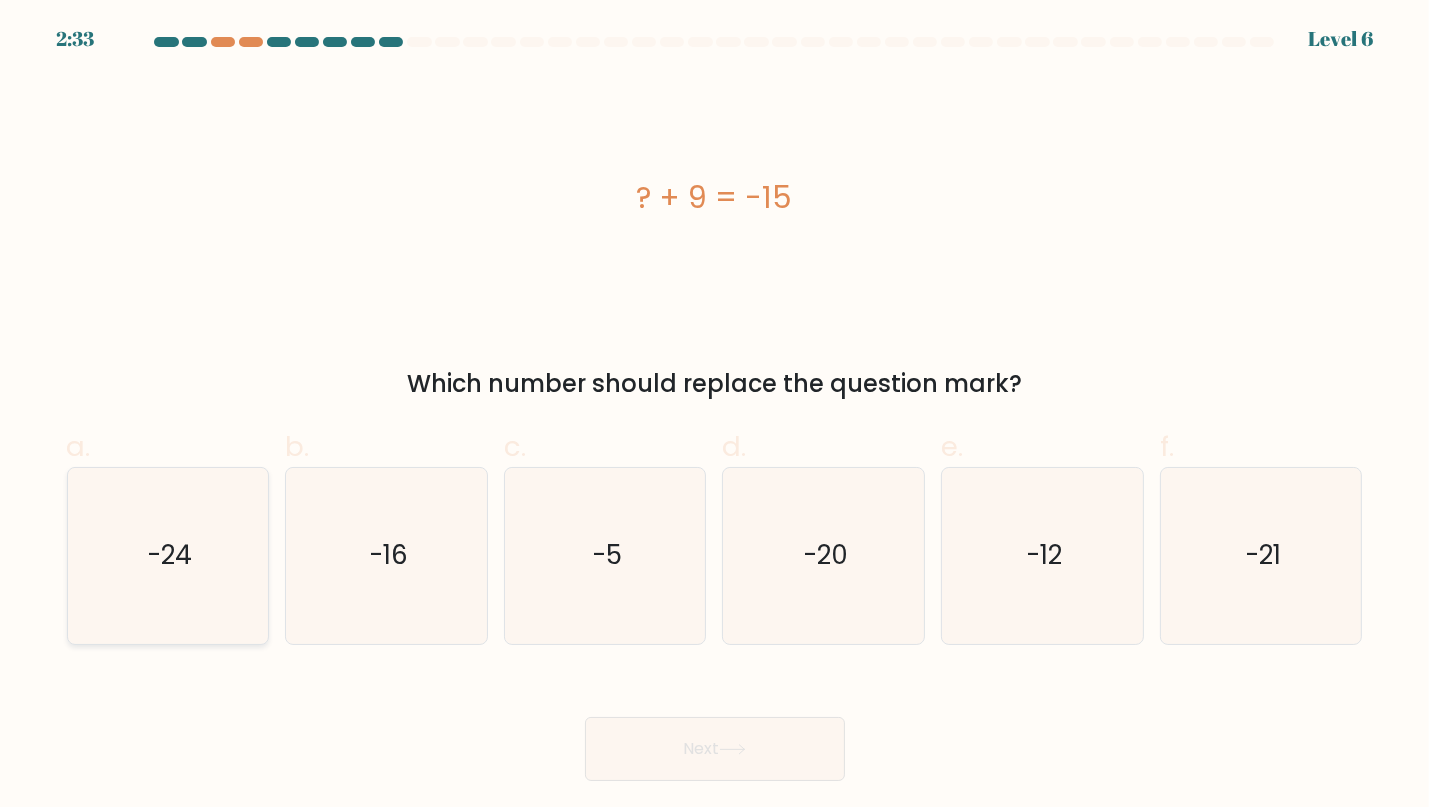 click on "-24" 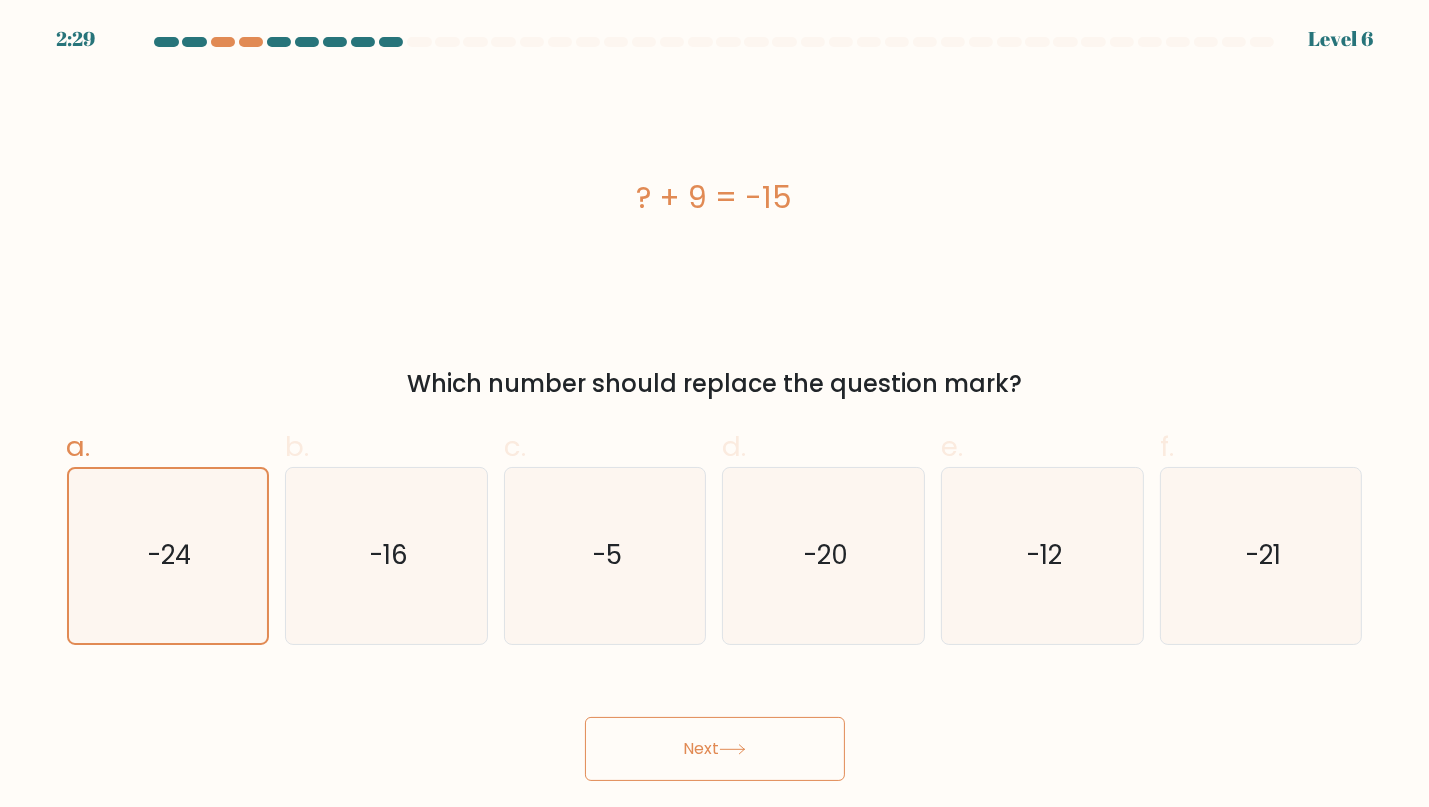click on "Next" at bounding box center (715, 749) 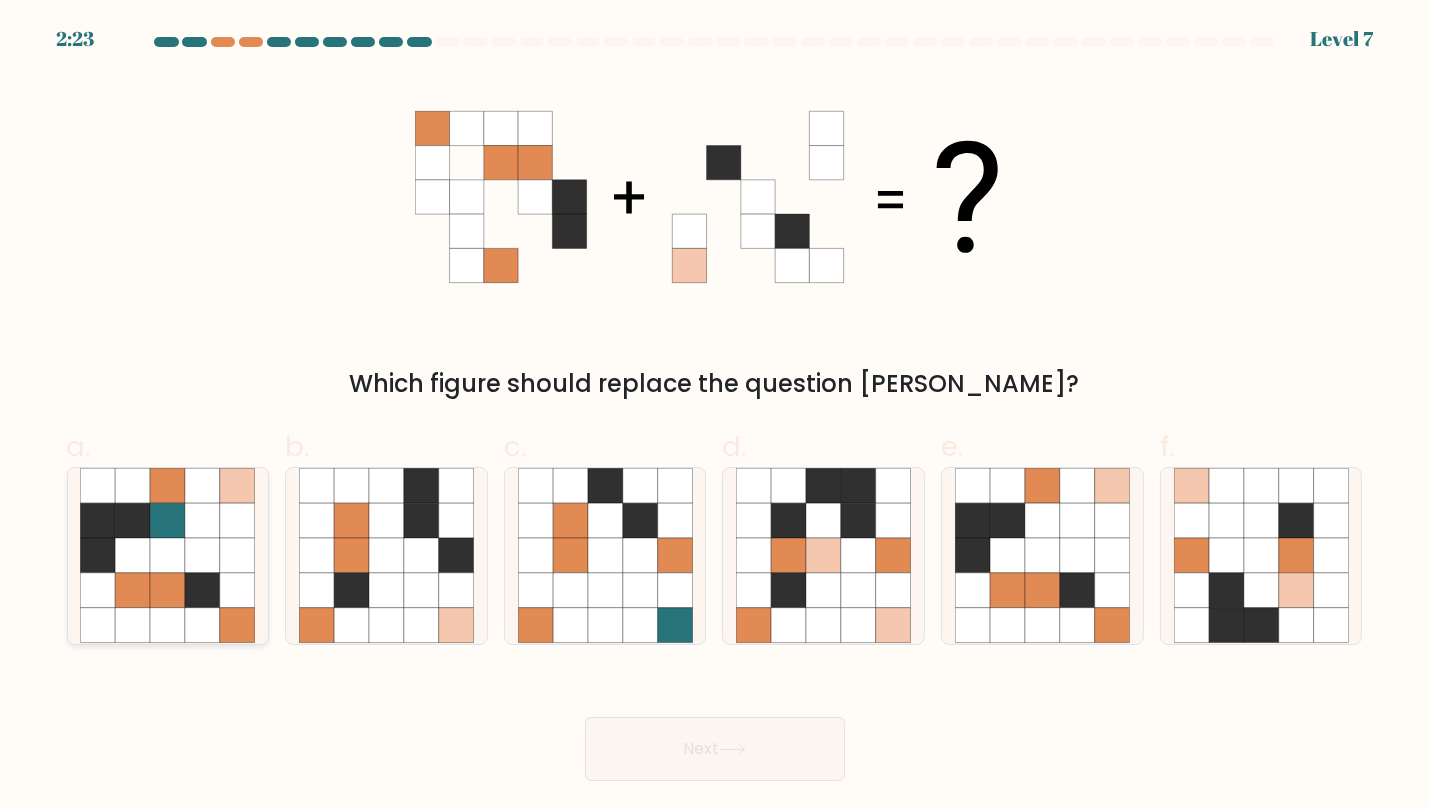 click 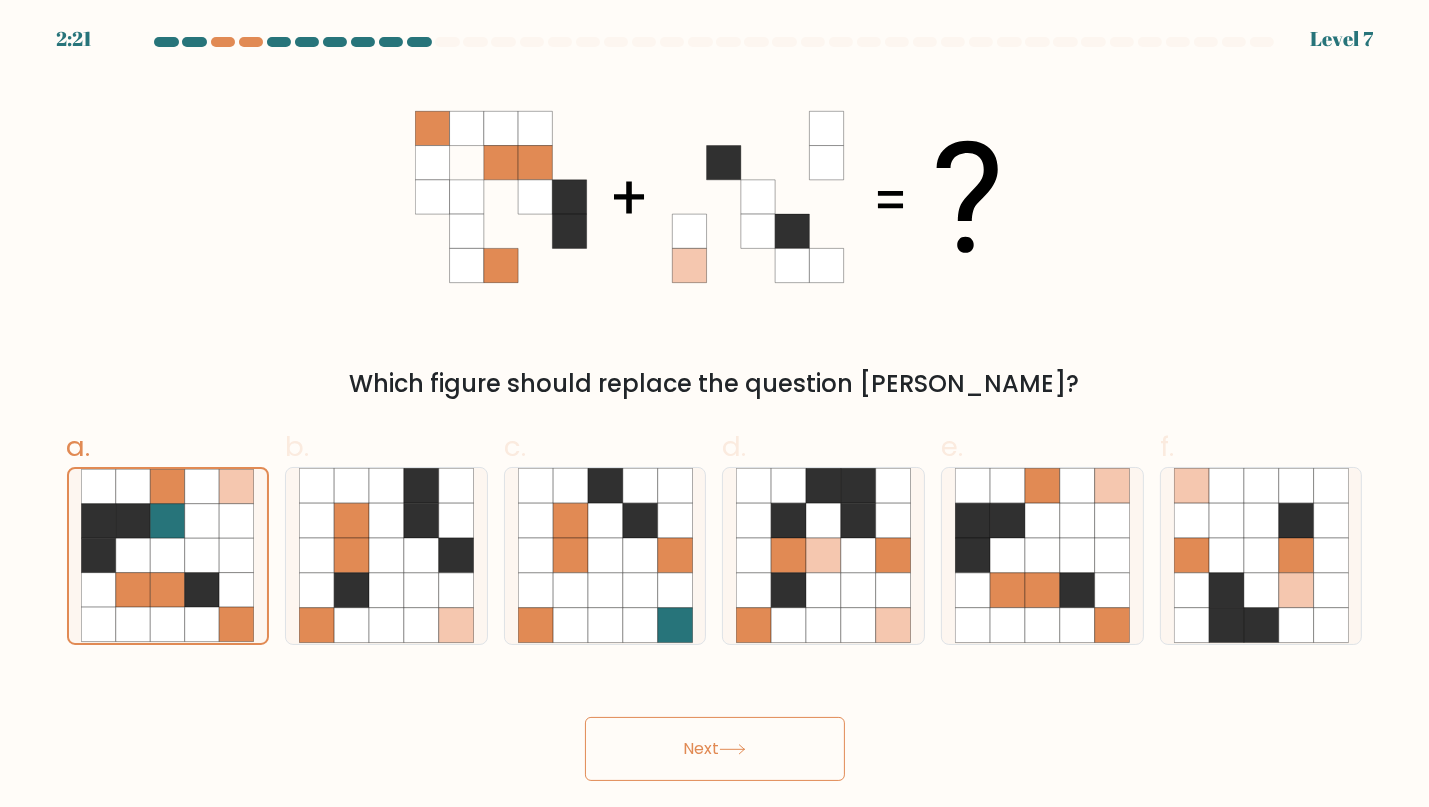 click 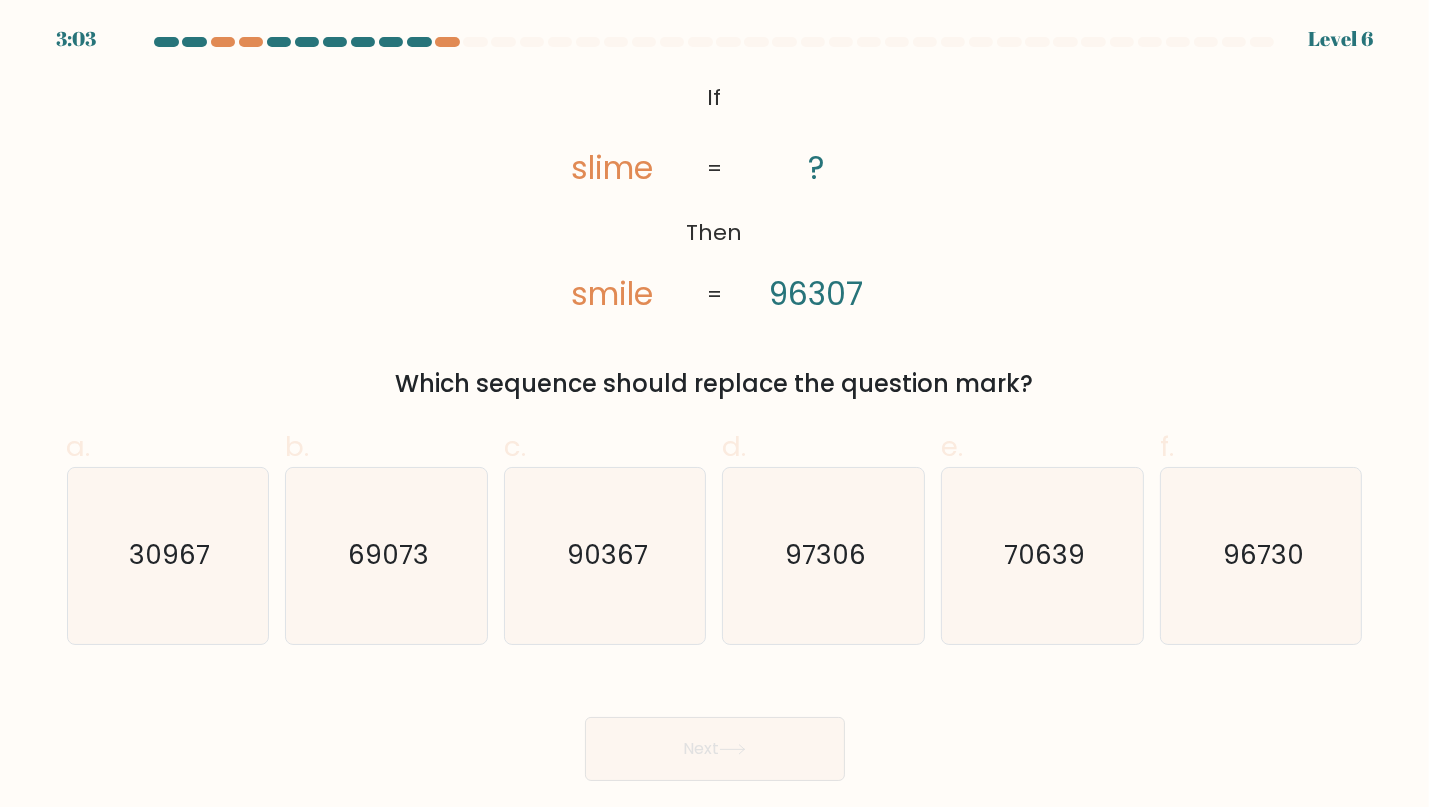 click on "@import url('https://fonts.googleapis.com/css?family=Abril+Fatface:400,100,100italic,300,300italic,400italic,500,500italic,700,700italic,900,900italic');           If       Then       slime       smile       ?       96307       =       =
Which sequence should replace the question mark?" at bounding box center [715, 239] 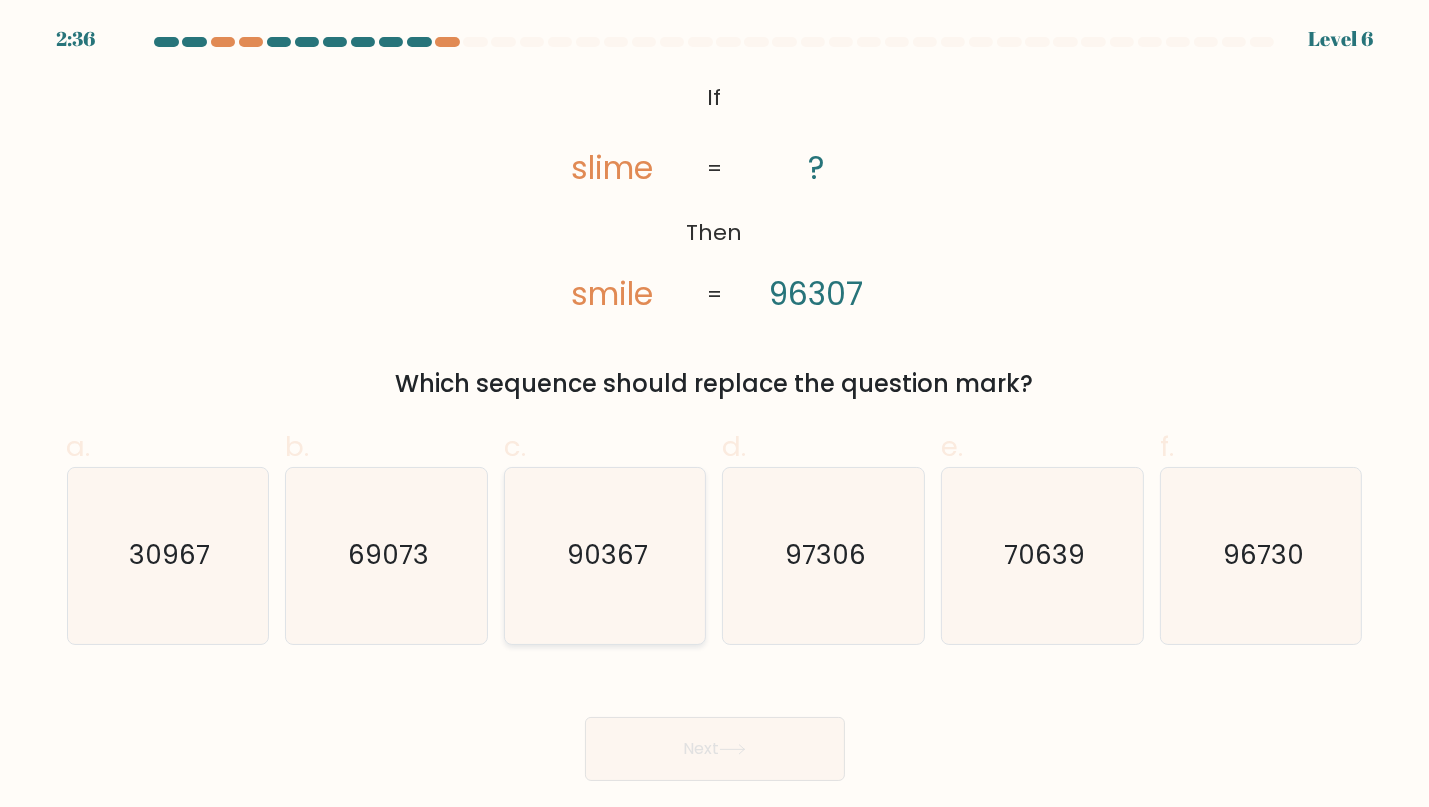 click on "90367" 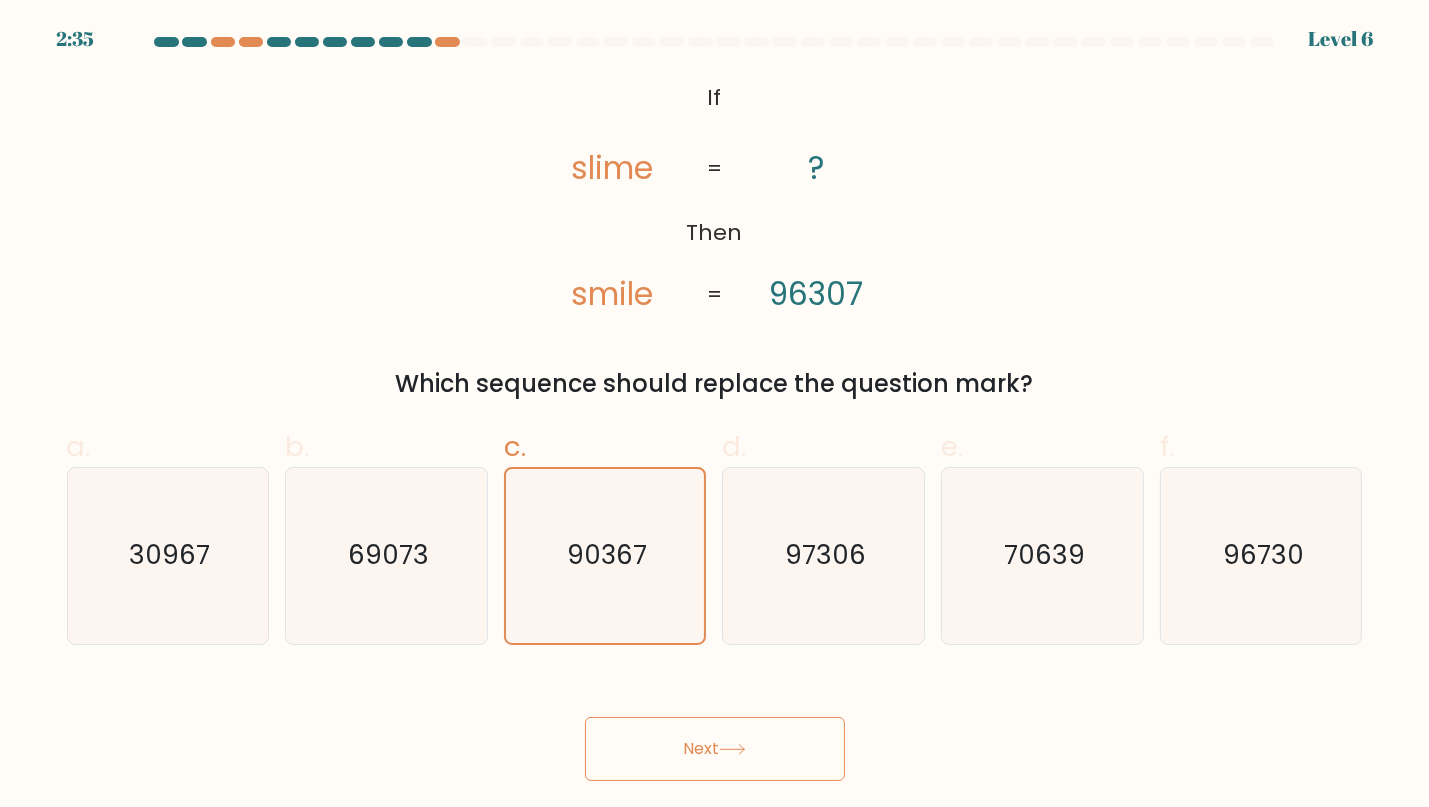 click on "Next" at bounding box center (715, 749) 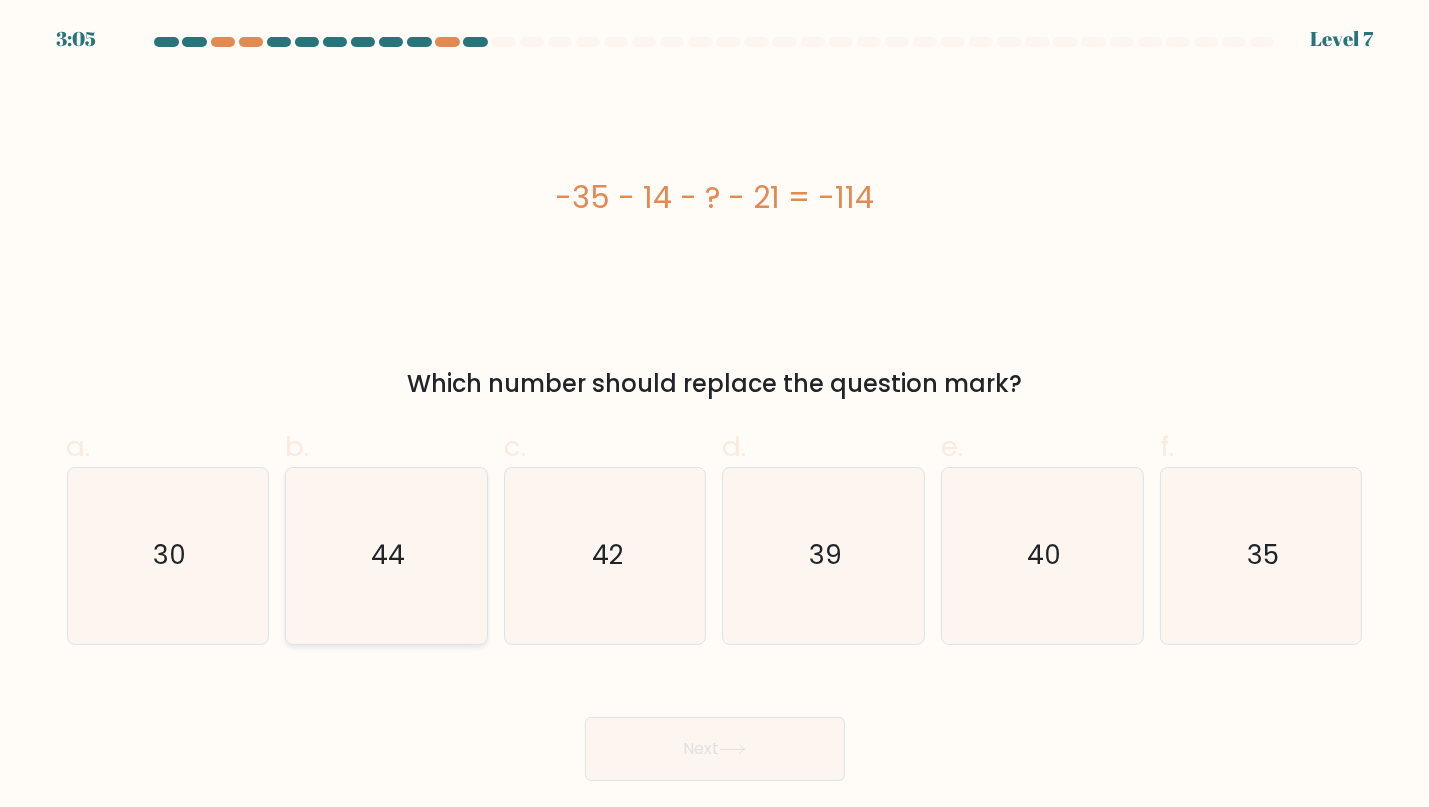 click on "44" 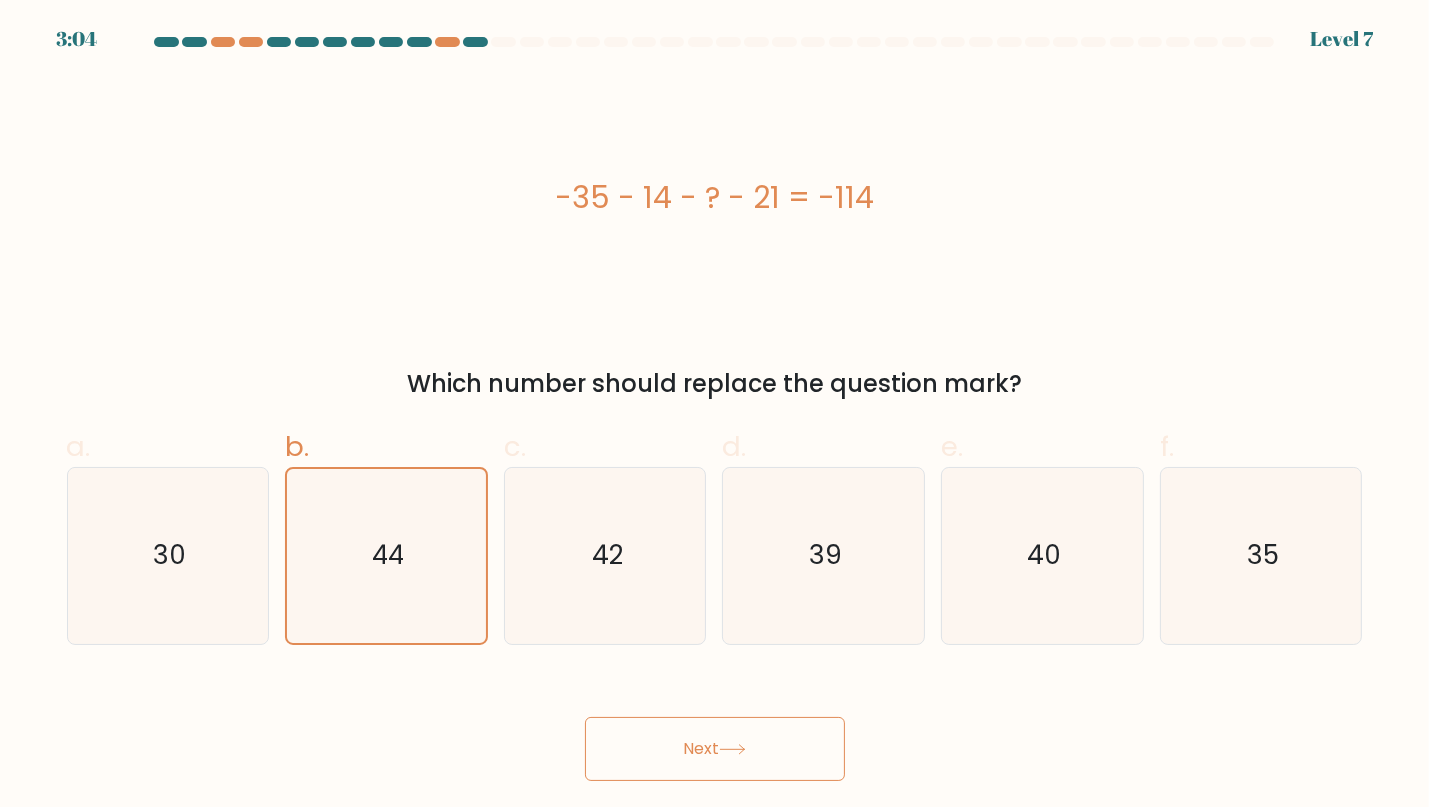 click on "Next" at bounding box center [715, 749] 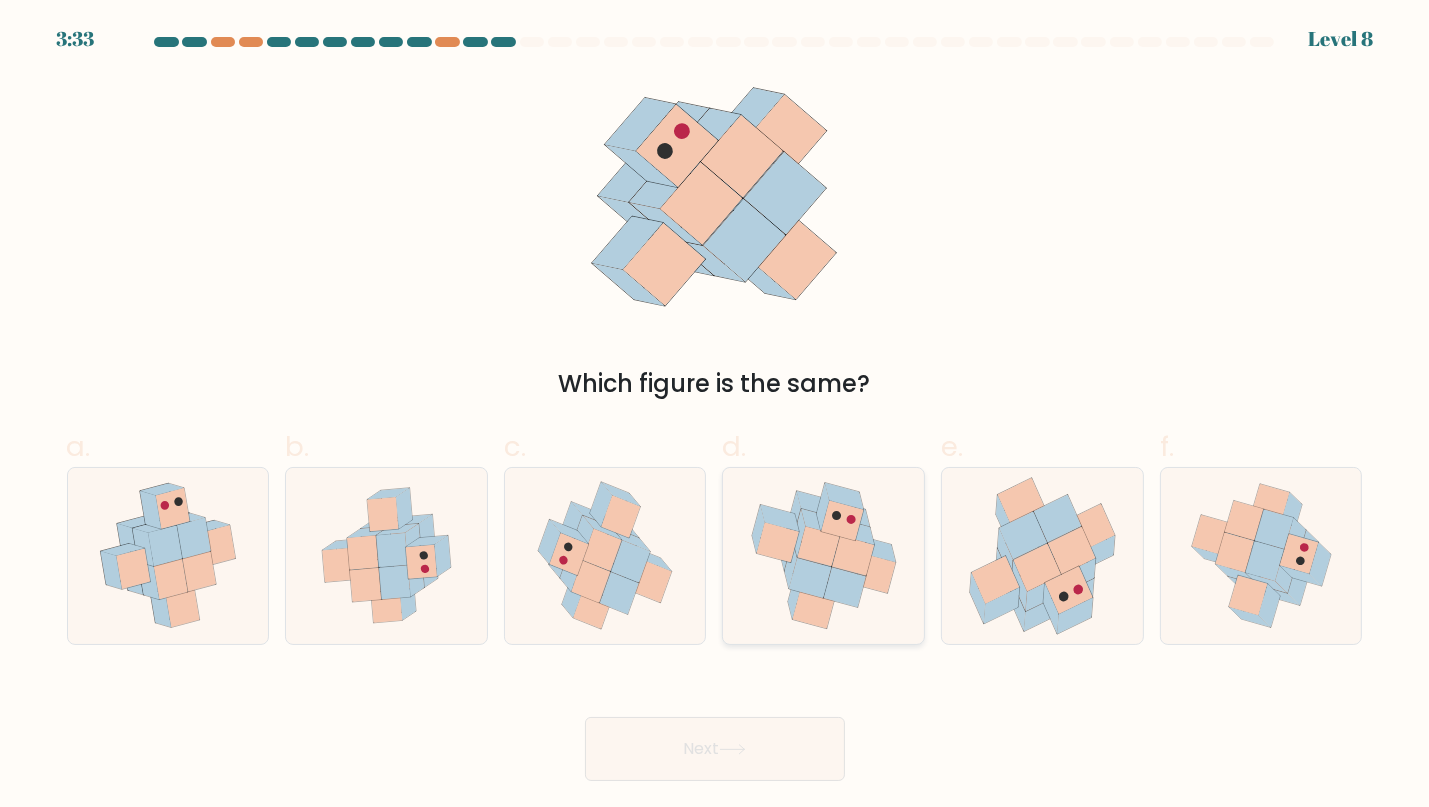 click 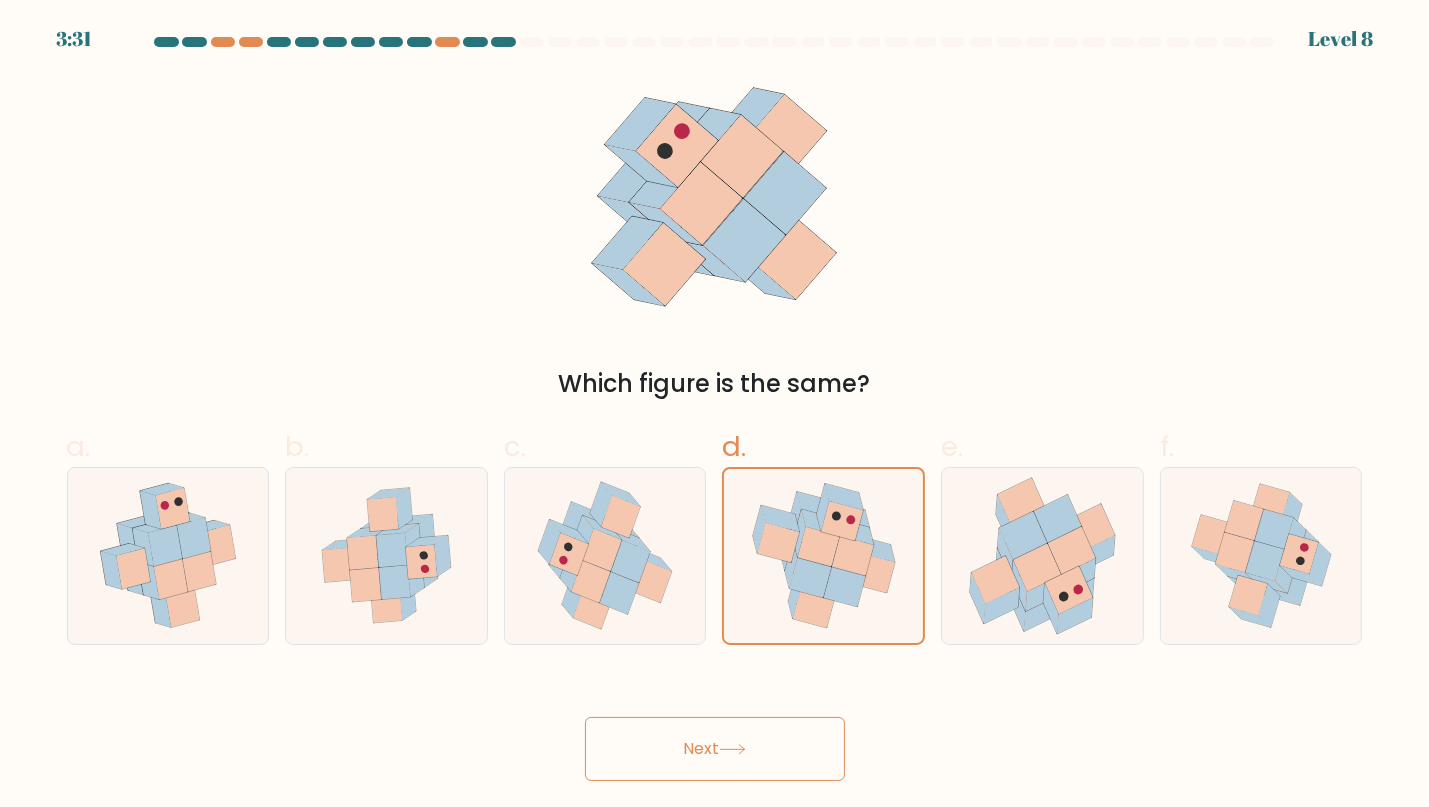 click on "Next" at bounding box center (715, 749) 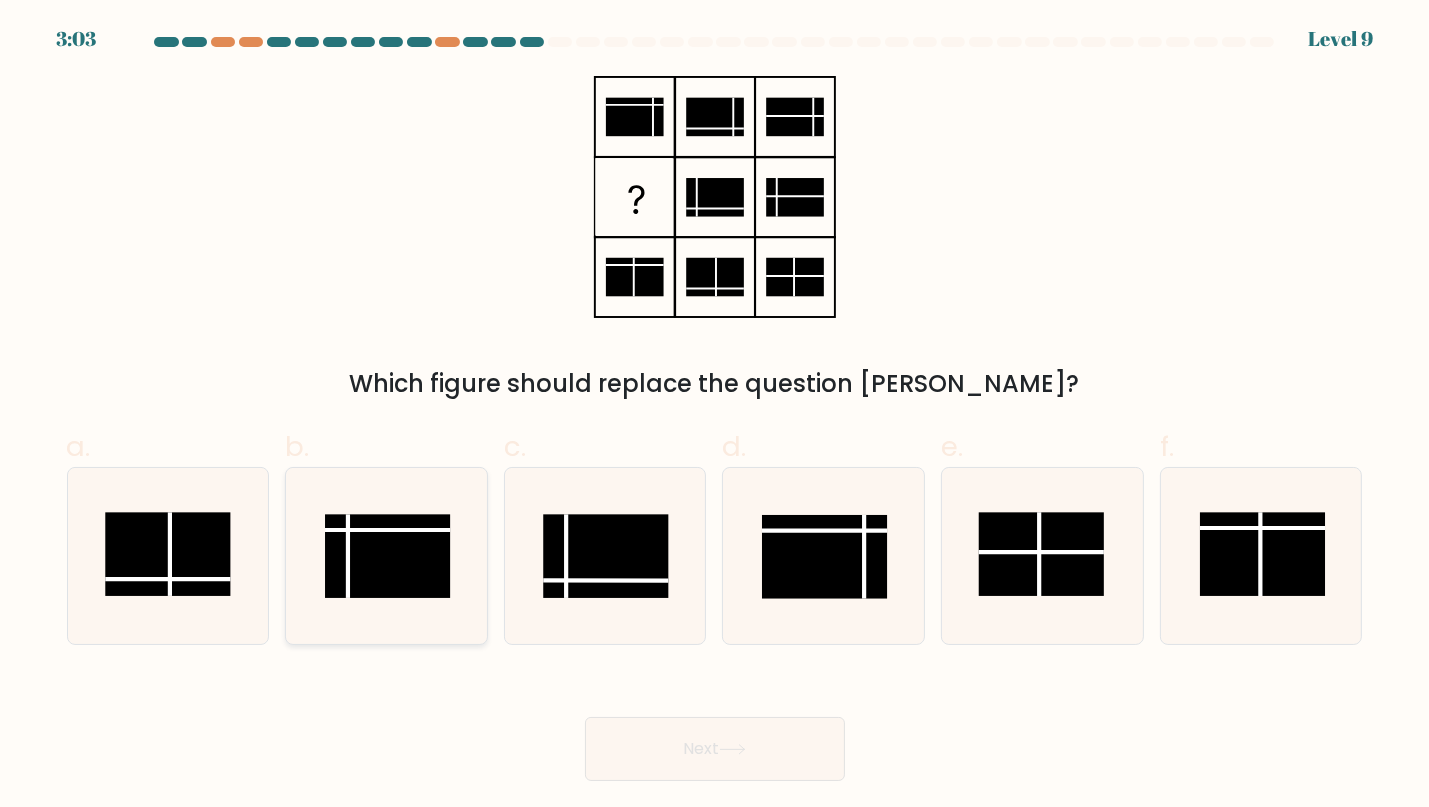 click 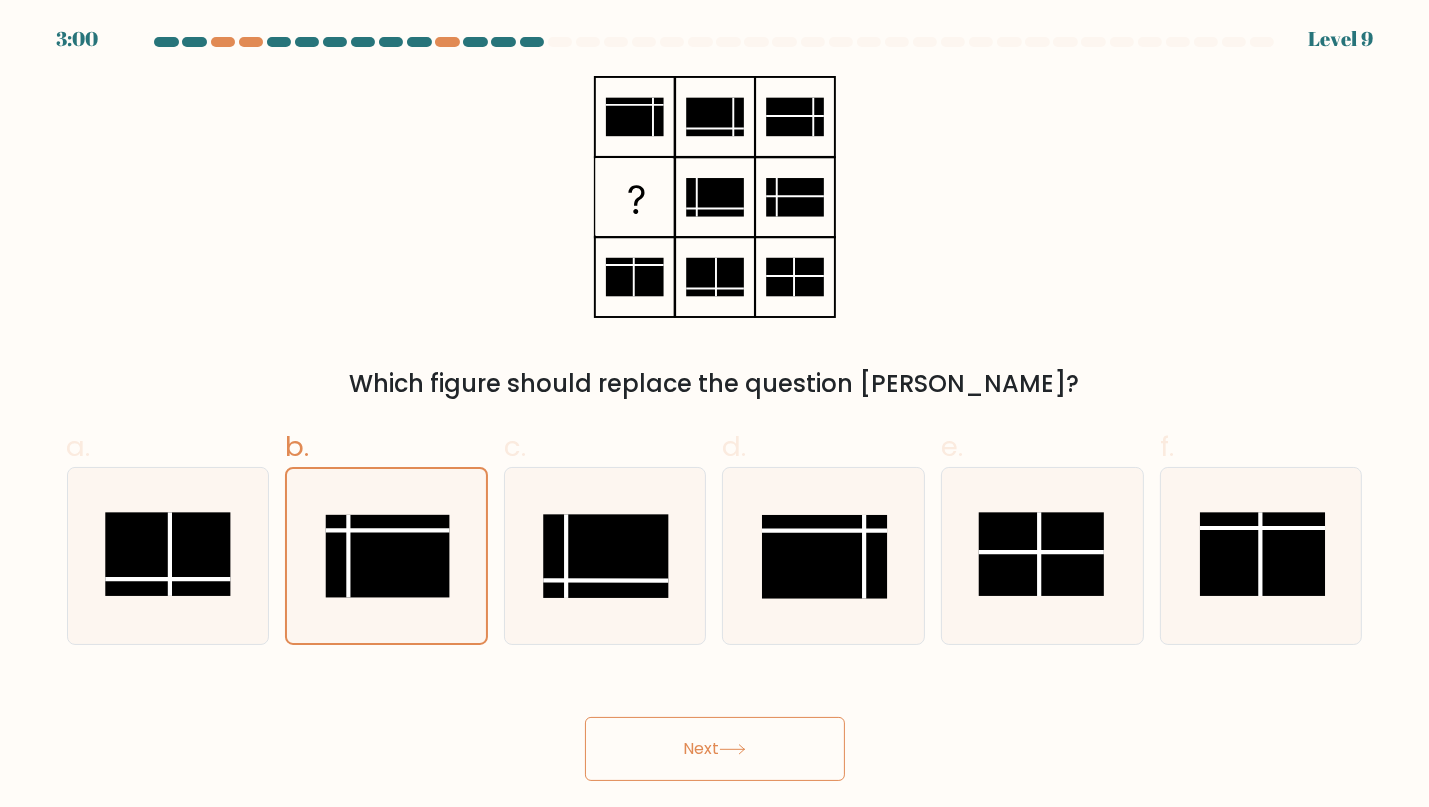 click on "Next" at bounding box center (715, 749) 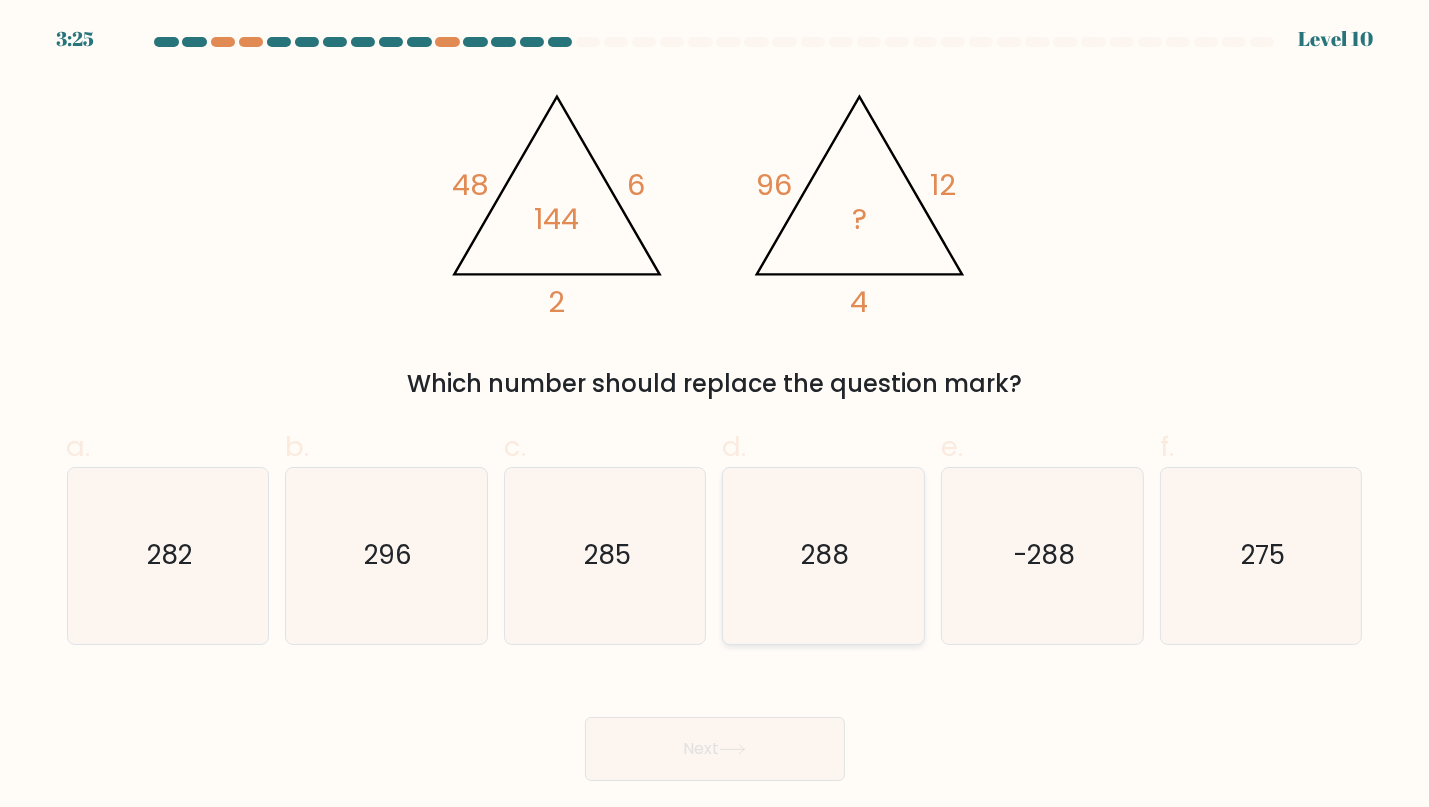 click on "288" 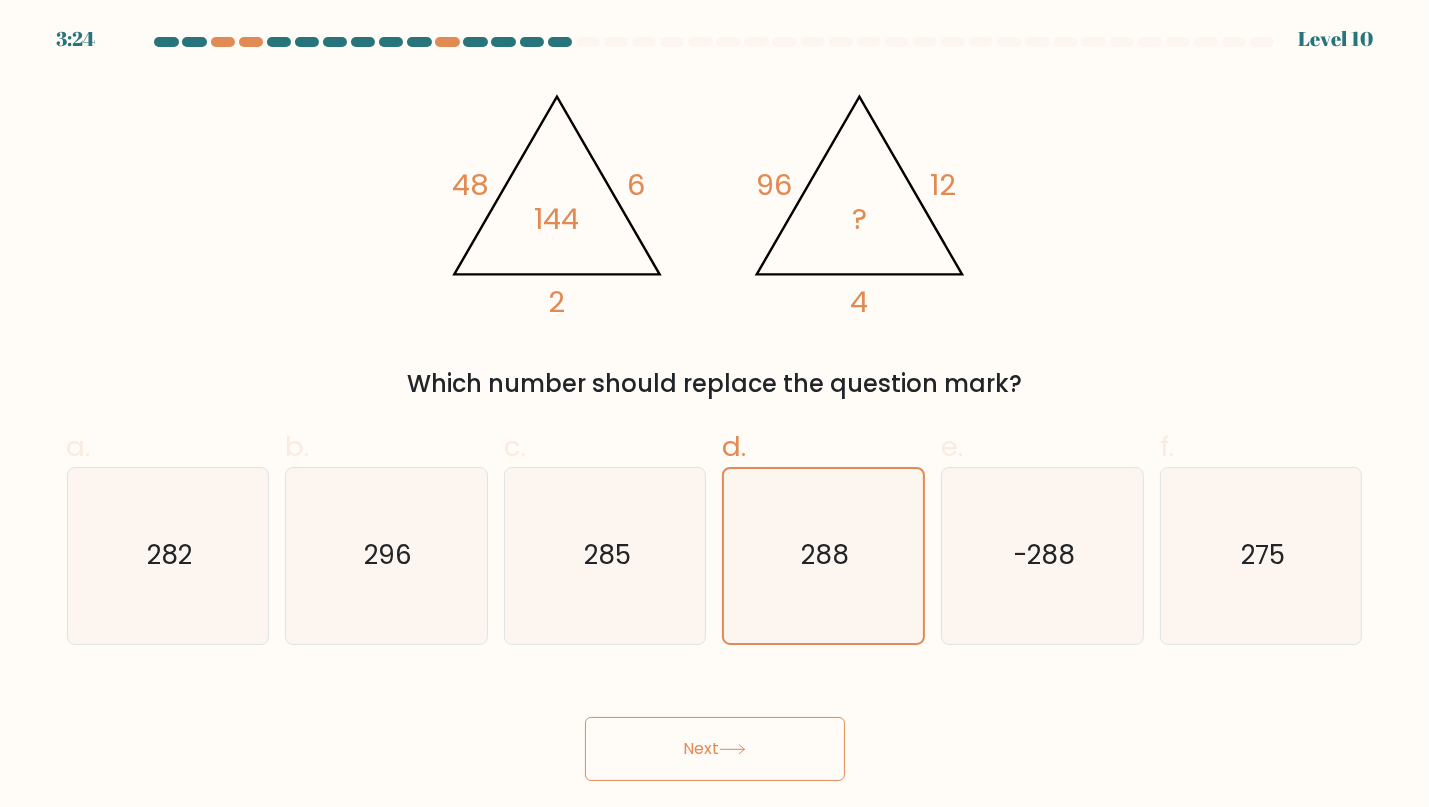 click on "Next" at bounding box center [715, 749] 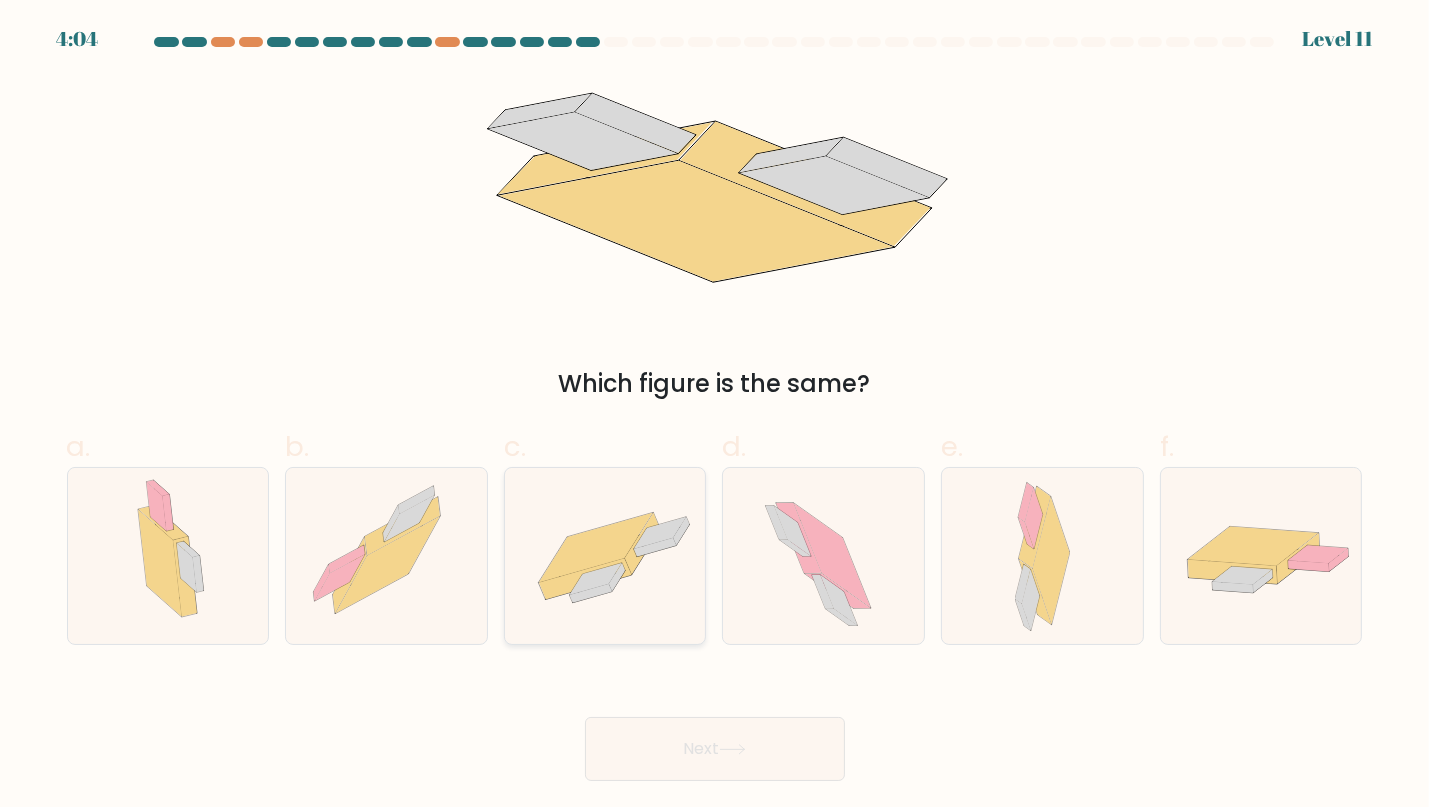 click 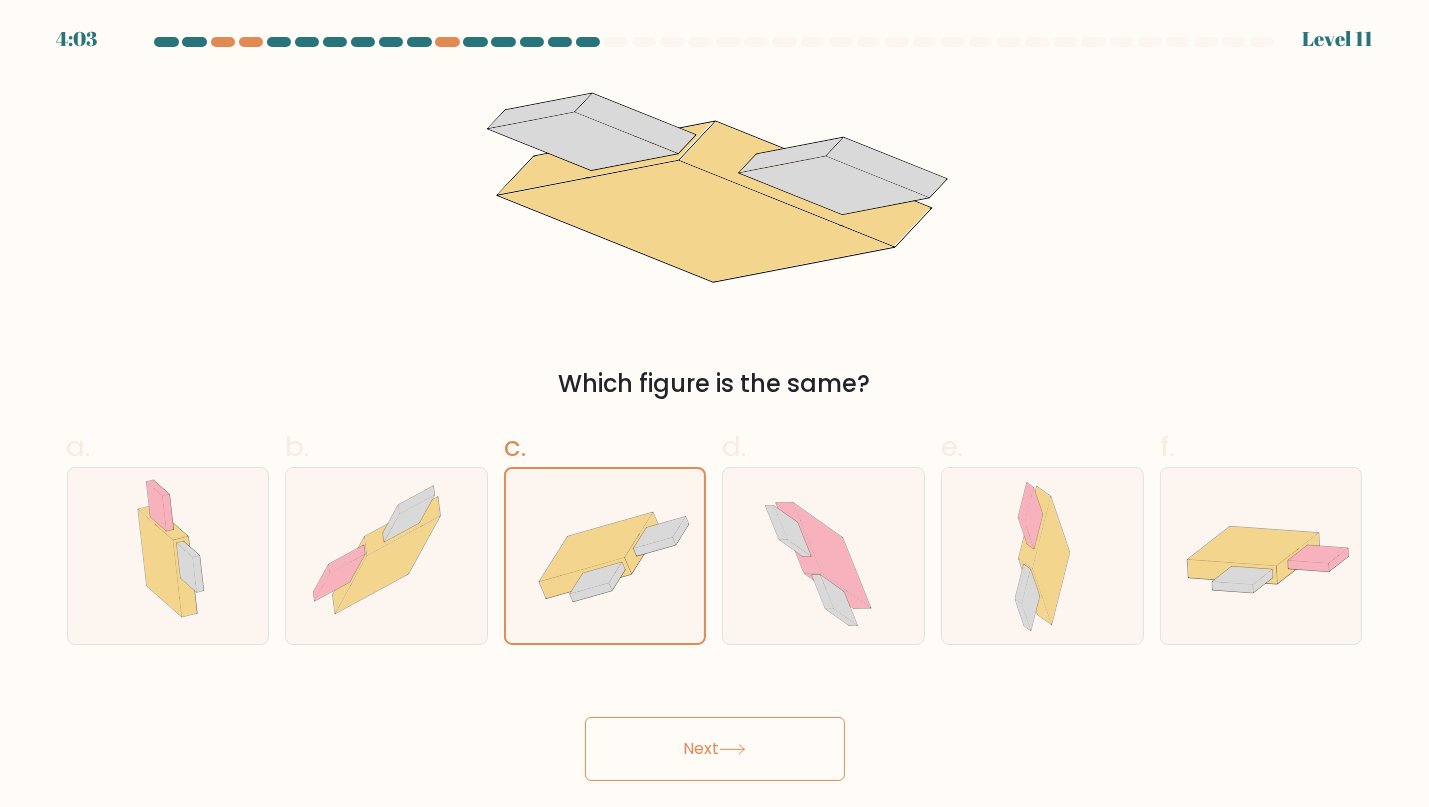 click on "Next" at bounding box center (715, 749) 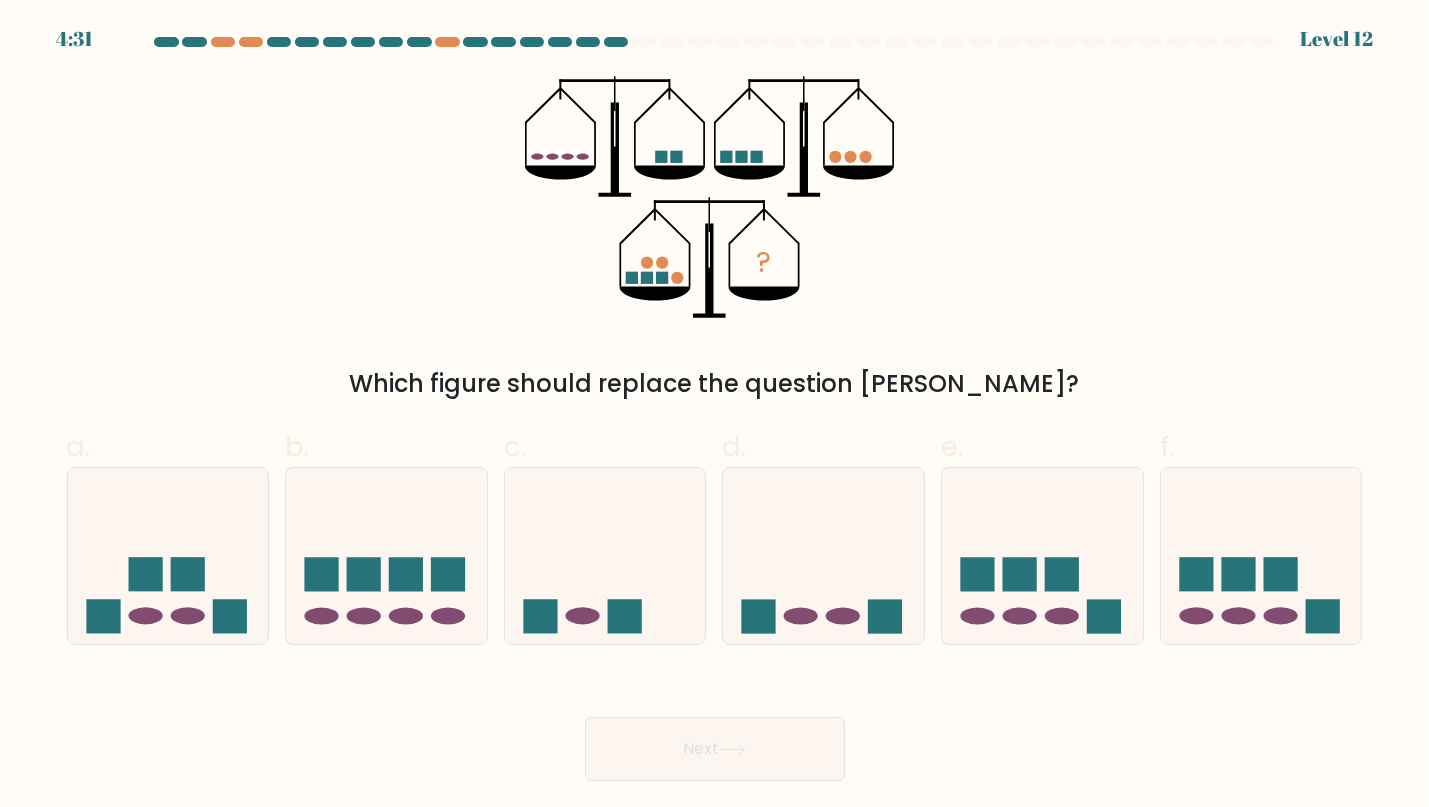 drag, startPoint x: 740, startPoint y: 290, endPoint x: 558, endPoint y: 93, distance: 268.20328 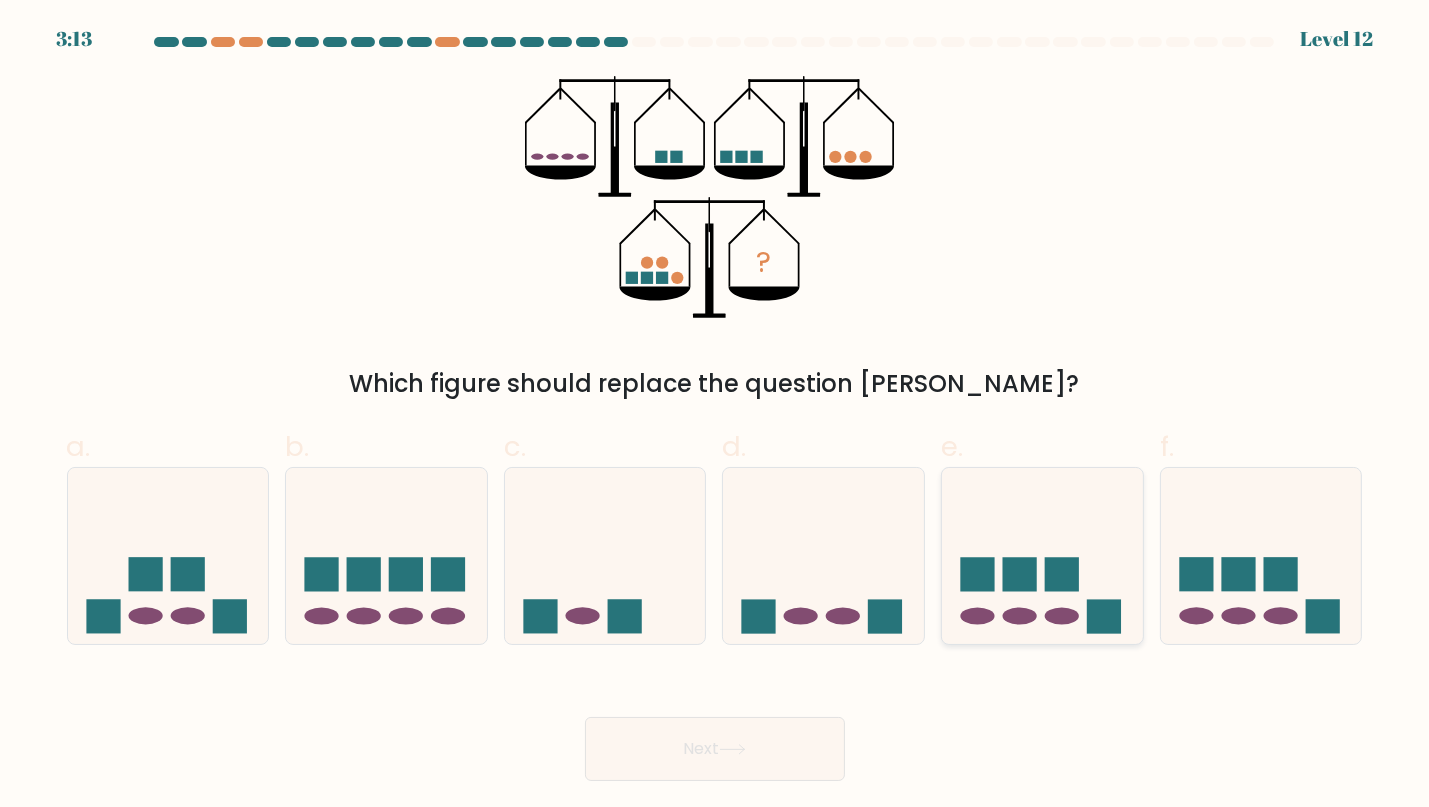 click 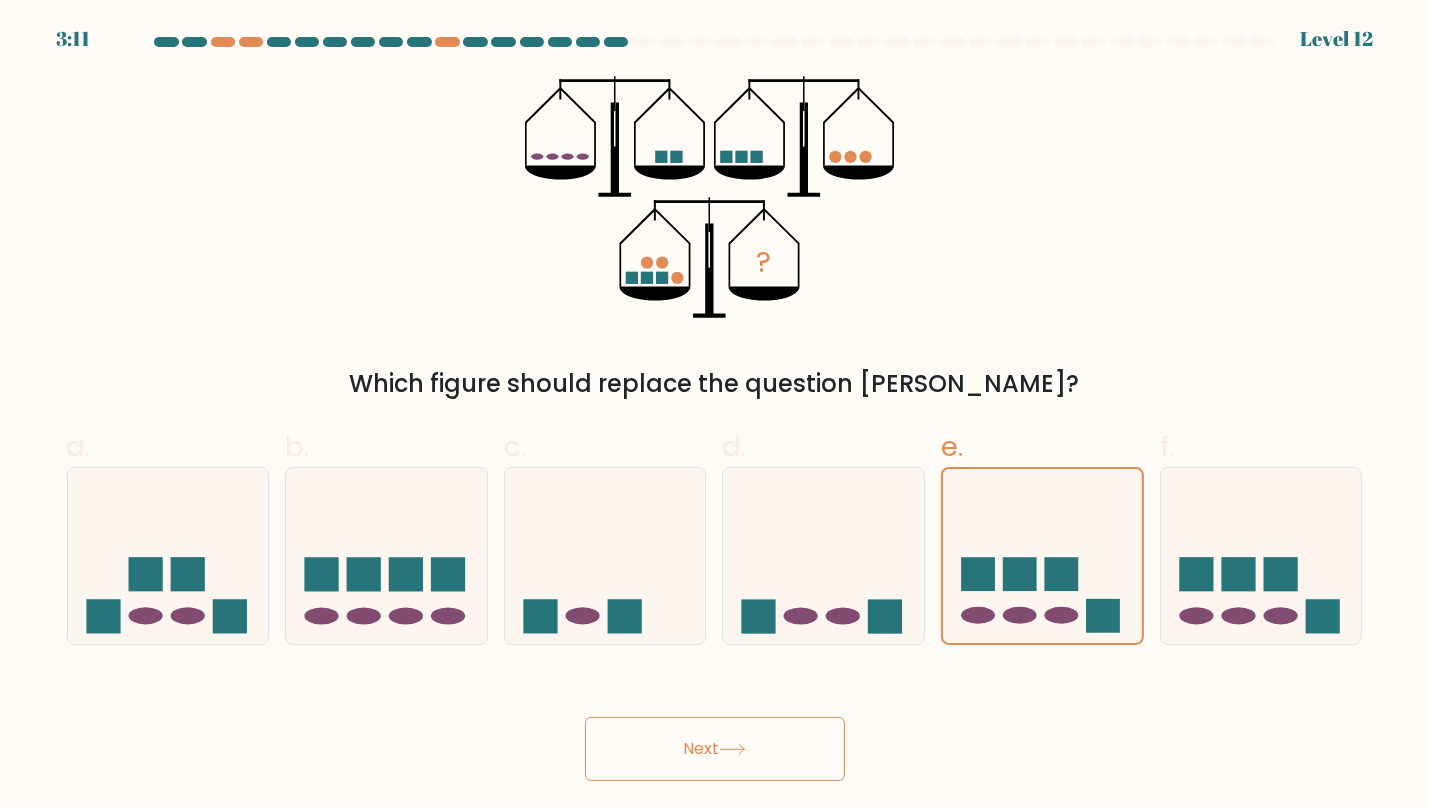 click on "Next" at bounding box center (715, 749) 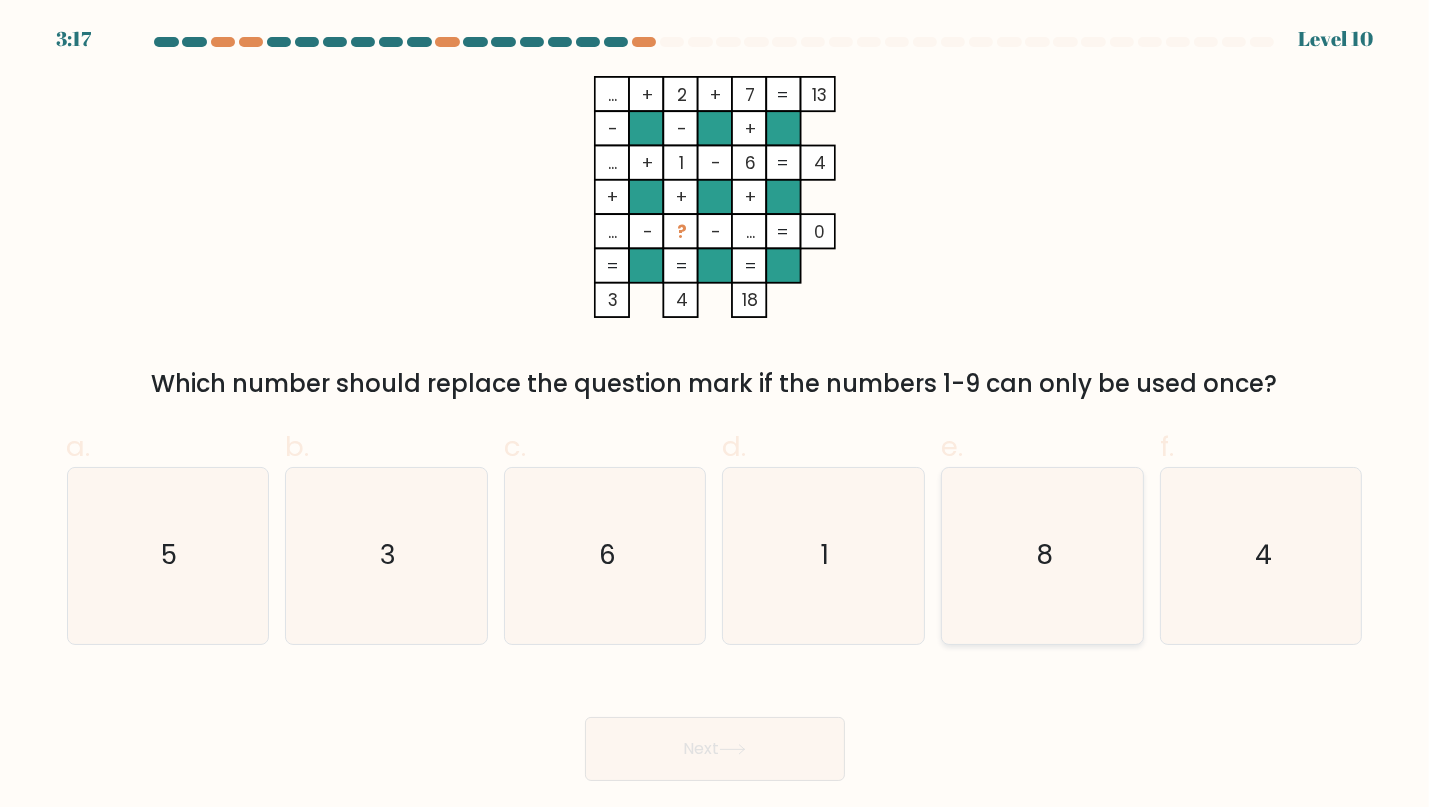 drag, startPoint x: 971, startPoint y: 570, endPoint x: 955, endPoint y: 586, distance: 22.627417 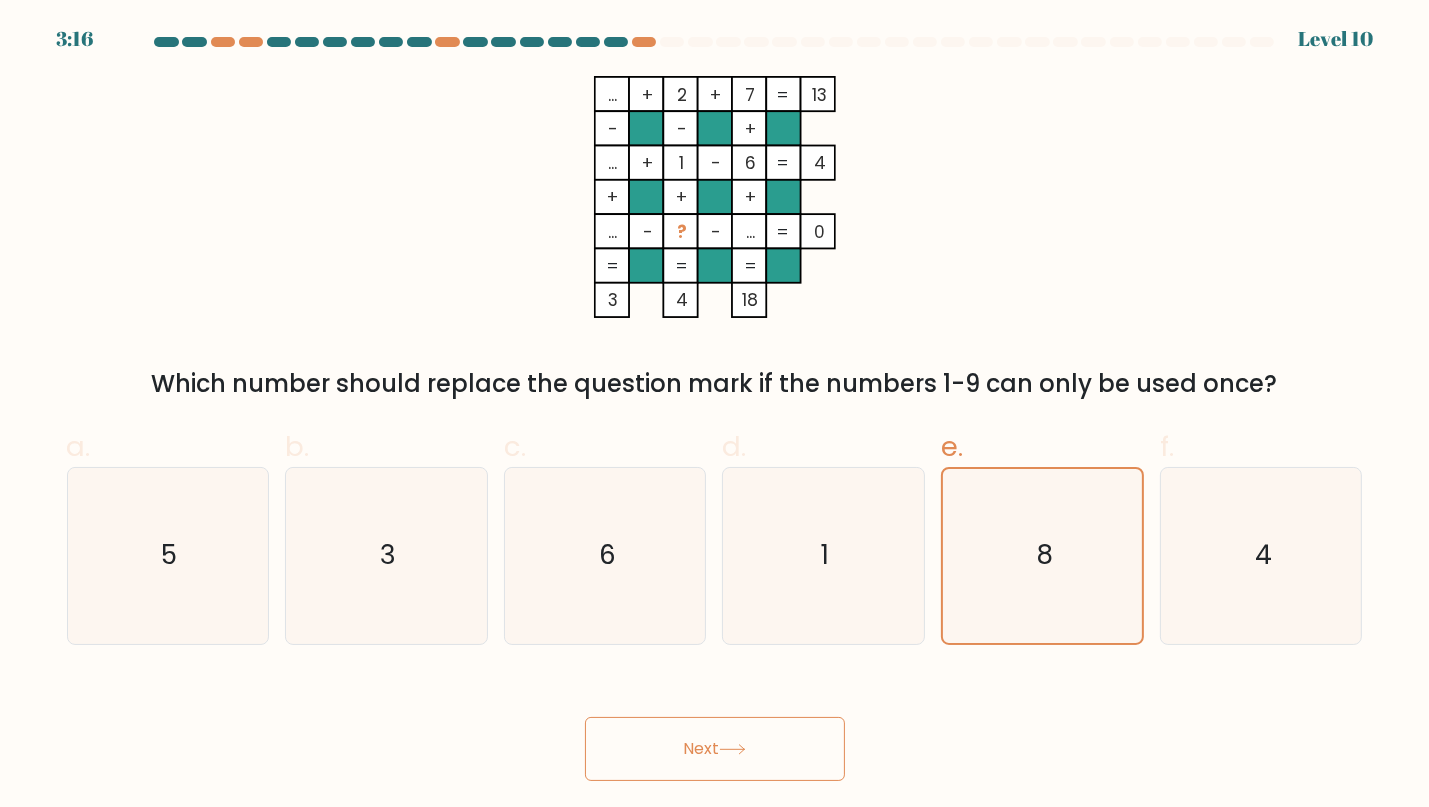 click on "Next" at bounding box center [715, 749] 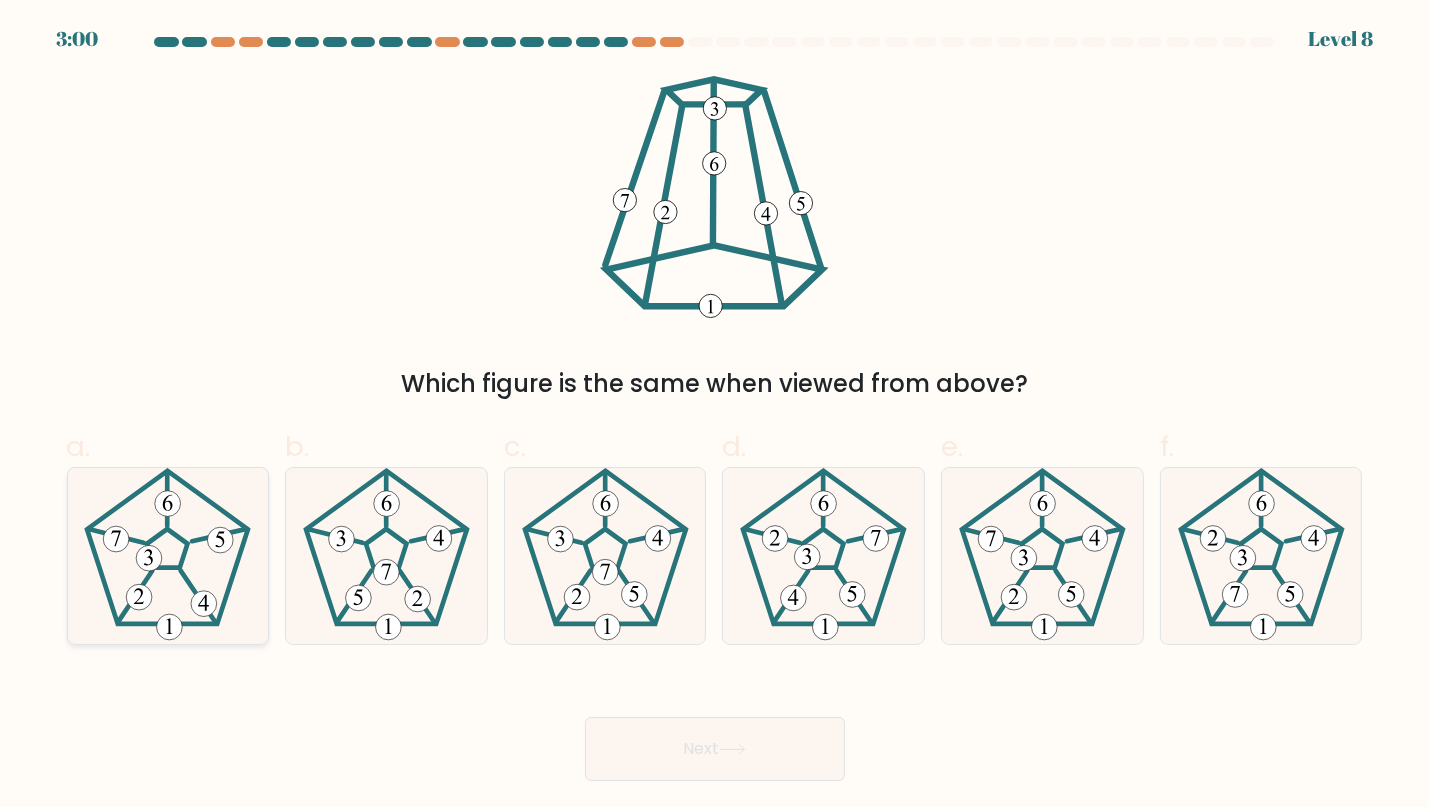 click 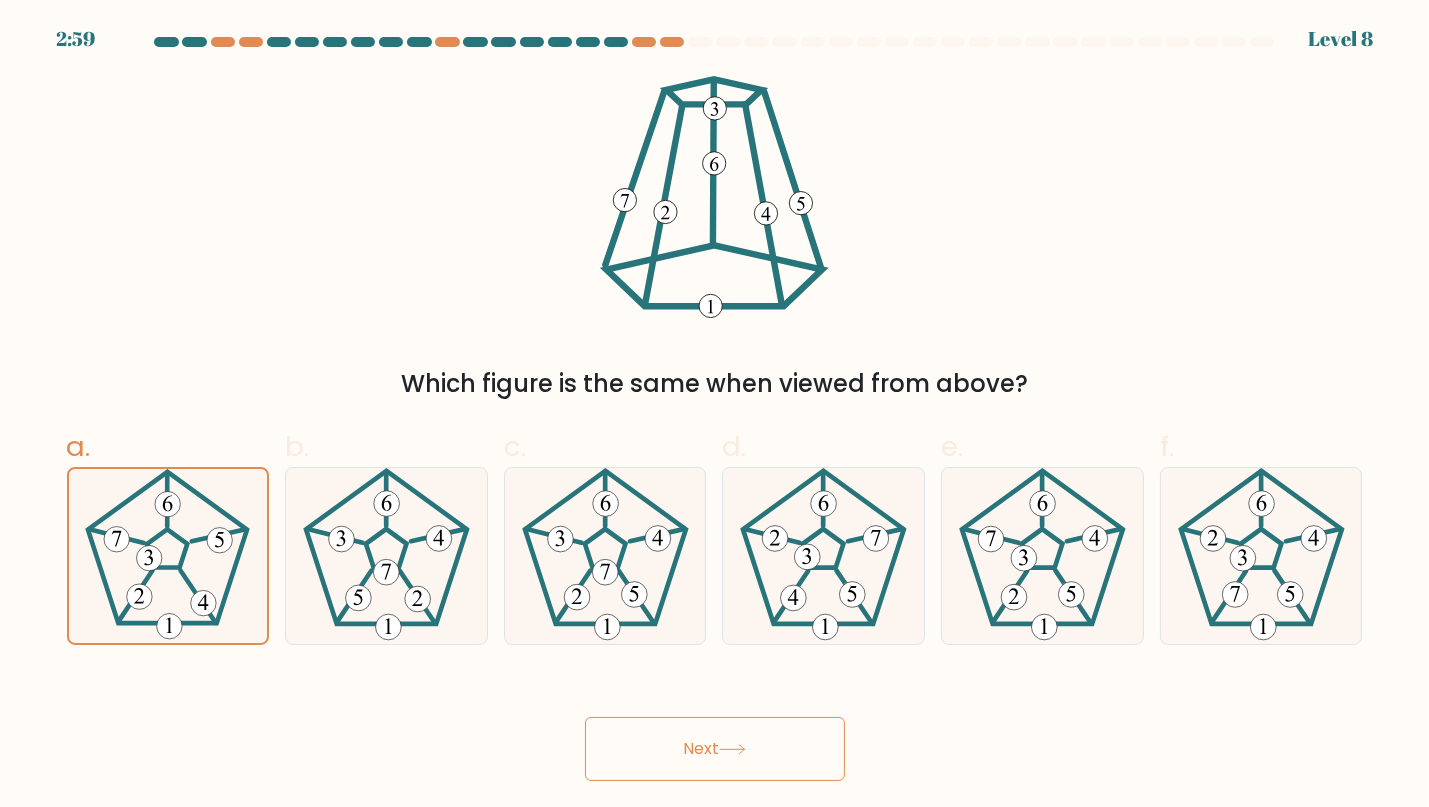 click on "Next" at bounding box center (715, 749) 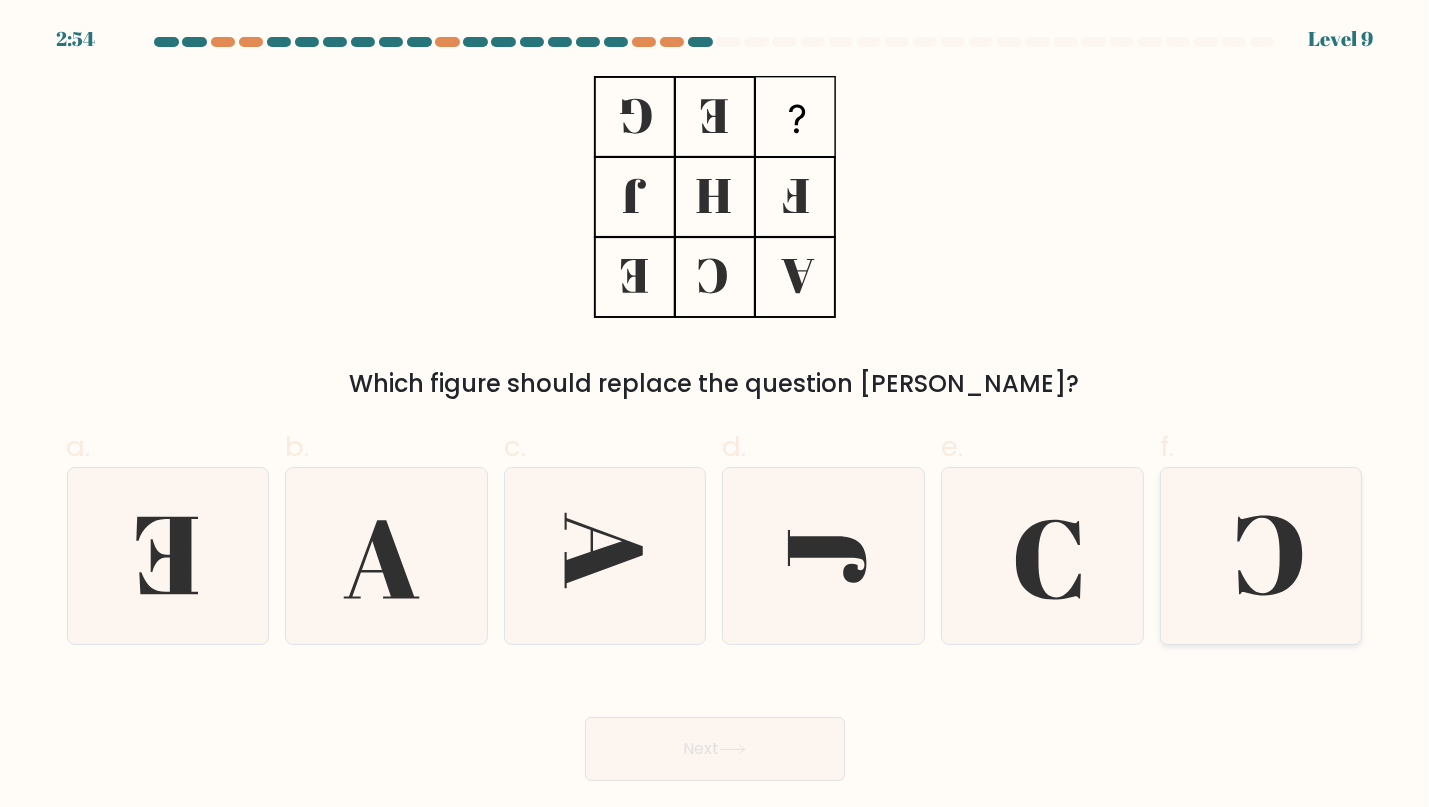 click 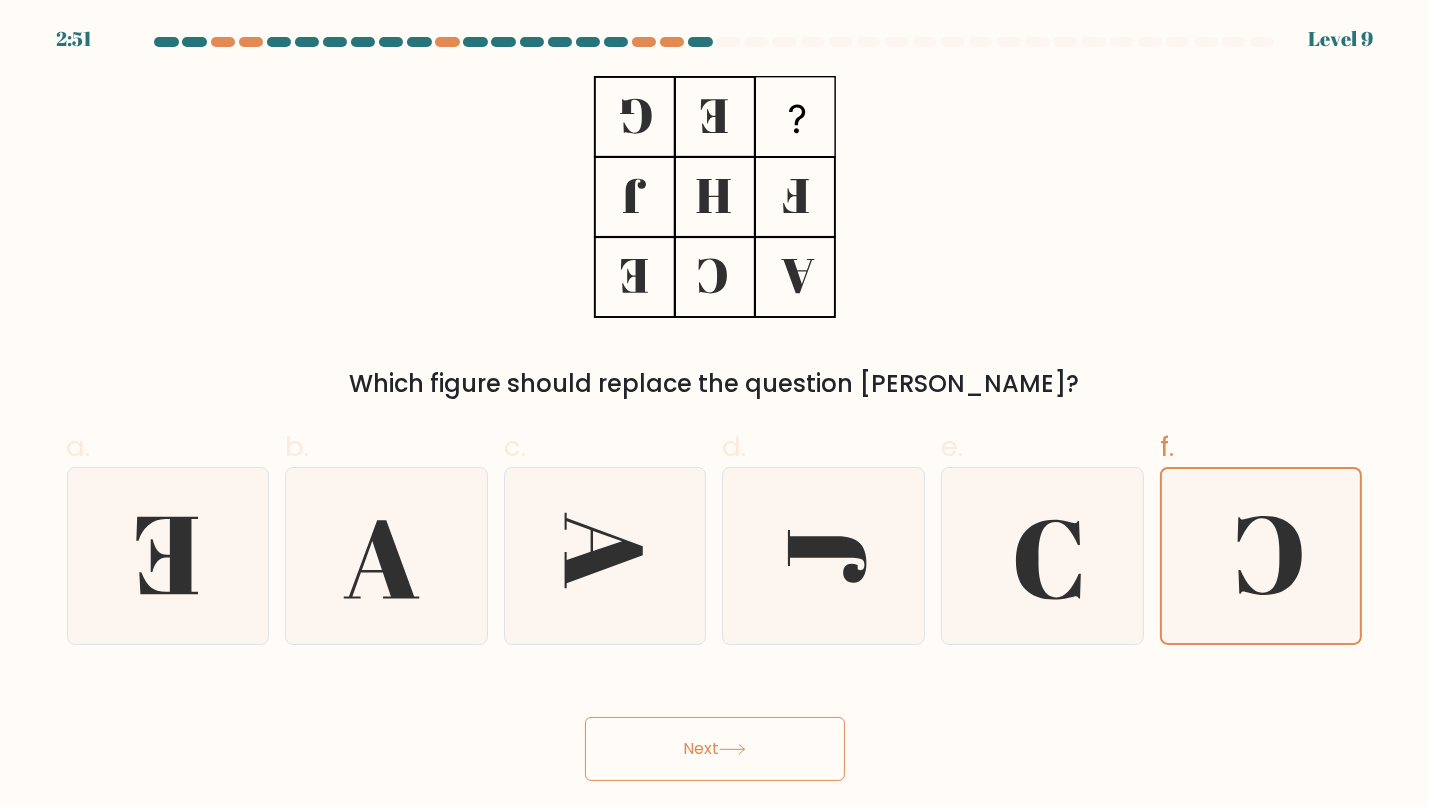 click on "Next" at bounding box center (715, 749) 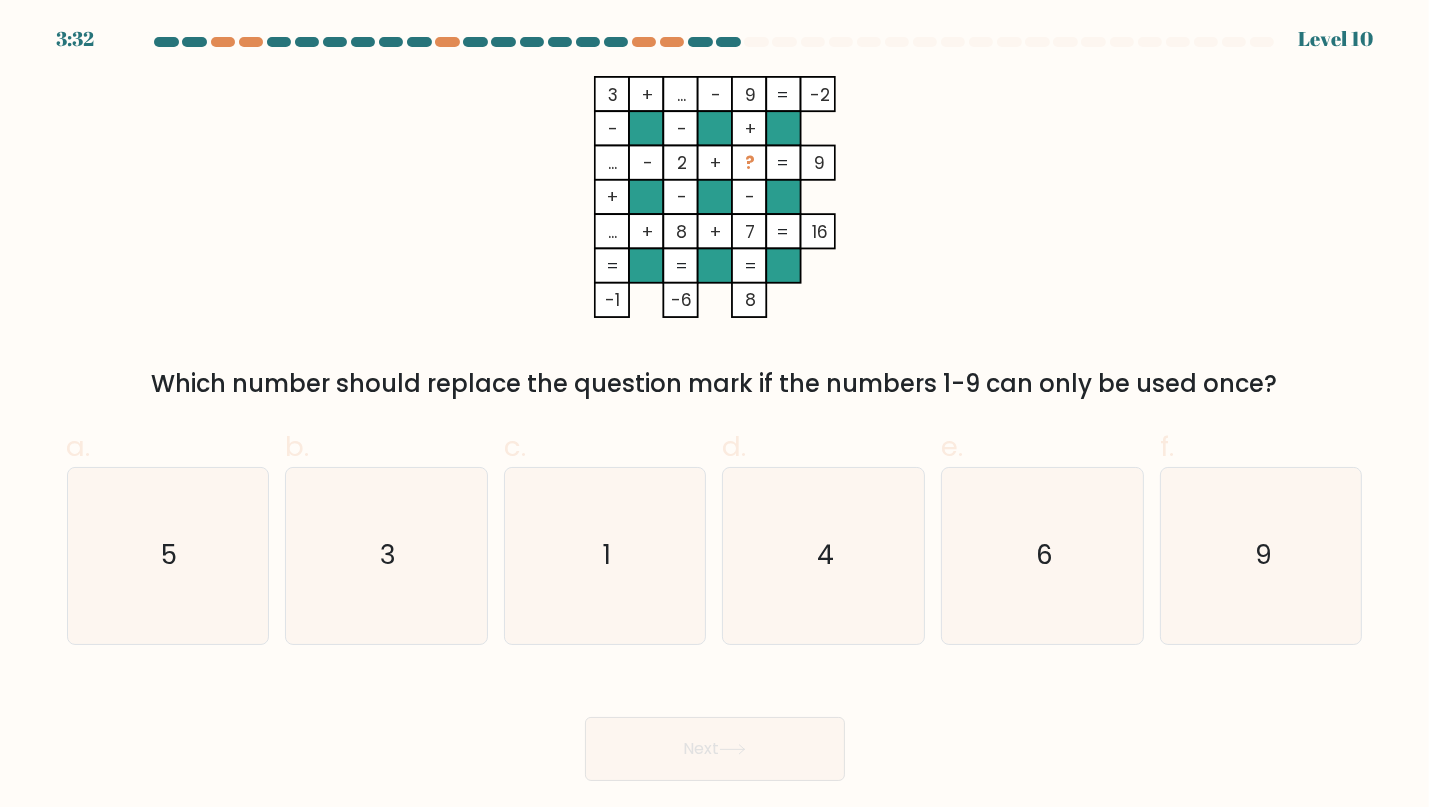 click on "Which number should replace the question mark if the numbers 1-9 can only be used once?" at bounding box center [715, 384] 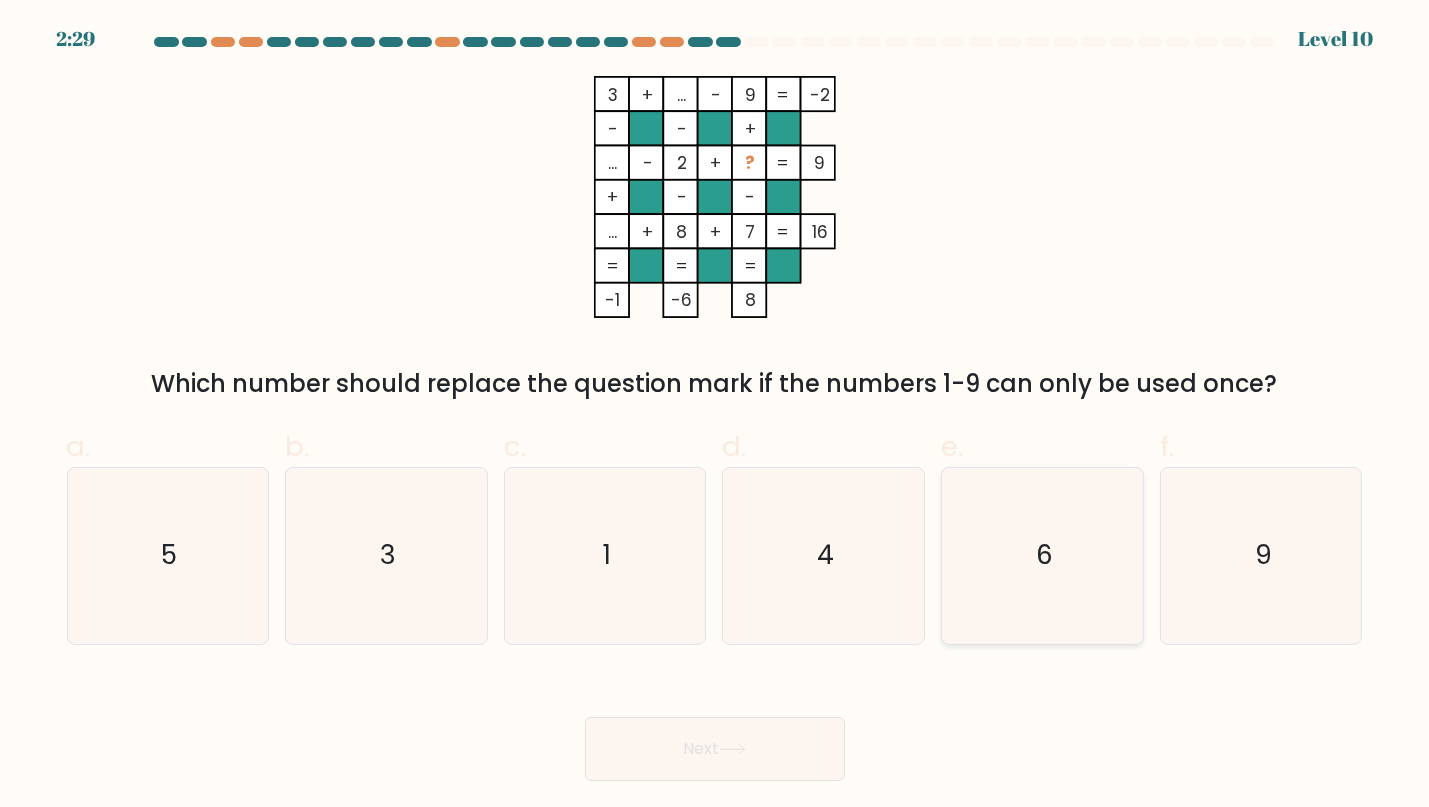 click on "6" 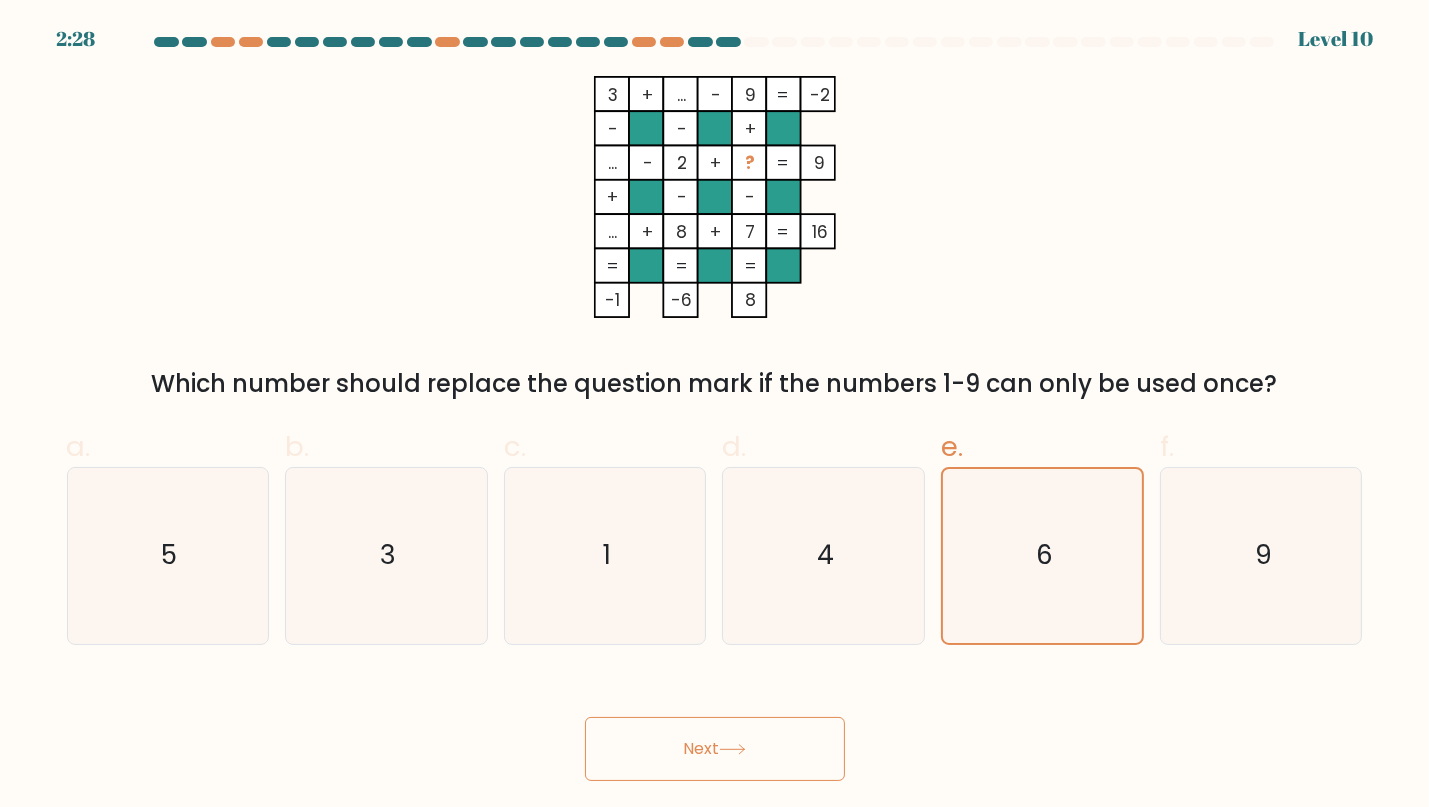 click on "Next" at bounding box center [715, 749] 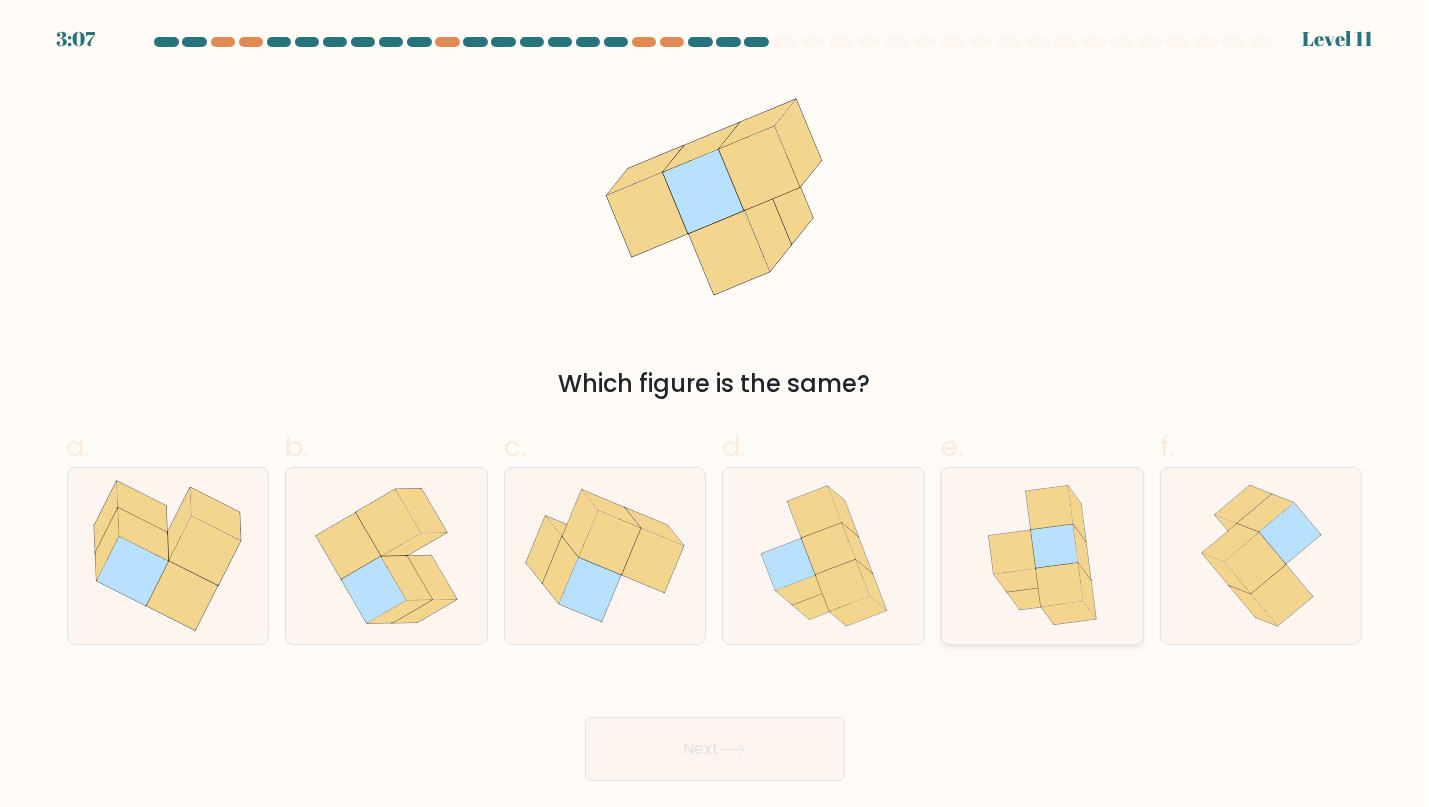click 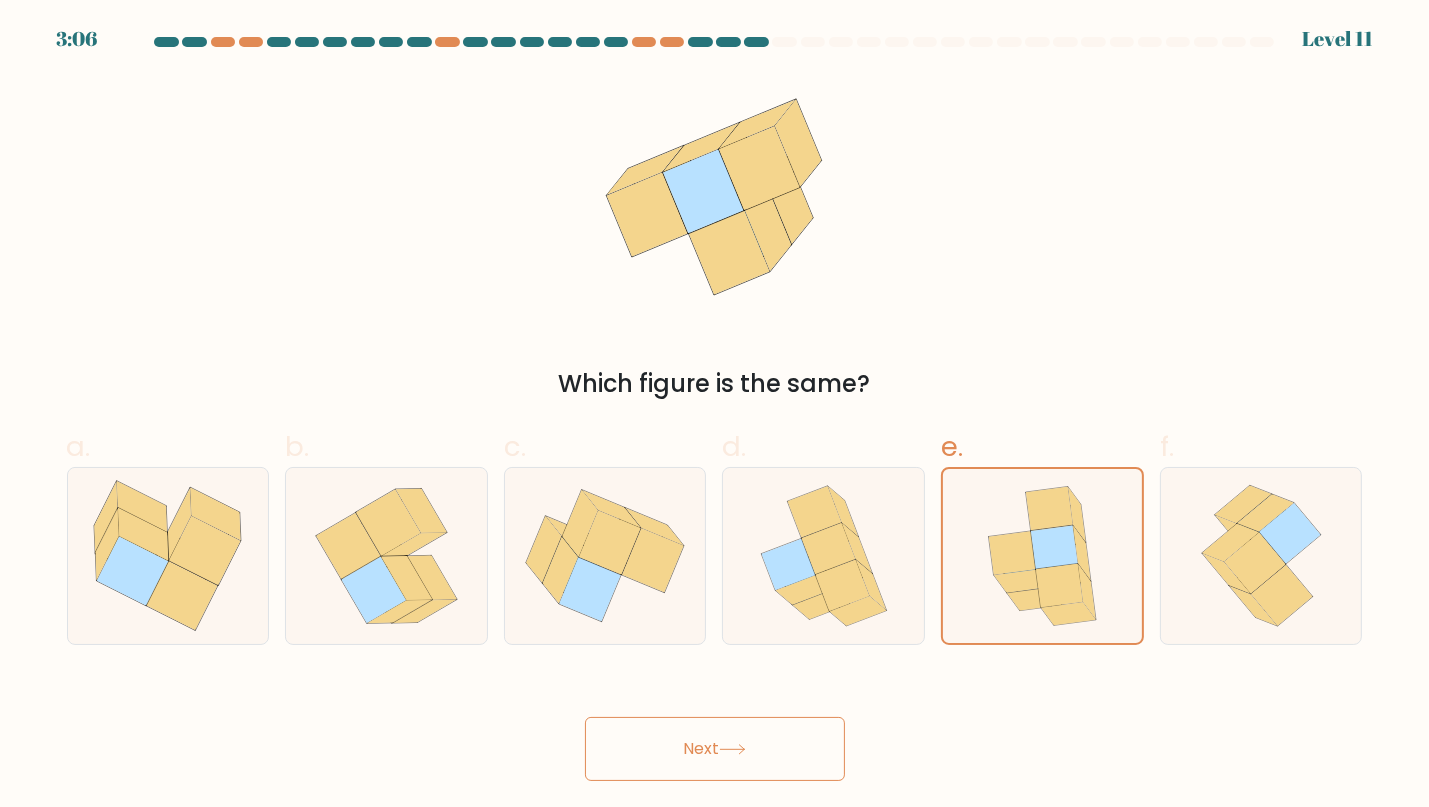 click on "Next" at bounding box center [715, 749] 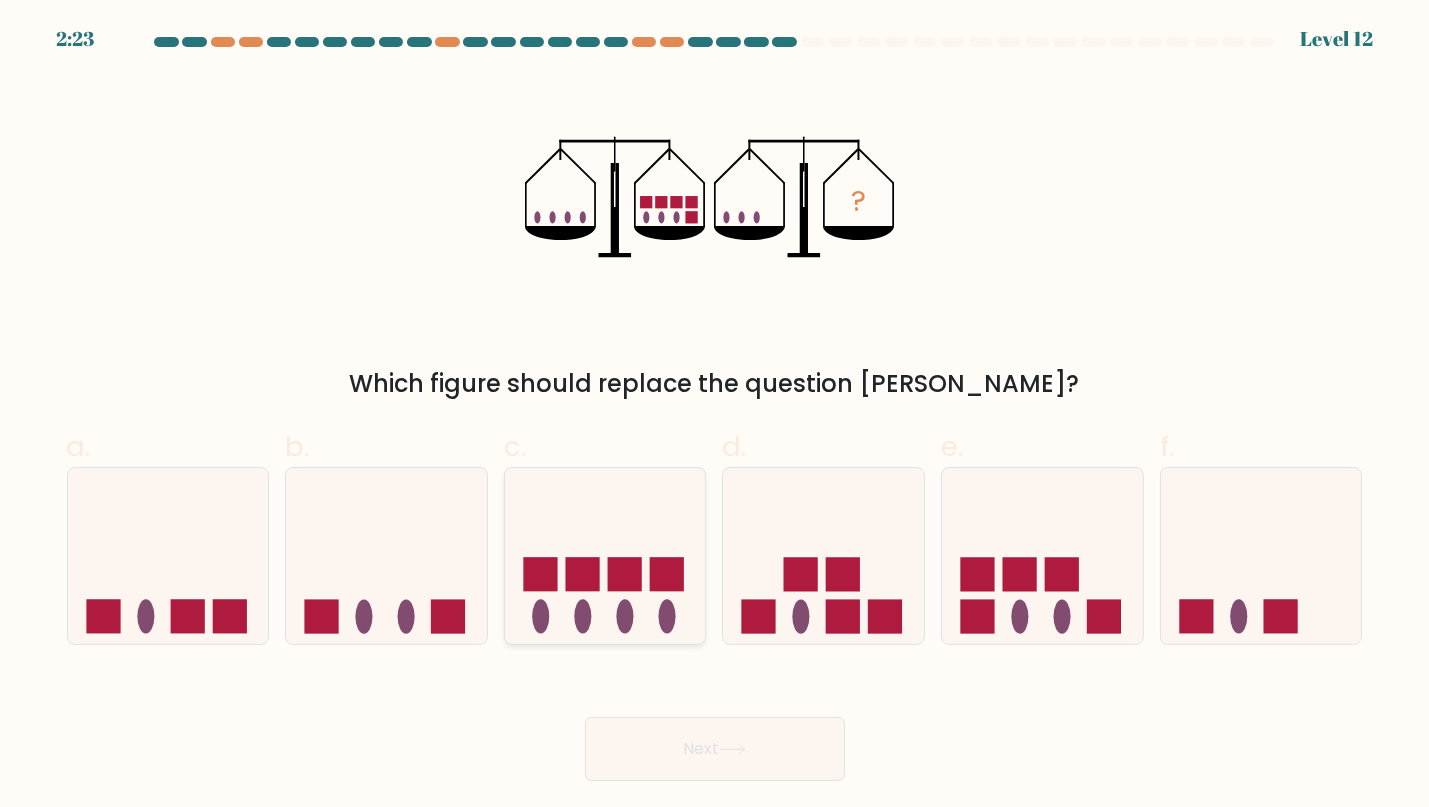 click 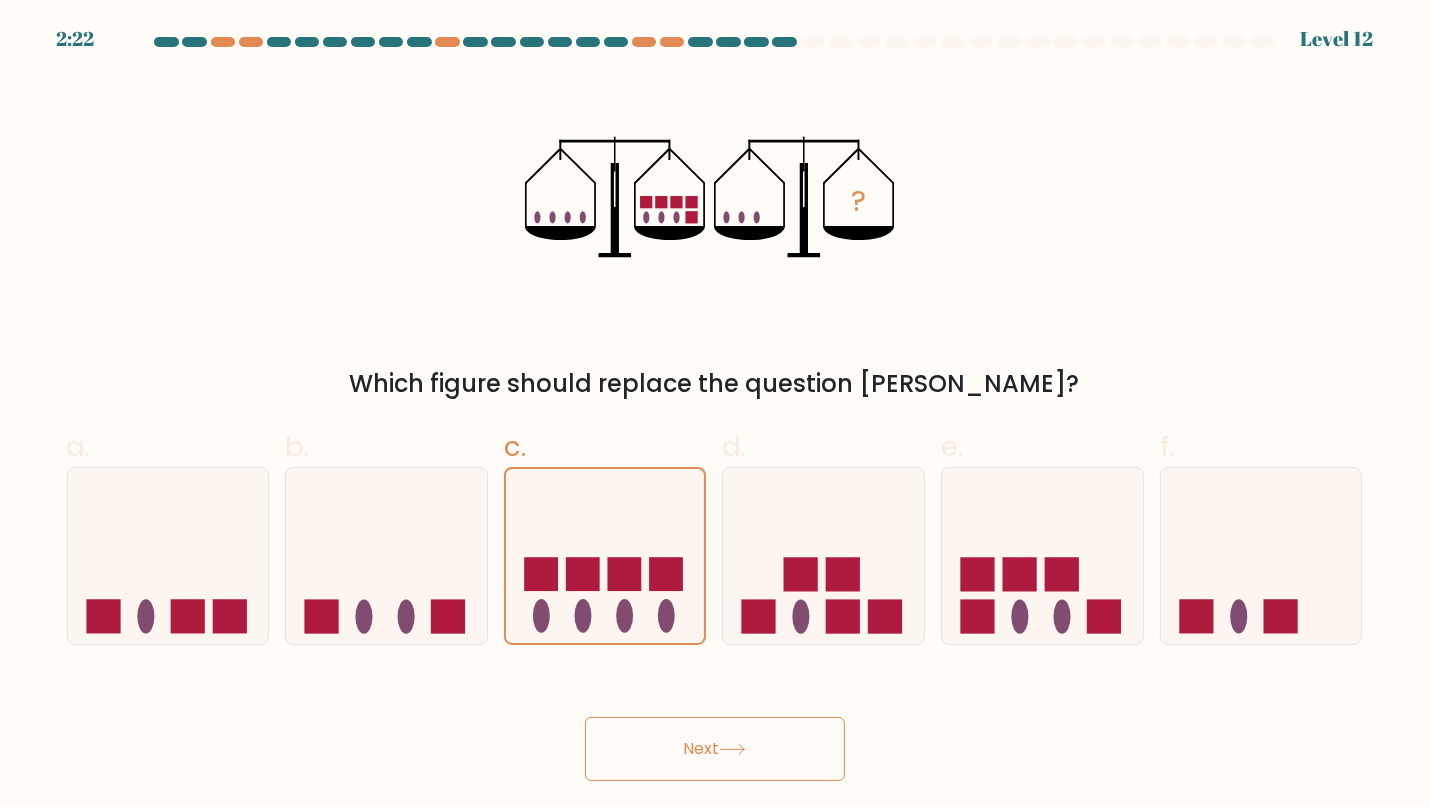 click on "Next" at bounding box center (715, 749) 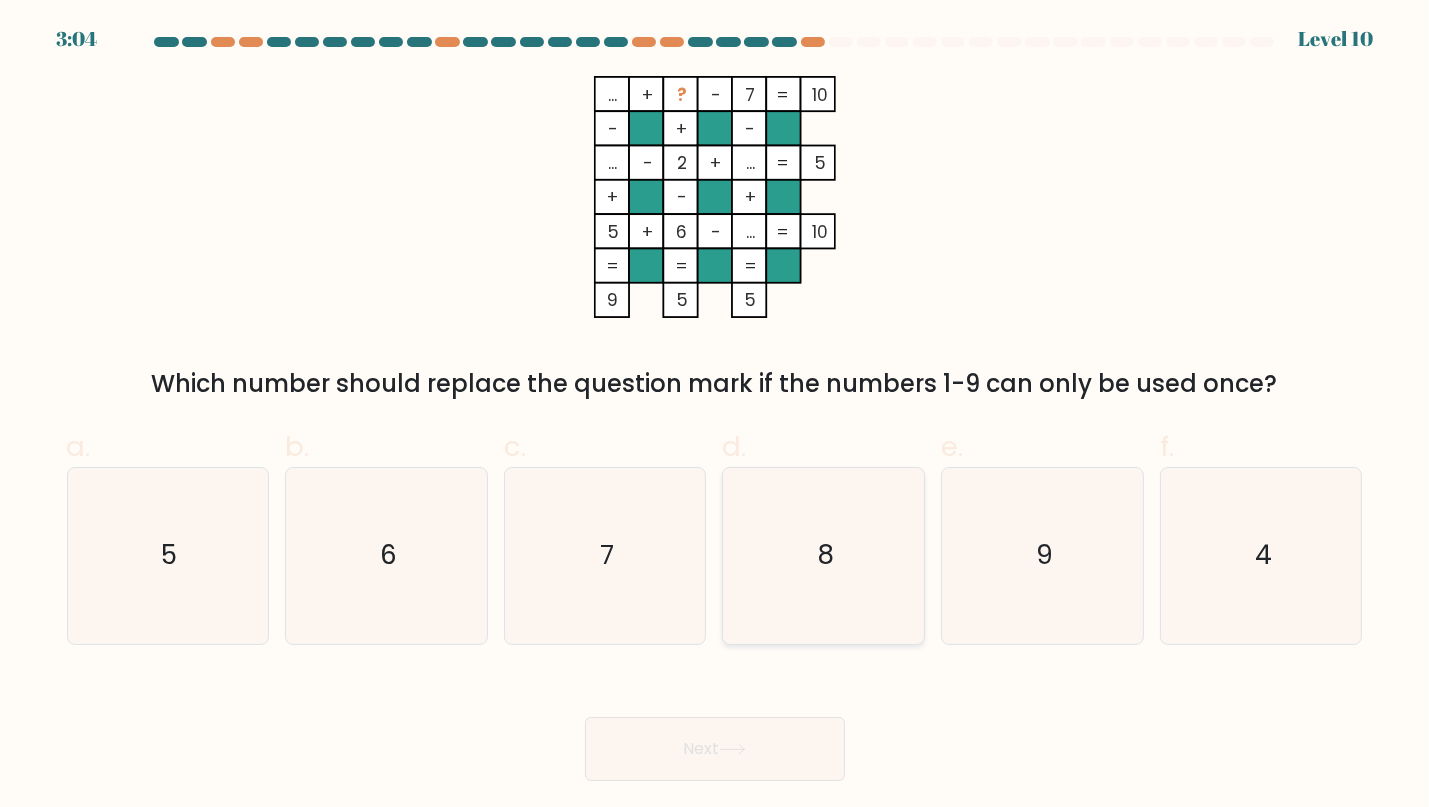 click on "8" 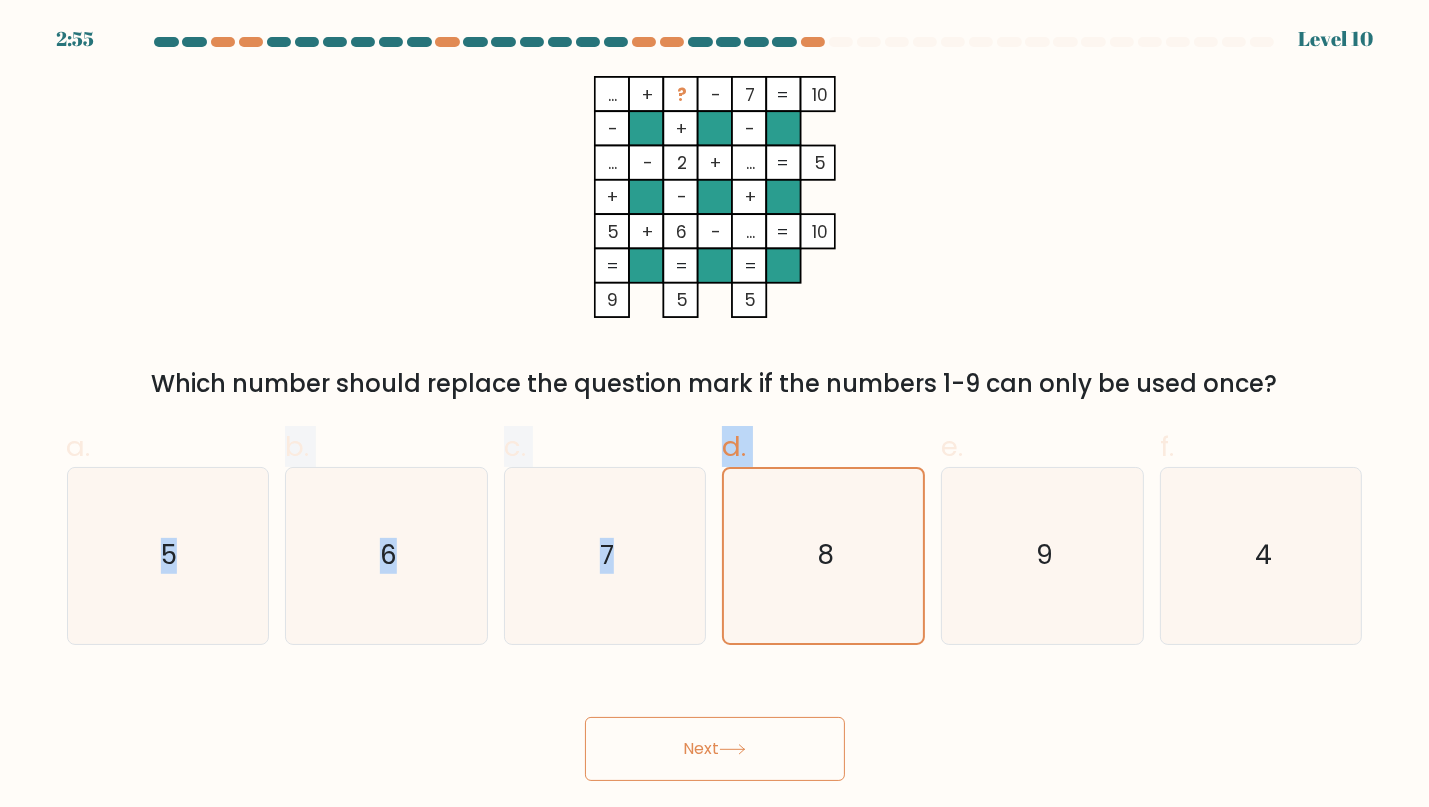 drag, startPoint x: 743, startPoint y: 504, endPoint x: -9, endPoint y: 489, distance: 752.1496 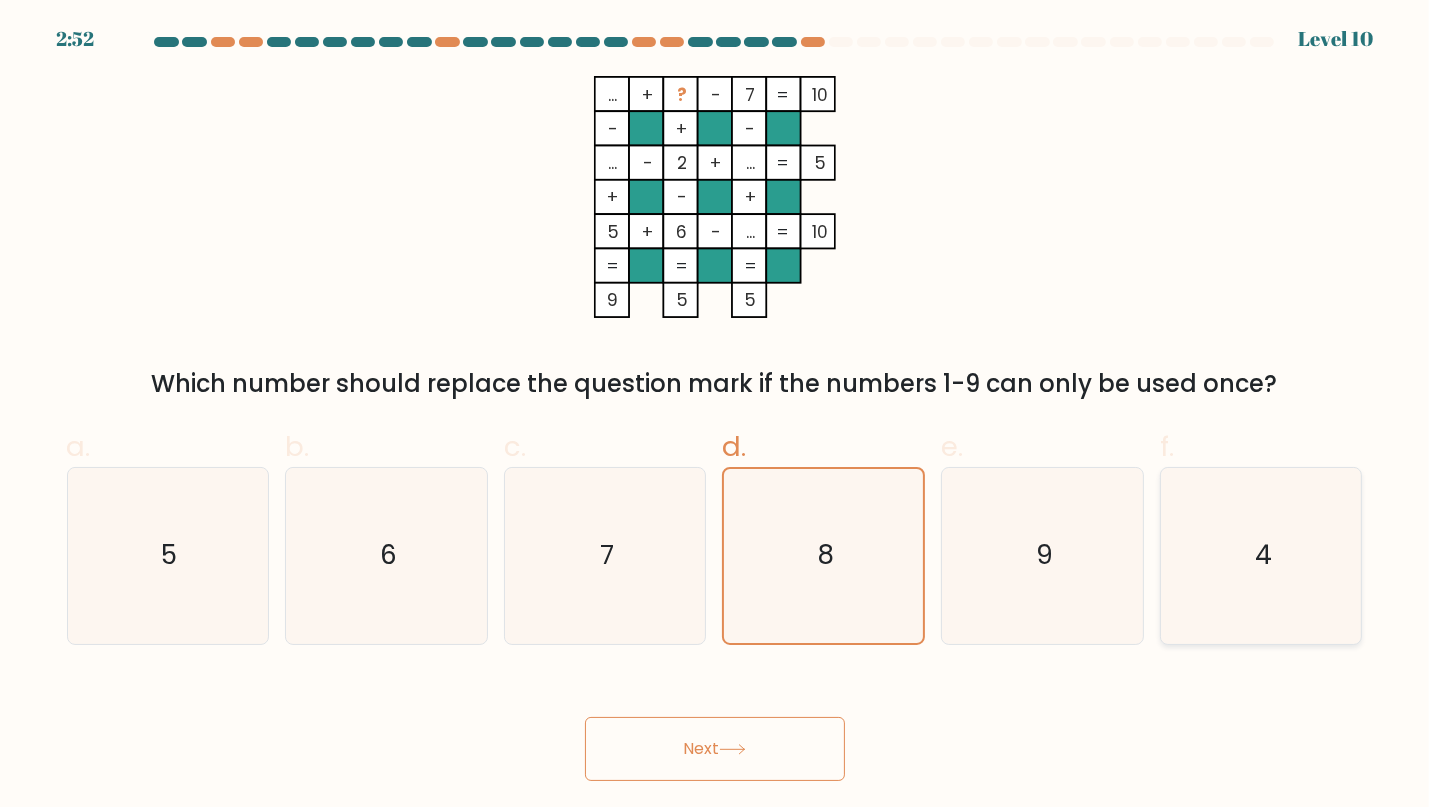 click on "4" 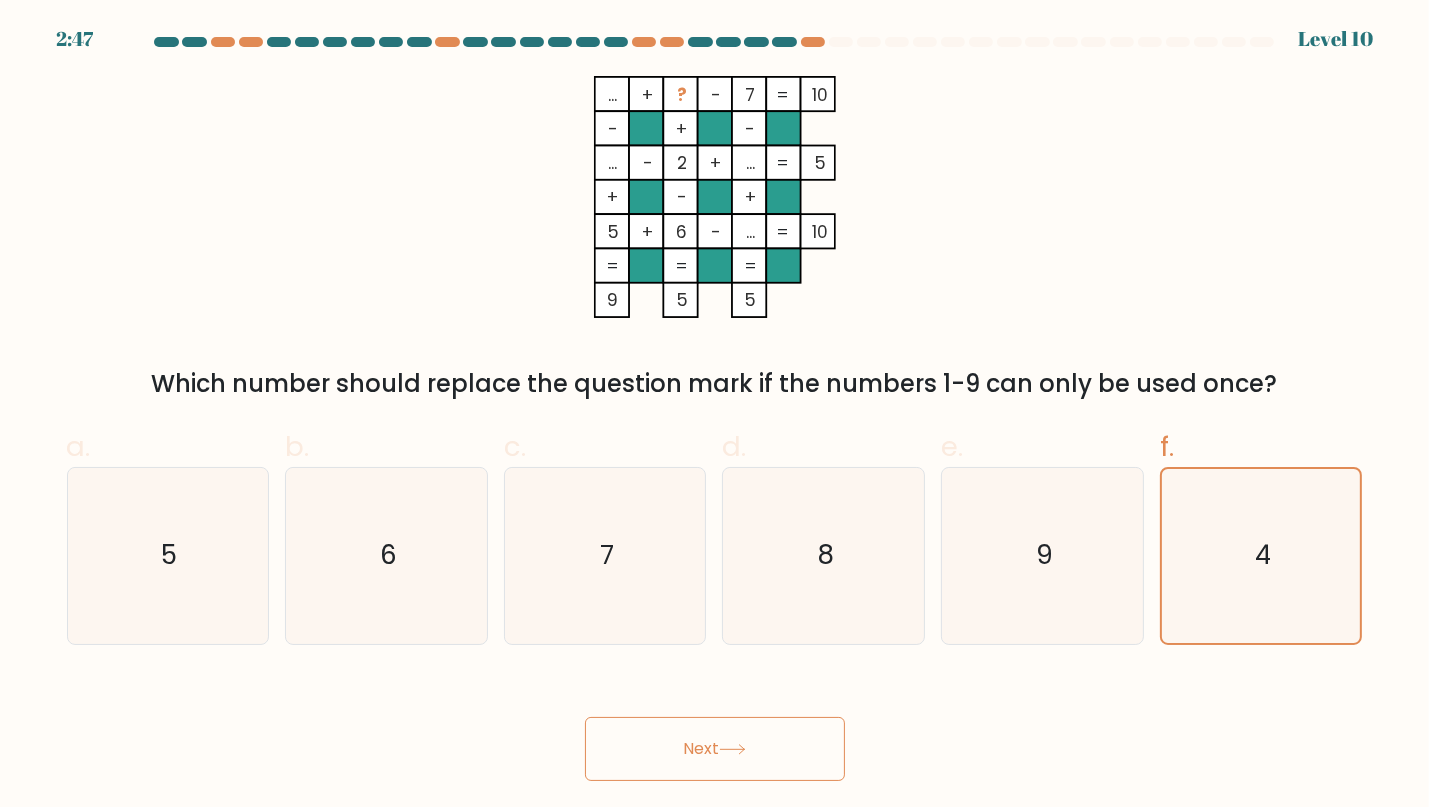 click 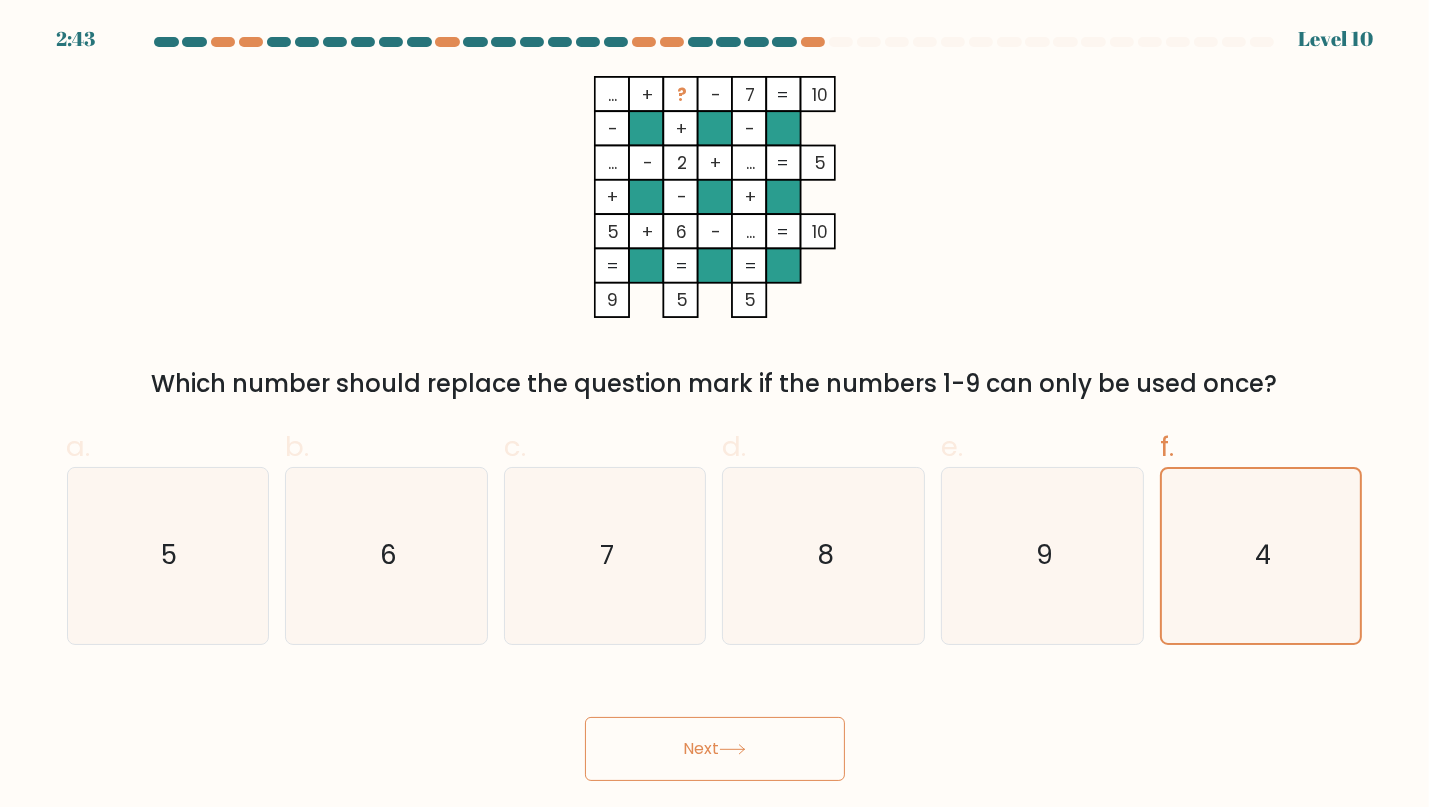 click 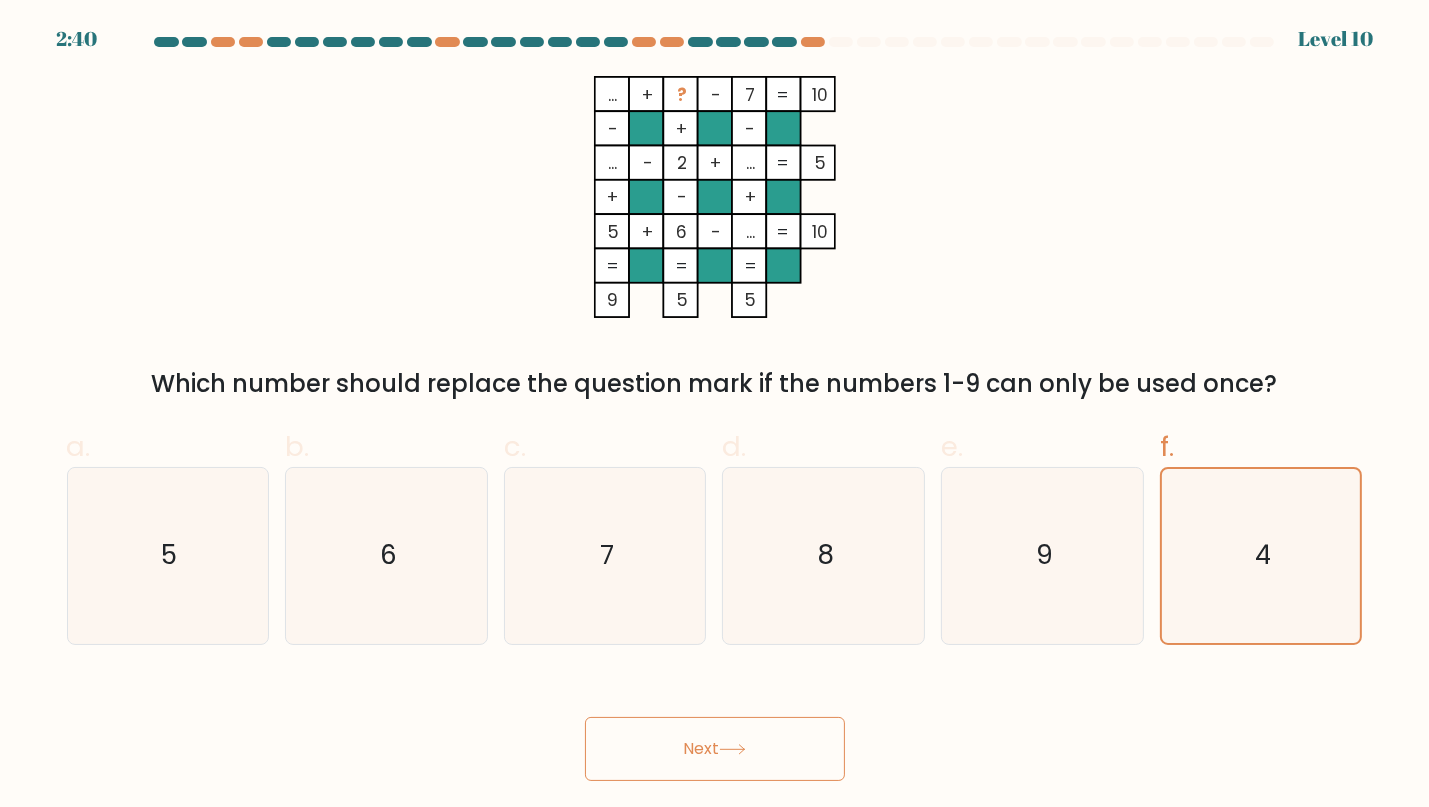 click on "Next" at bounding box center [715, 749] 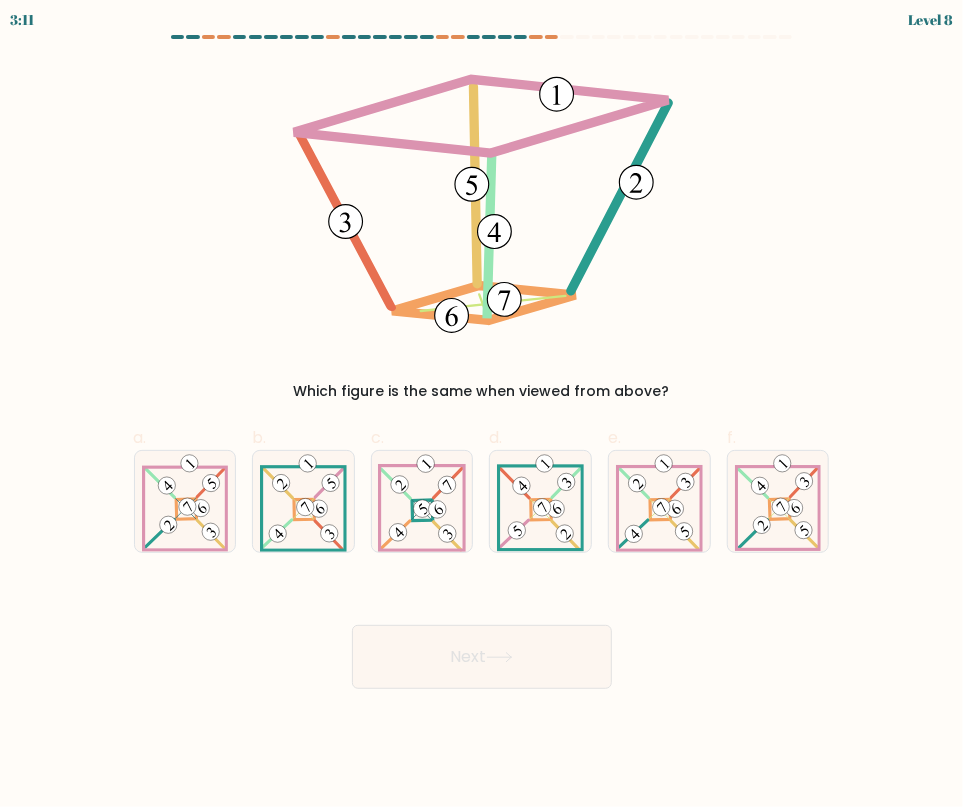 click 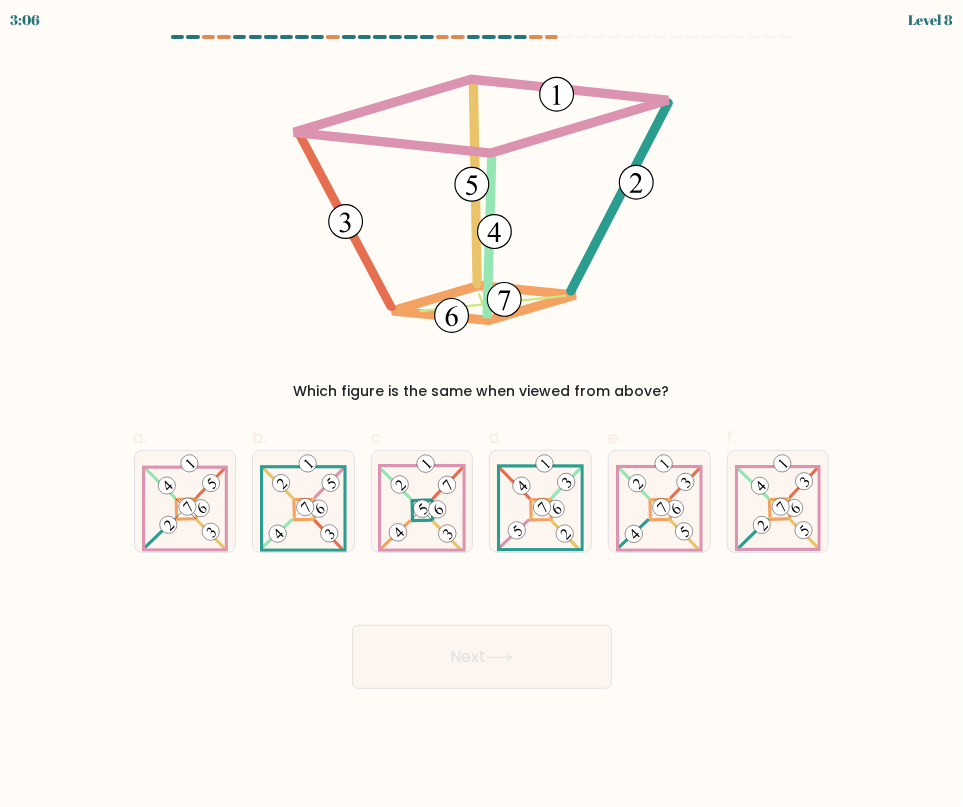 click on "a.
b.
c.
d." at bounding box center [482, 481] 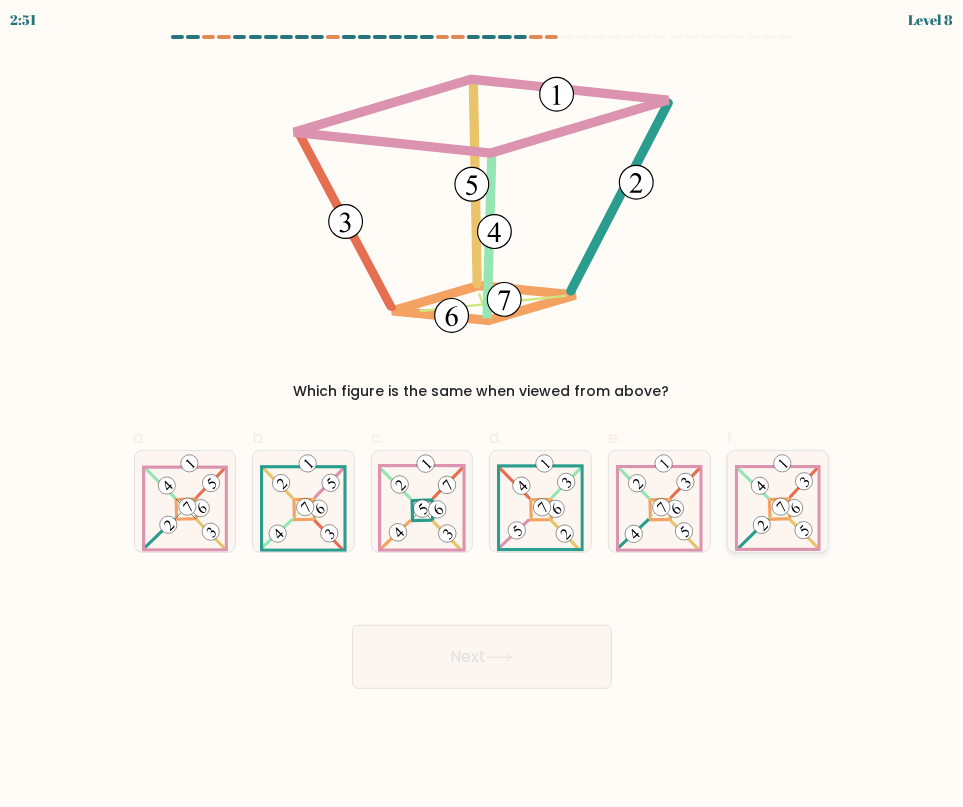 click 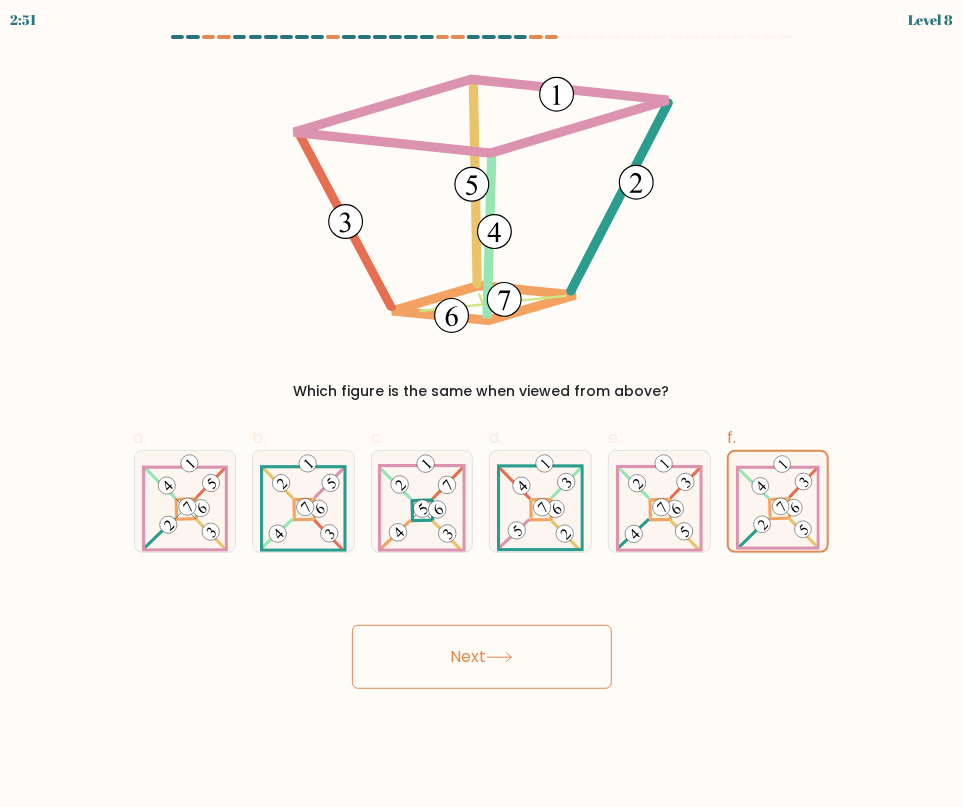 click on "Next" at bounding box center (482, 657) 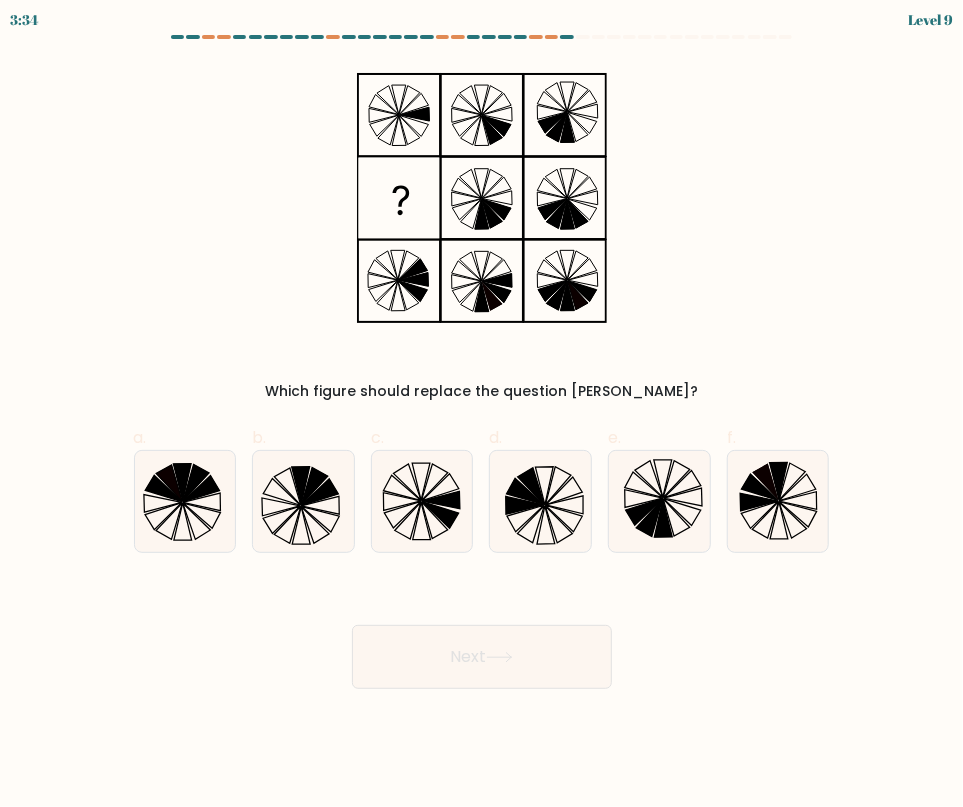 click on "3:34
Level 9" at bounding box center [481, 403] 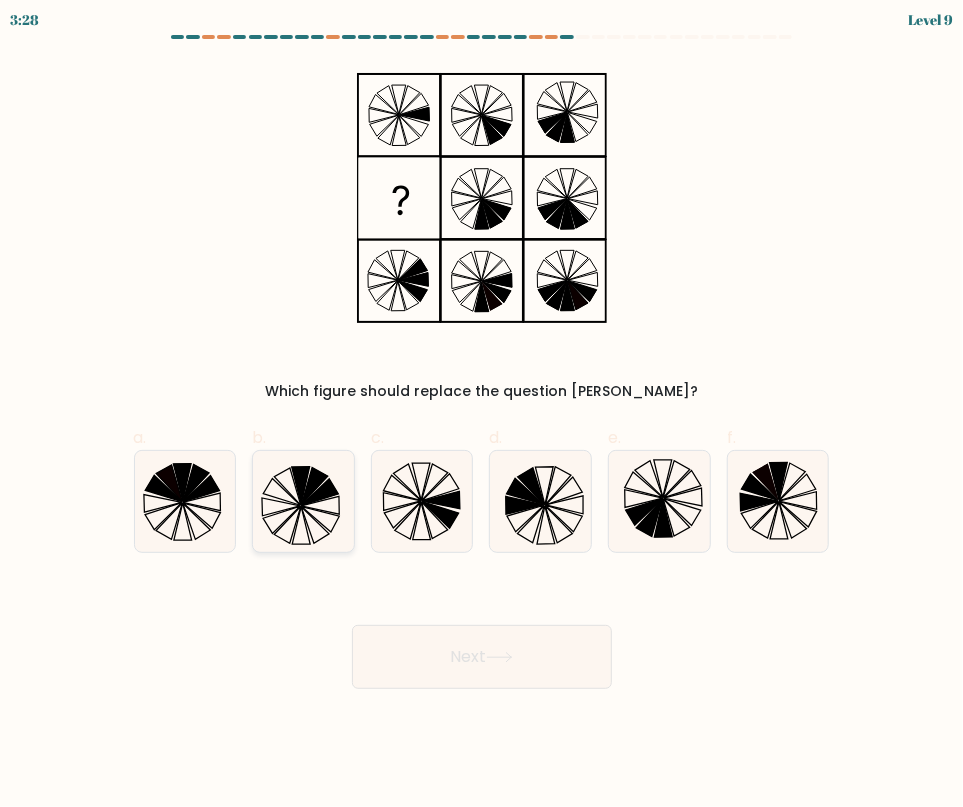 click 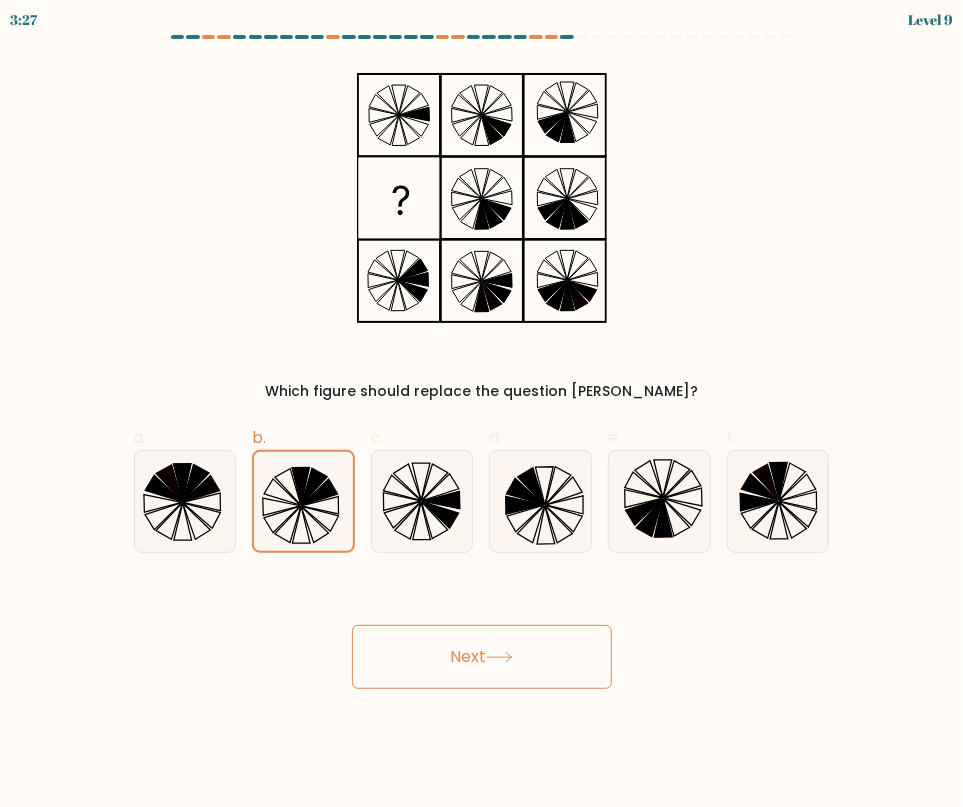drag, startPoint x: 437, startPoint y: 600, endPoint x: 478, endPoint y: 691, distance: 99.80982 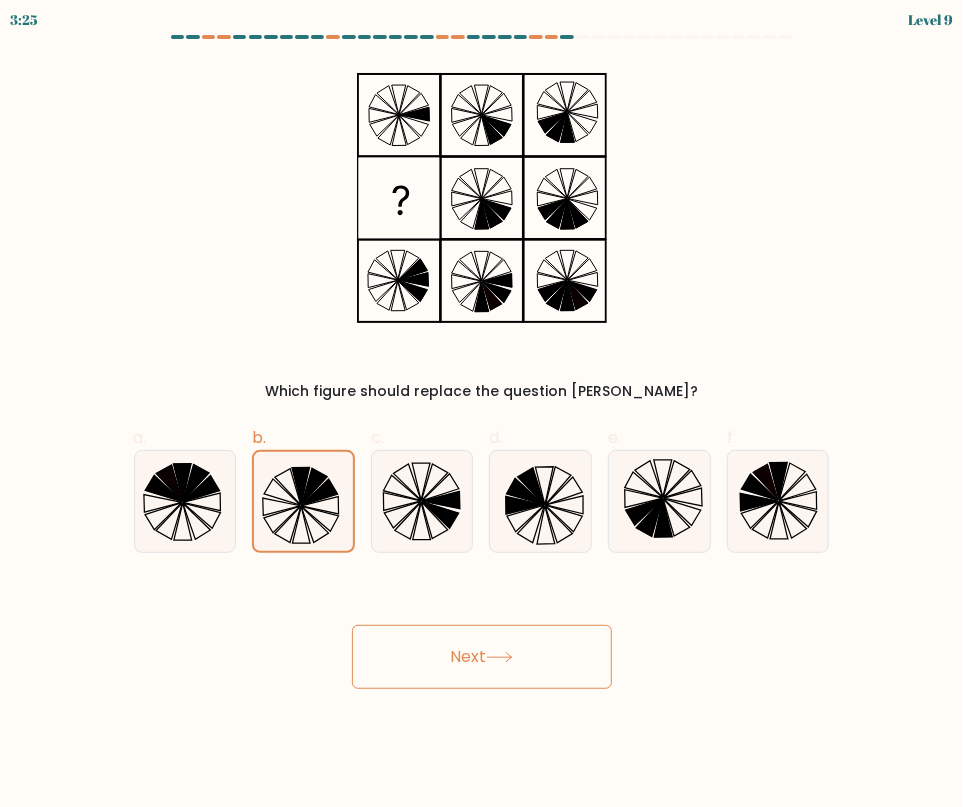 click on "Next" at bounding box center [482, 657] 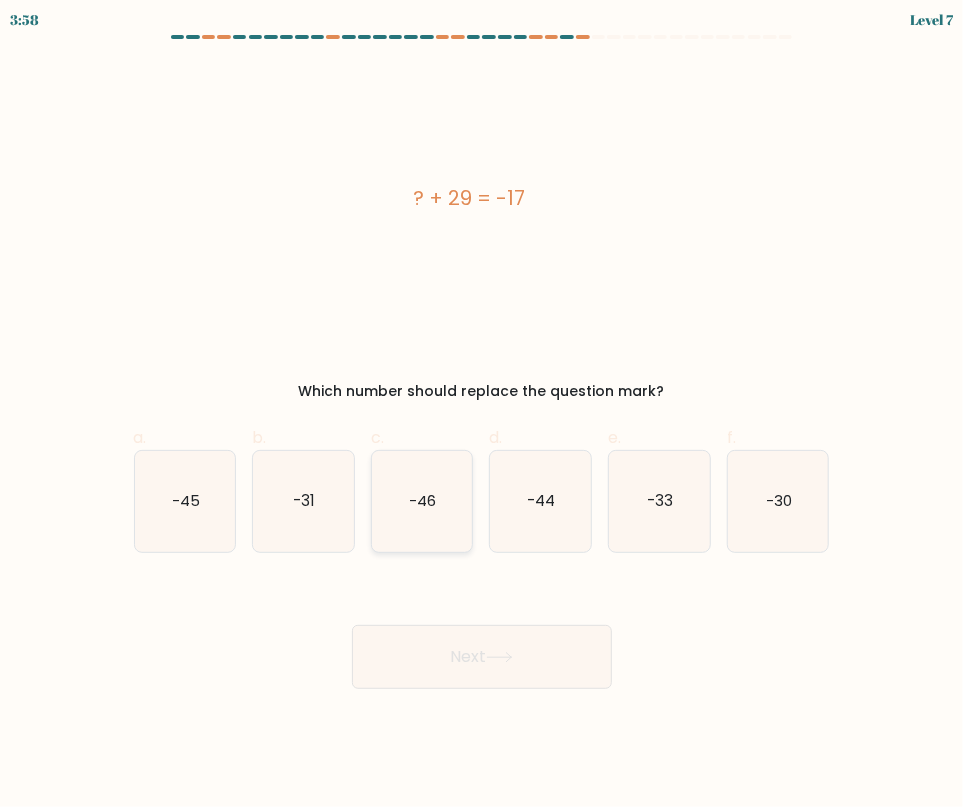 click on "-46" 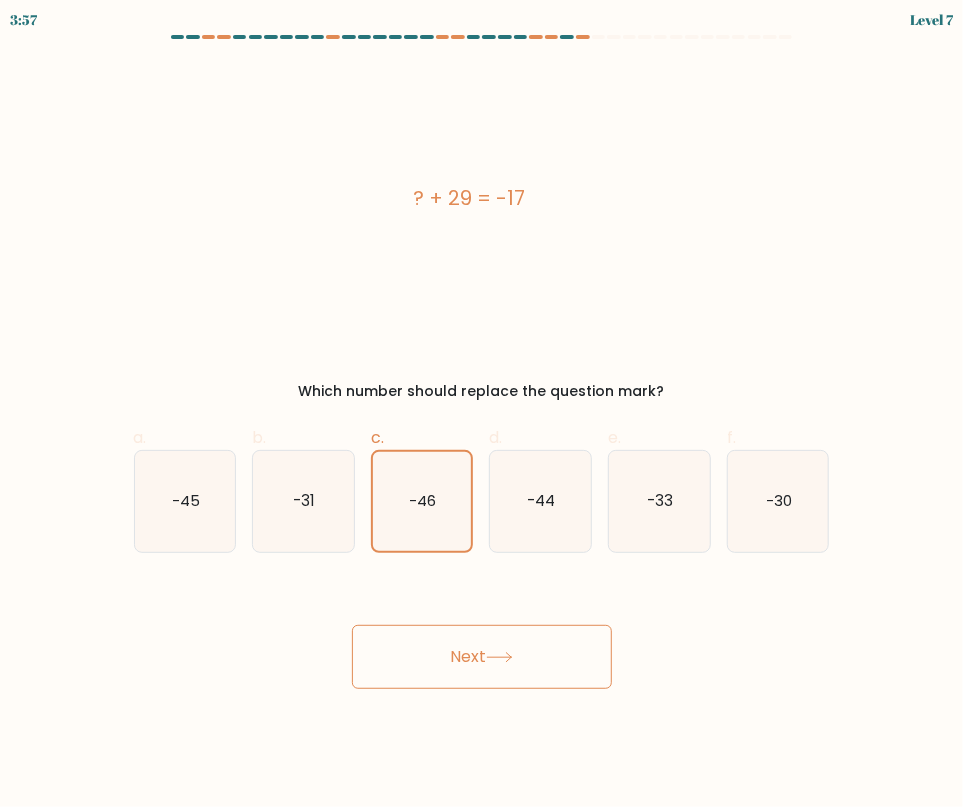 click on "Next" at bounding box center (482, 657) 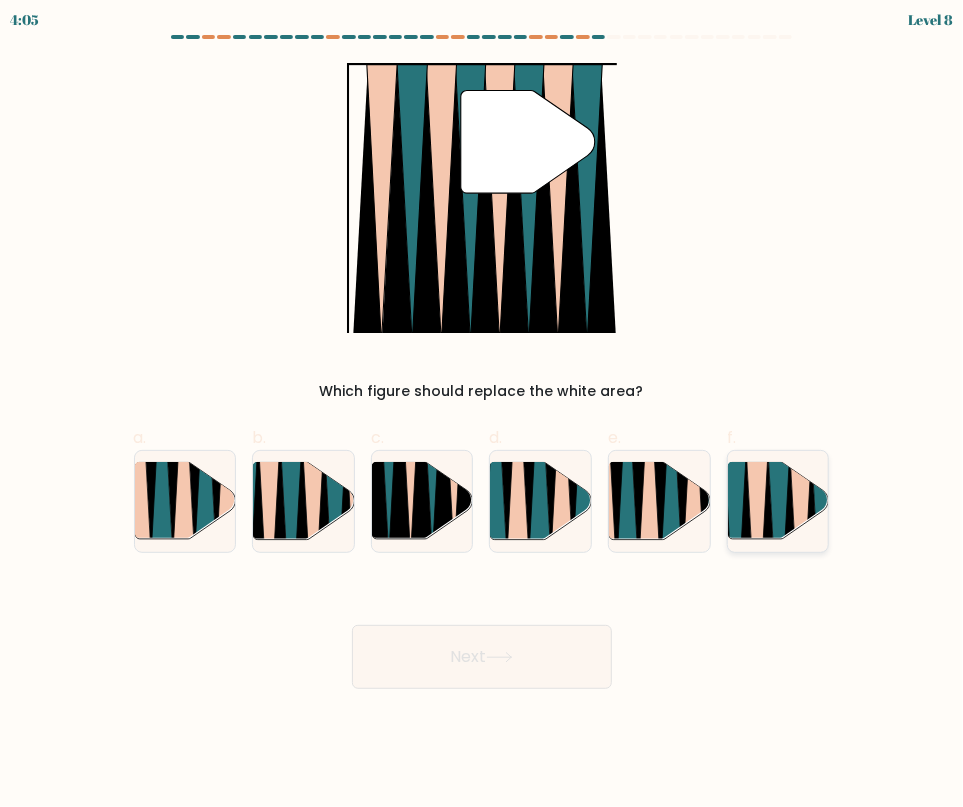 click 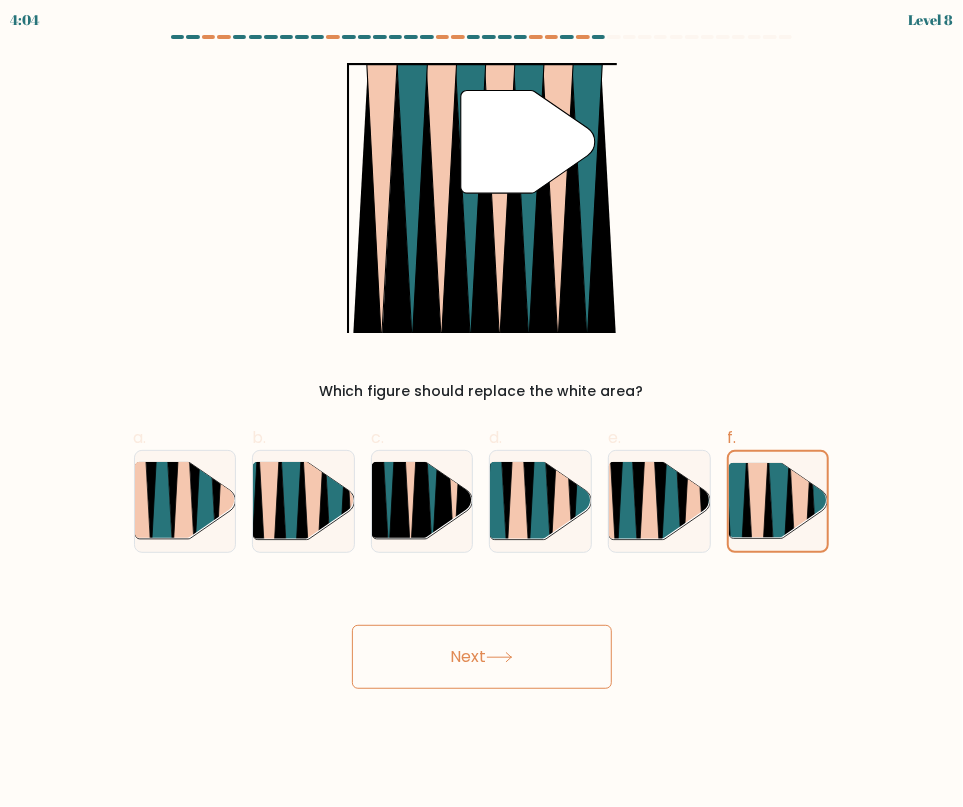 click on "Next" at bounding box center [482, 657] 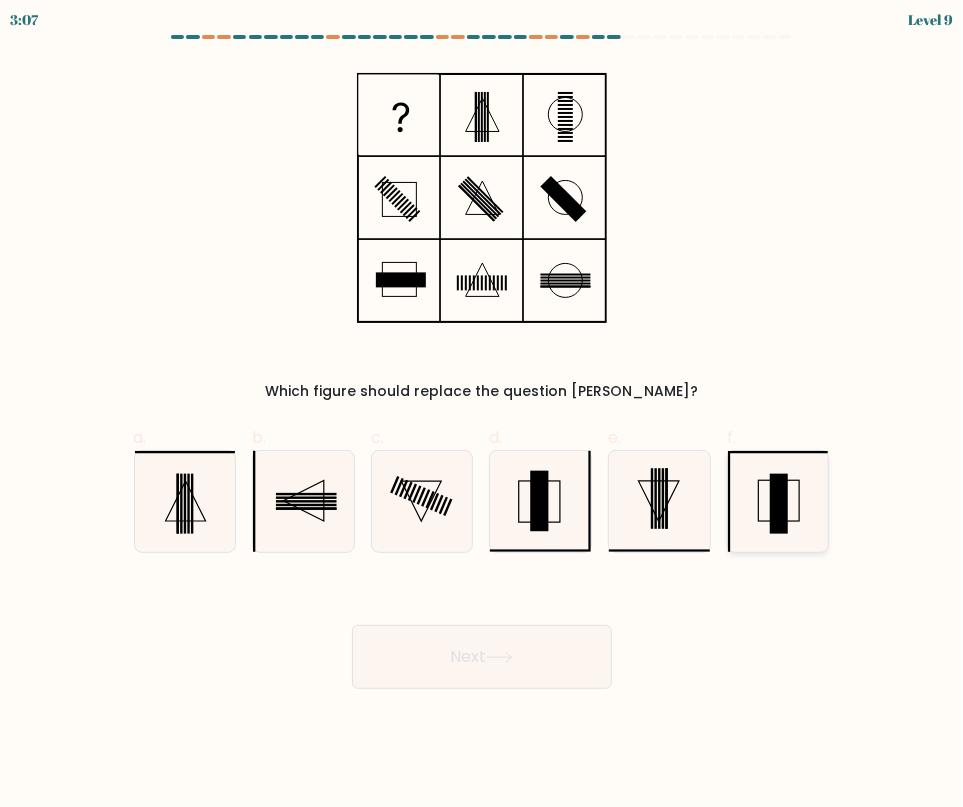 click 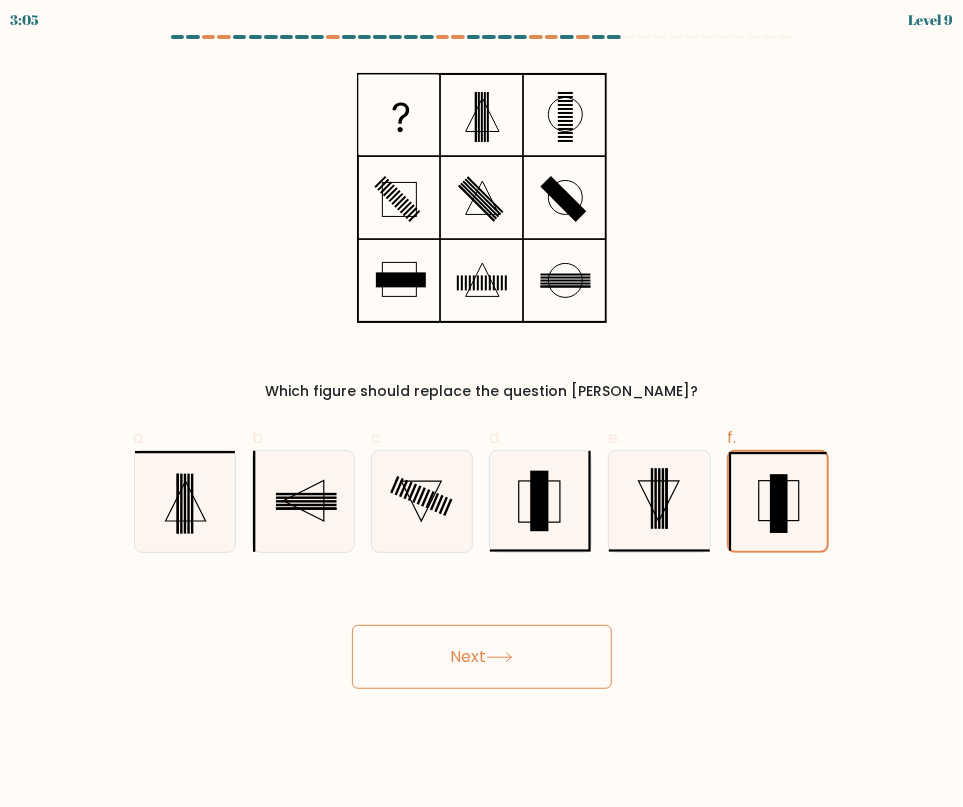click on "Next" at bounding box center (482, 657) 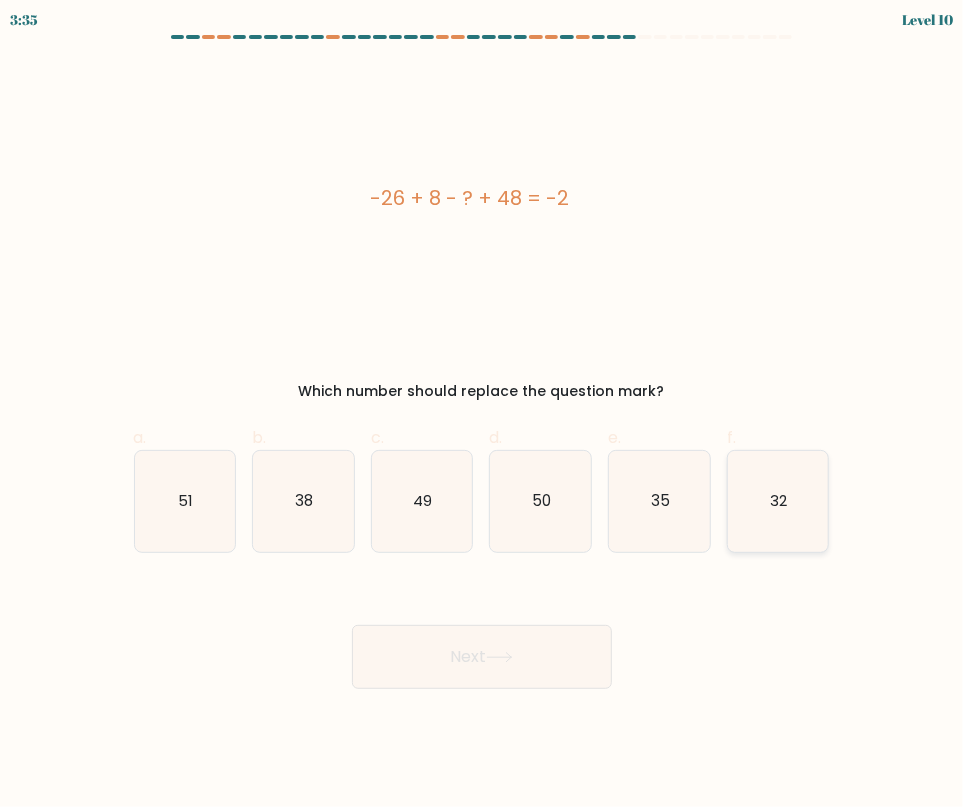 click on "32" 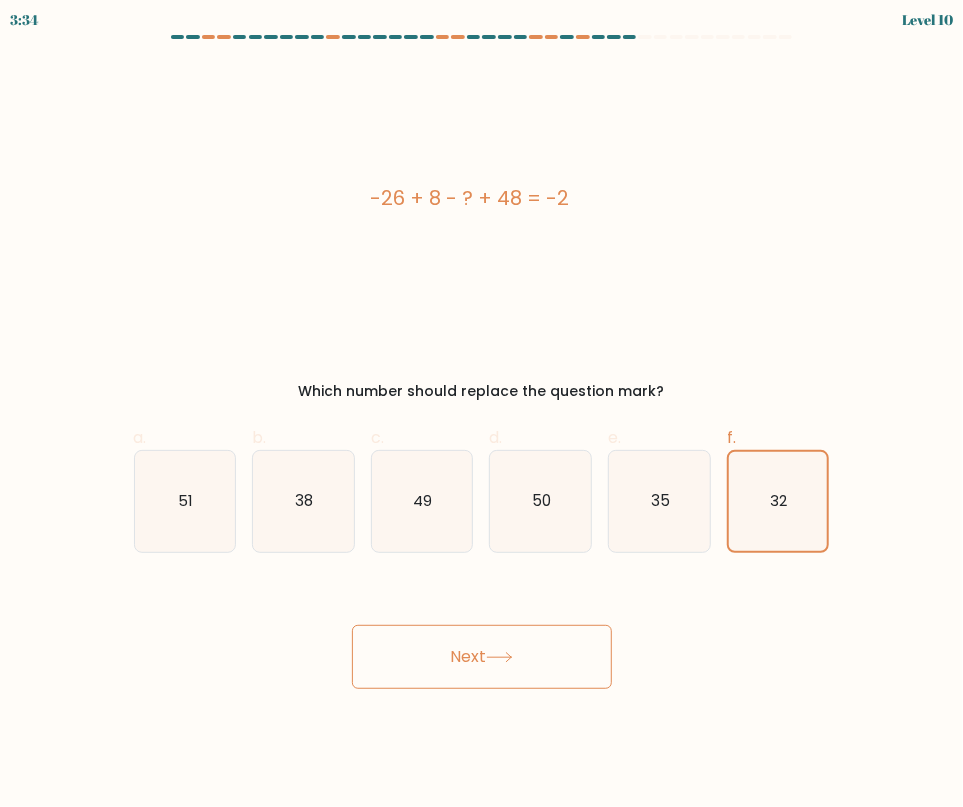 click on "Next" at bounding box center (482, 657) 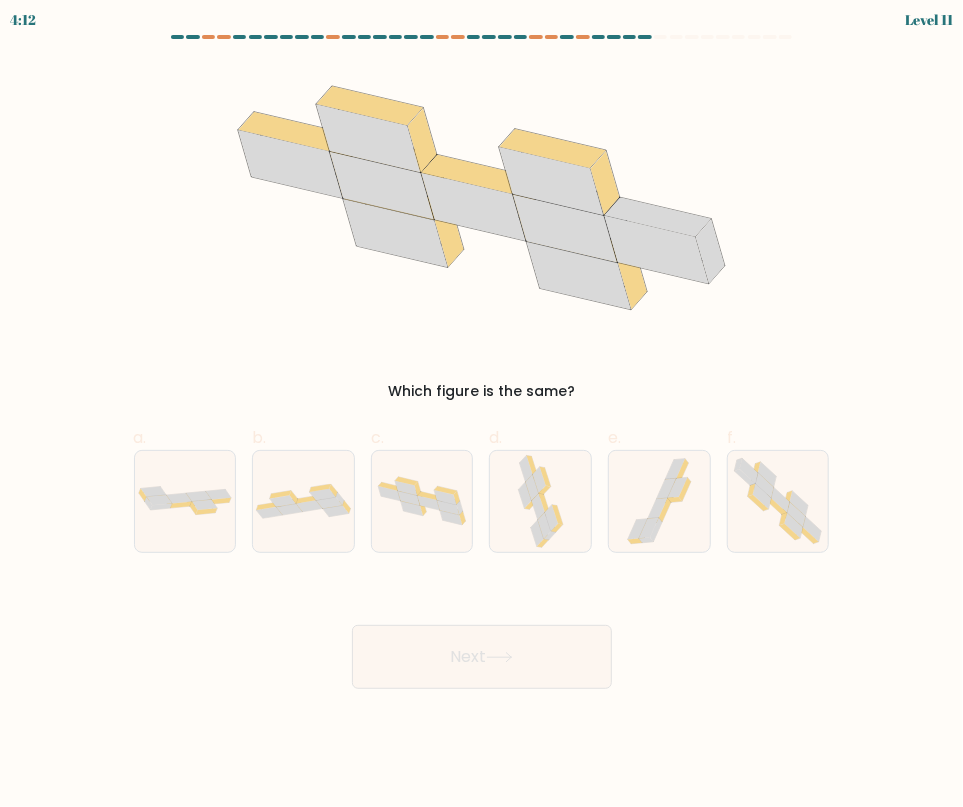 drag, startPoint x: 769, startPoint y: 488, endPoint x: 846, endPoint y: 573, distance: 114.69089 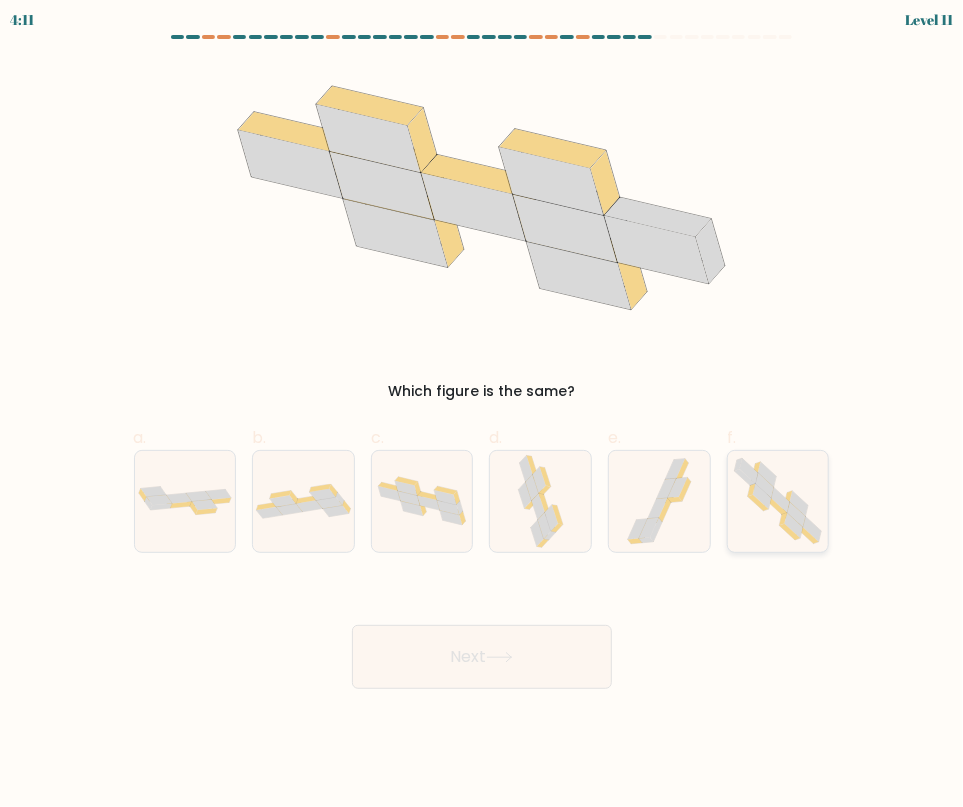click 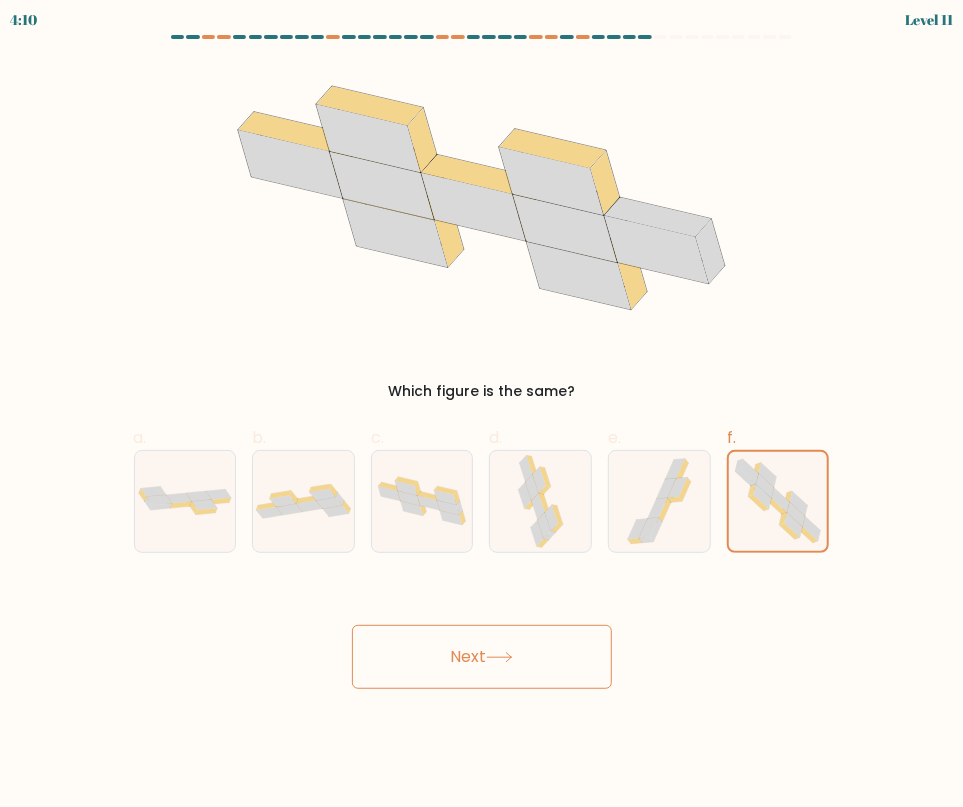 click on "Next" at bounding box center (482, 657) 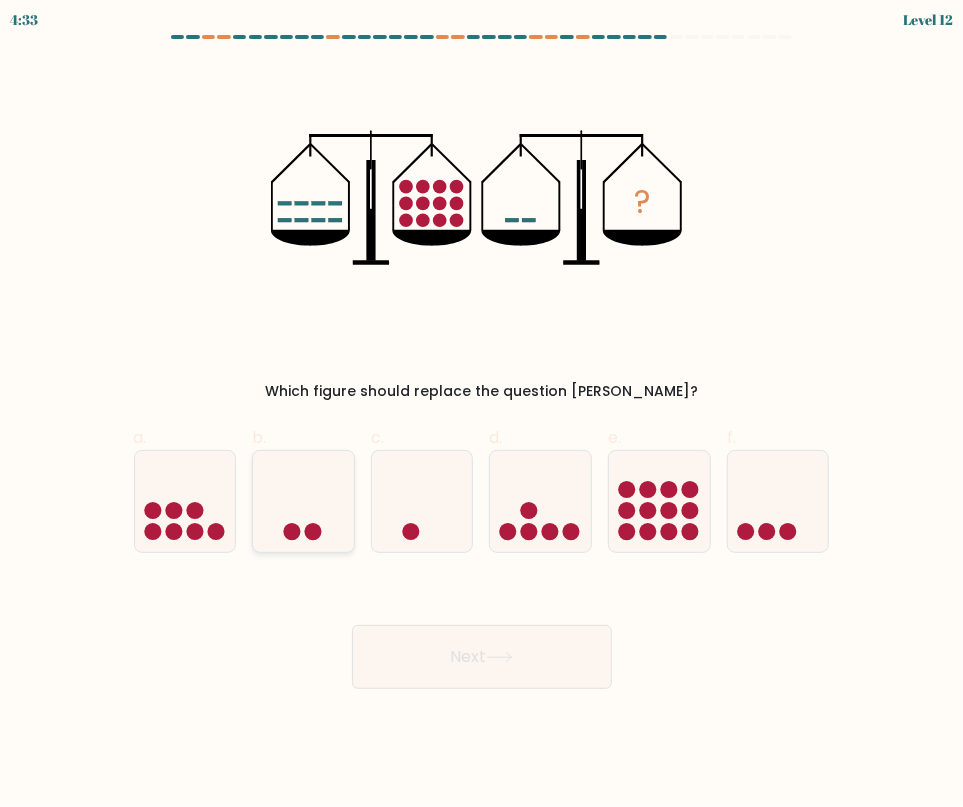 click 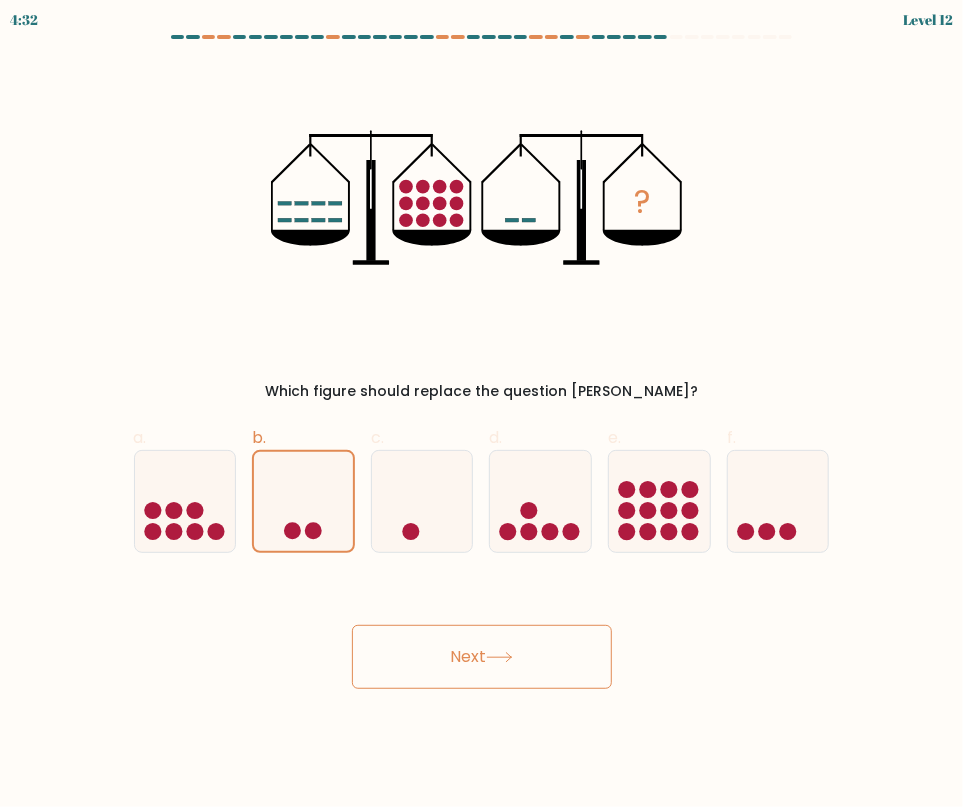click on "Next" at bounding box center [482, 657] 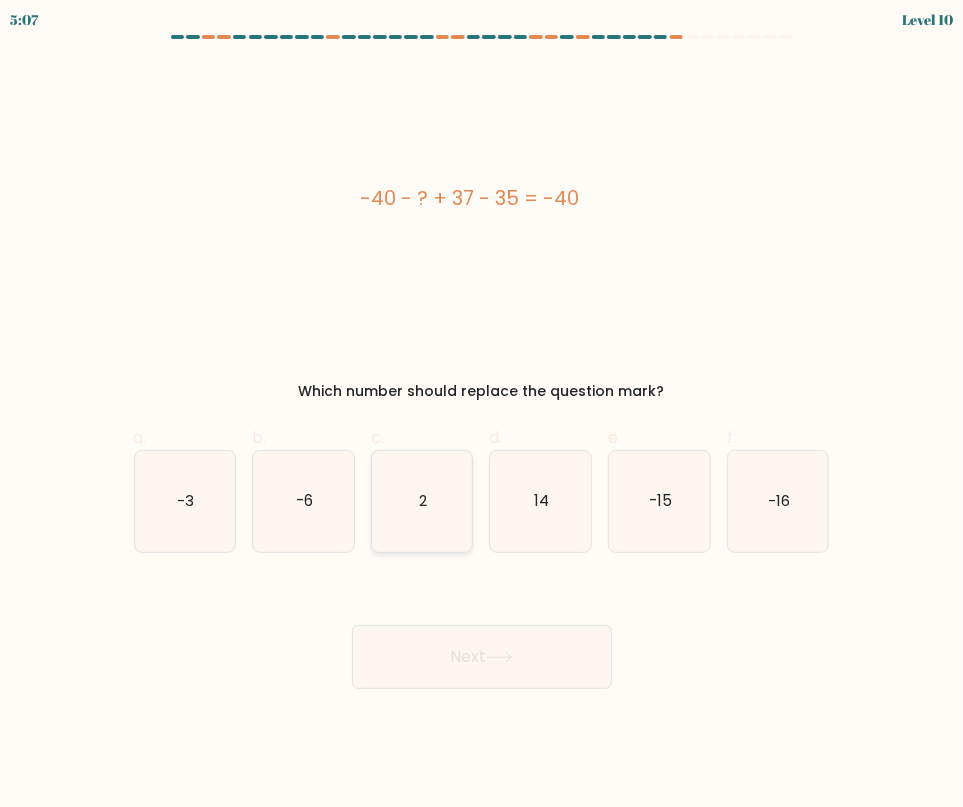 click on "2" 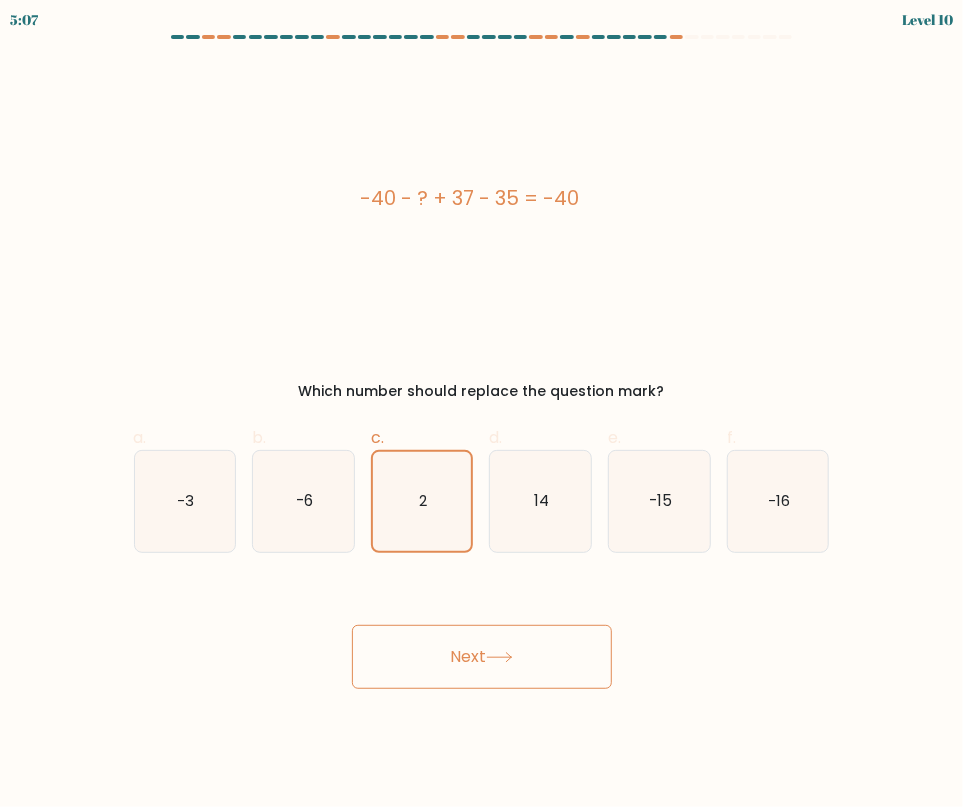 click 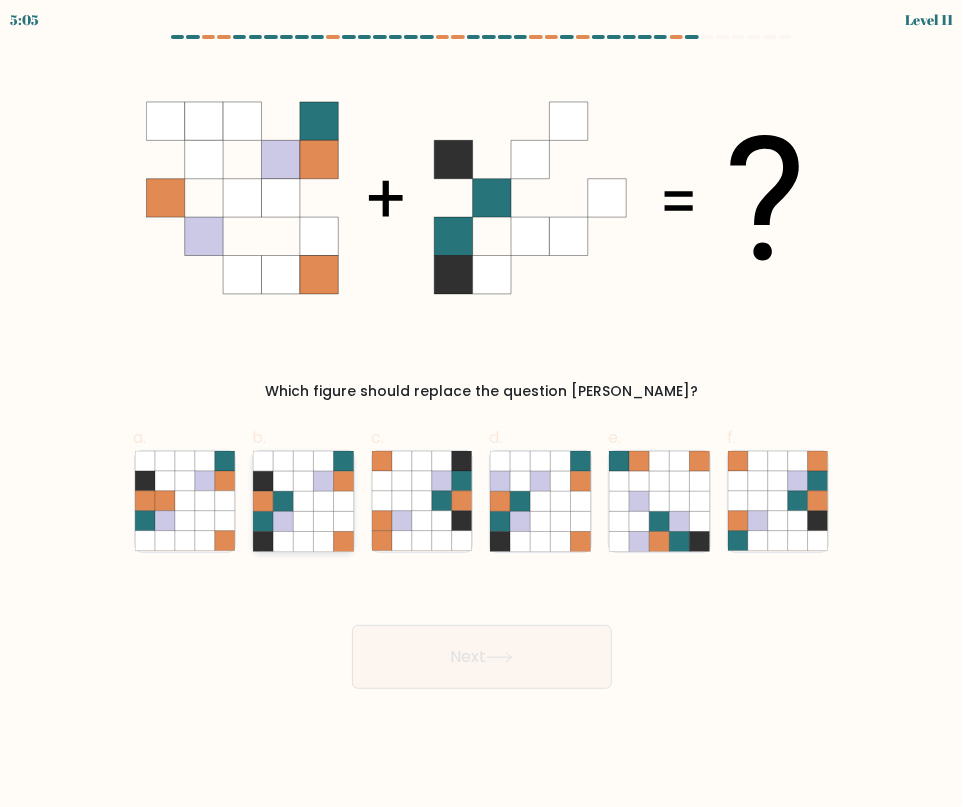 click 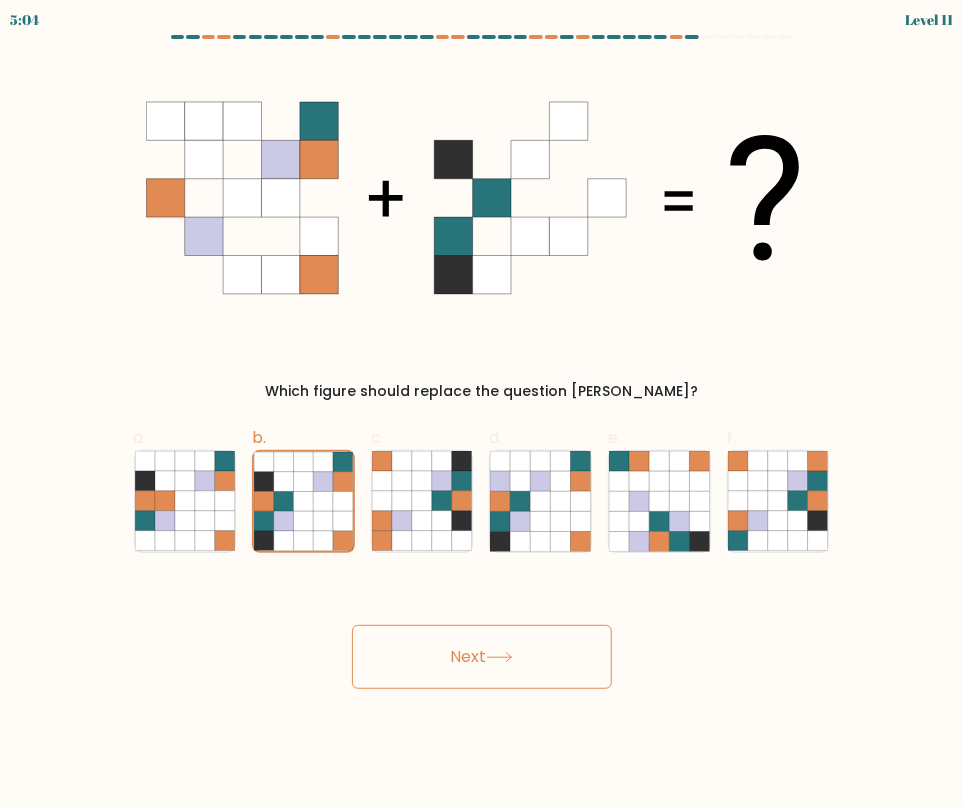 click on "Next" at bounding box center [482, 657] 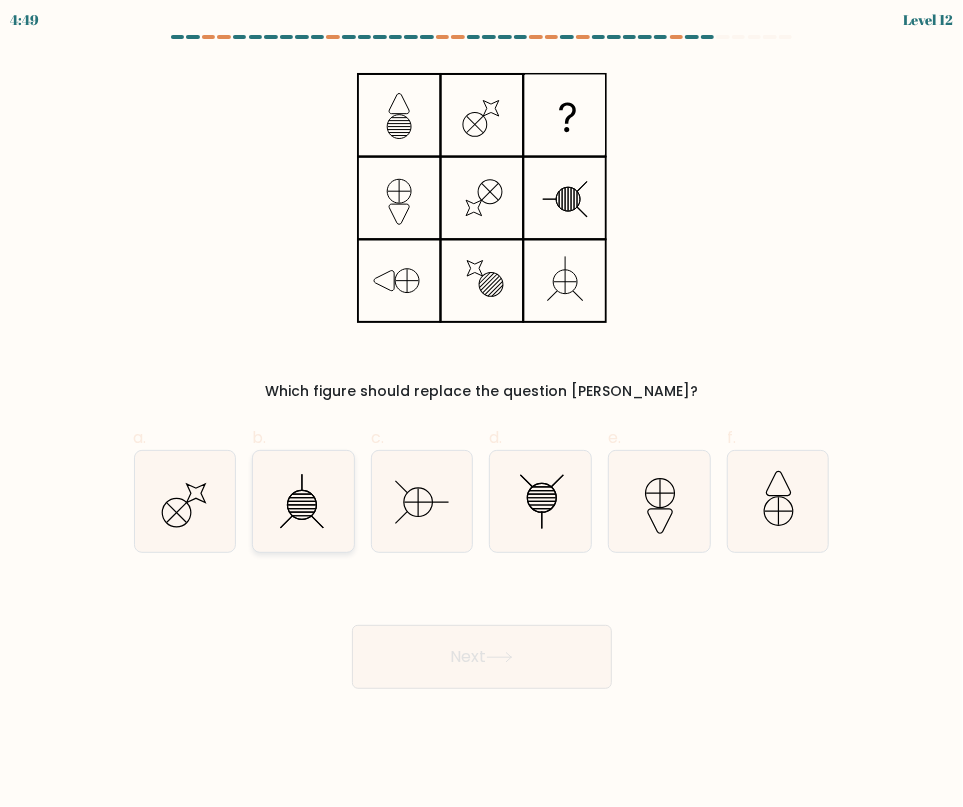 click 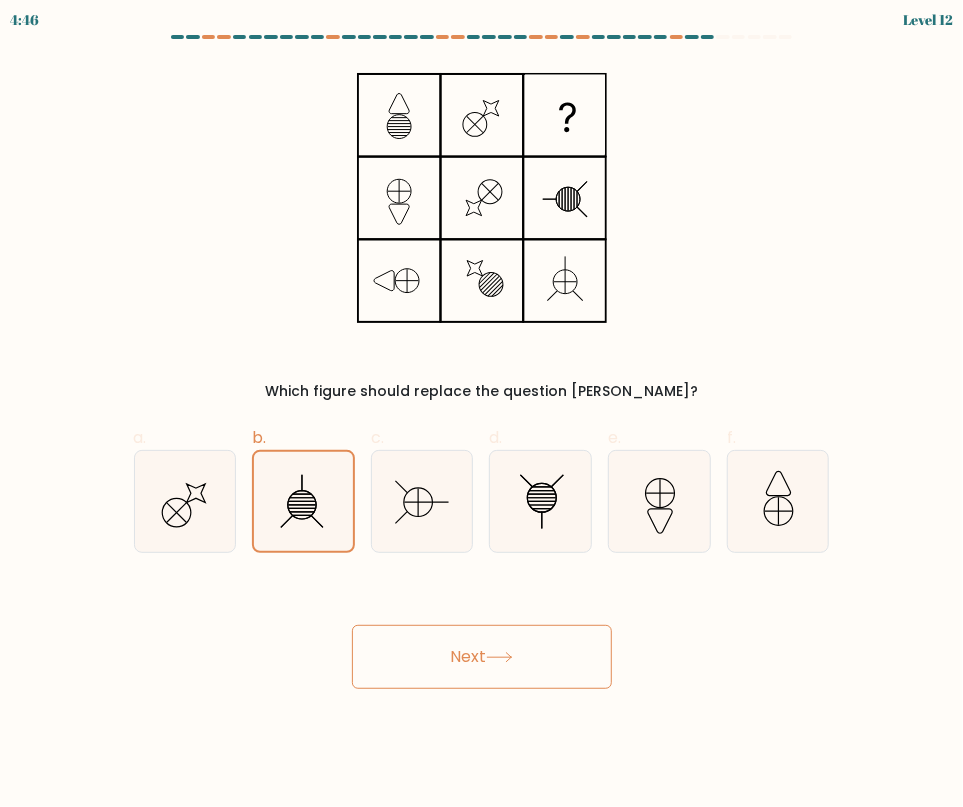 click on "Next" at bounding box center (482, 657) 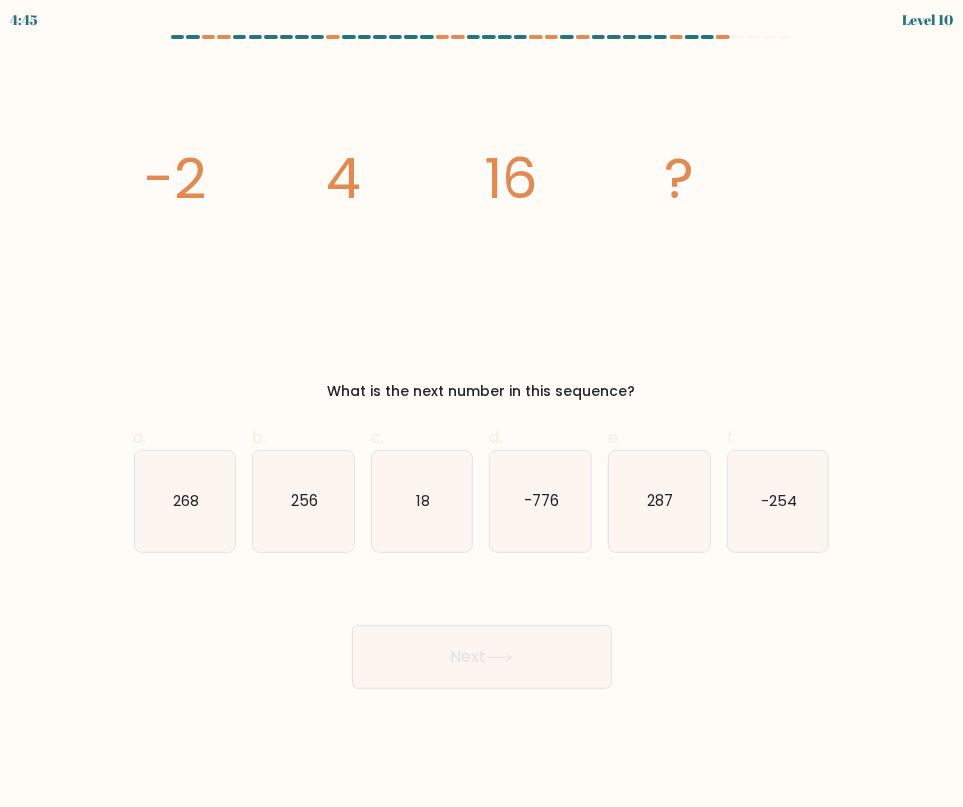 click on "Next" at bounding box center [482, 657] 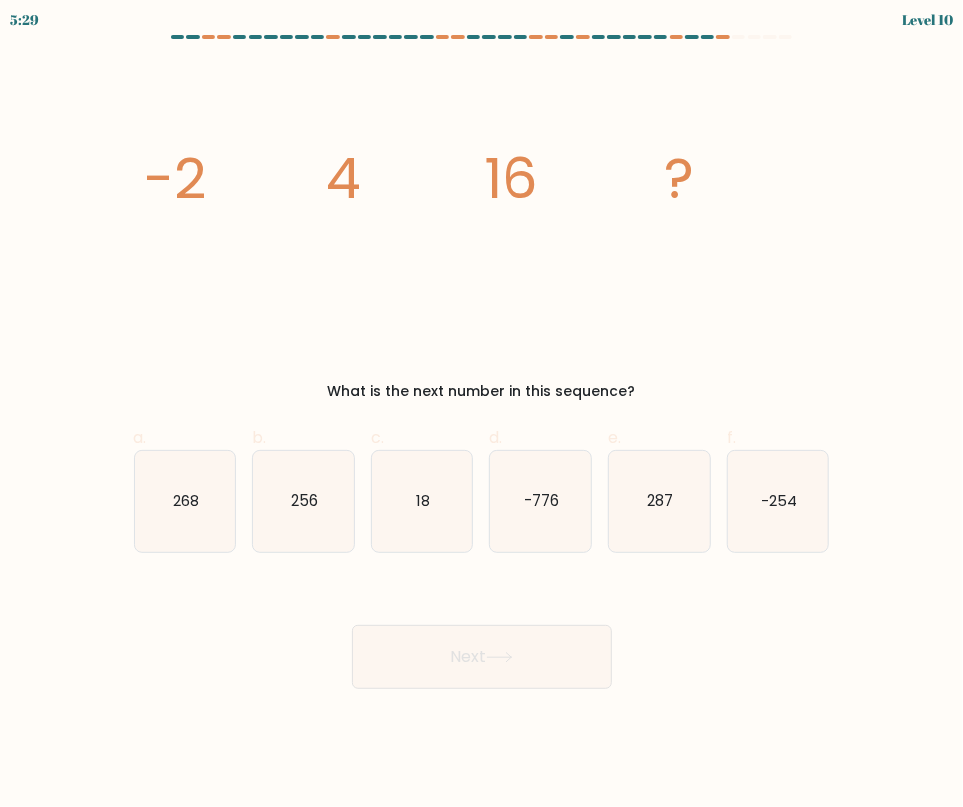 click on "Next" at bounding box center (482, 633) 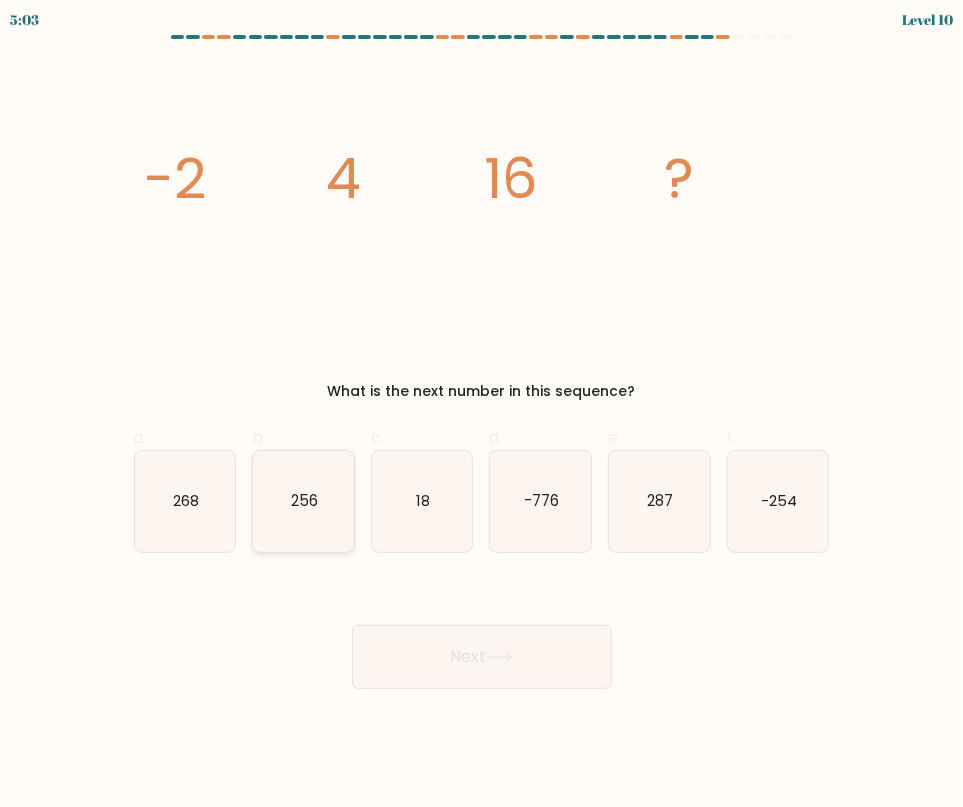 click on "256" 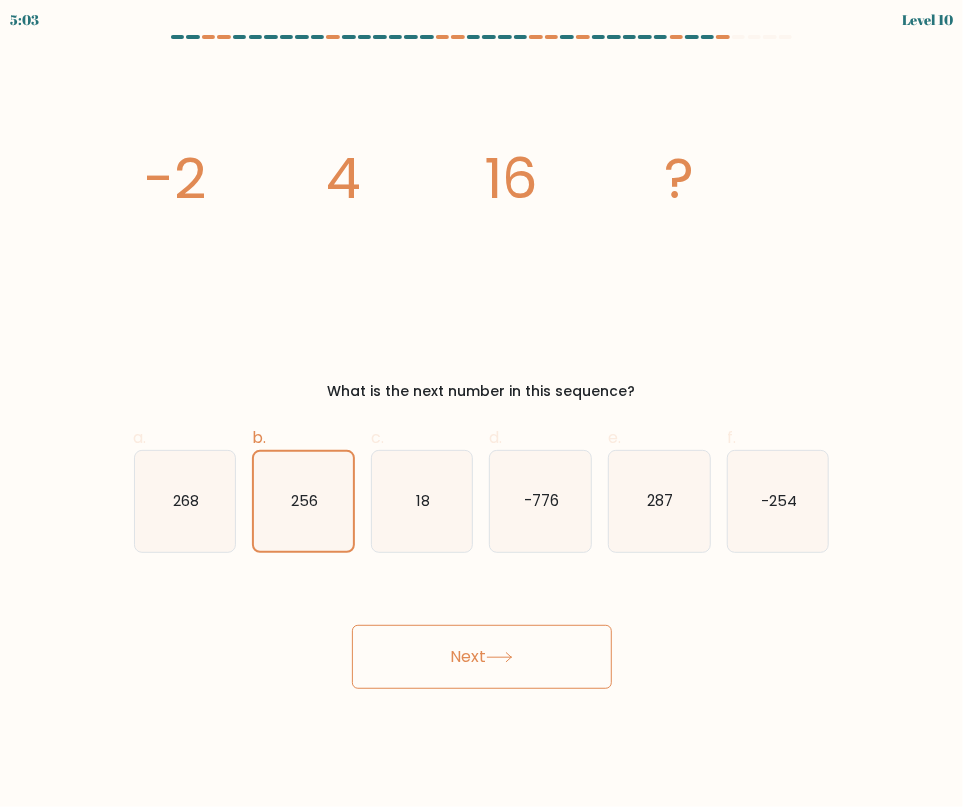 click on "Next" at bounding box center [482, 657] 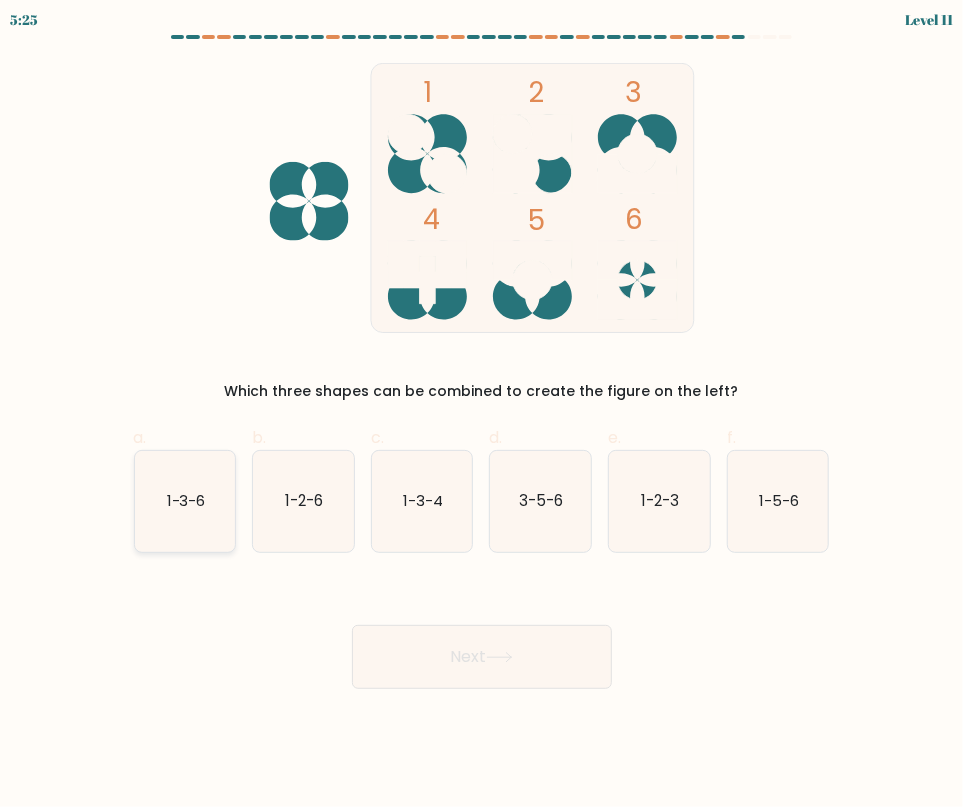 click on "1-3-6" 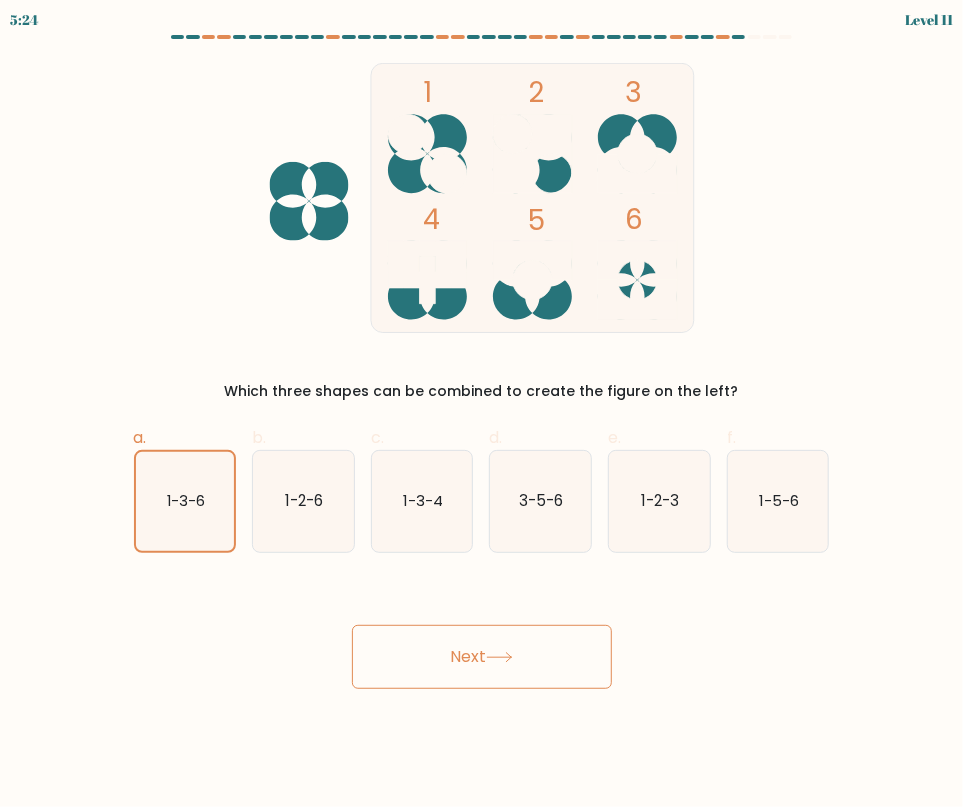 click on "Next" at bounding box center (482, 657) 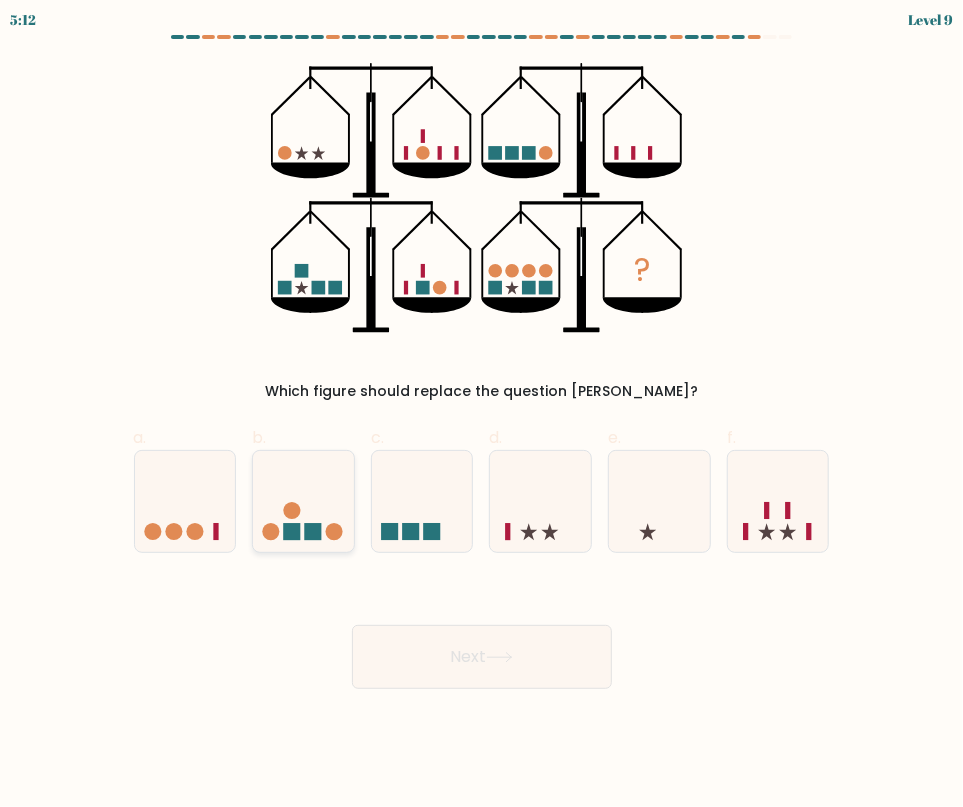 click 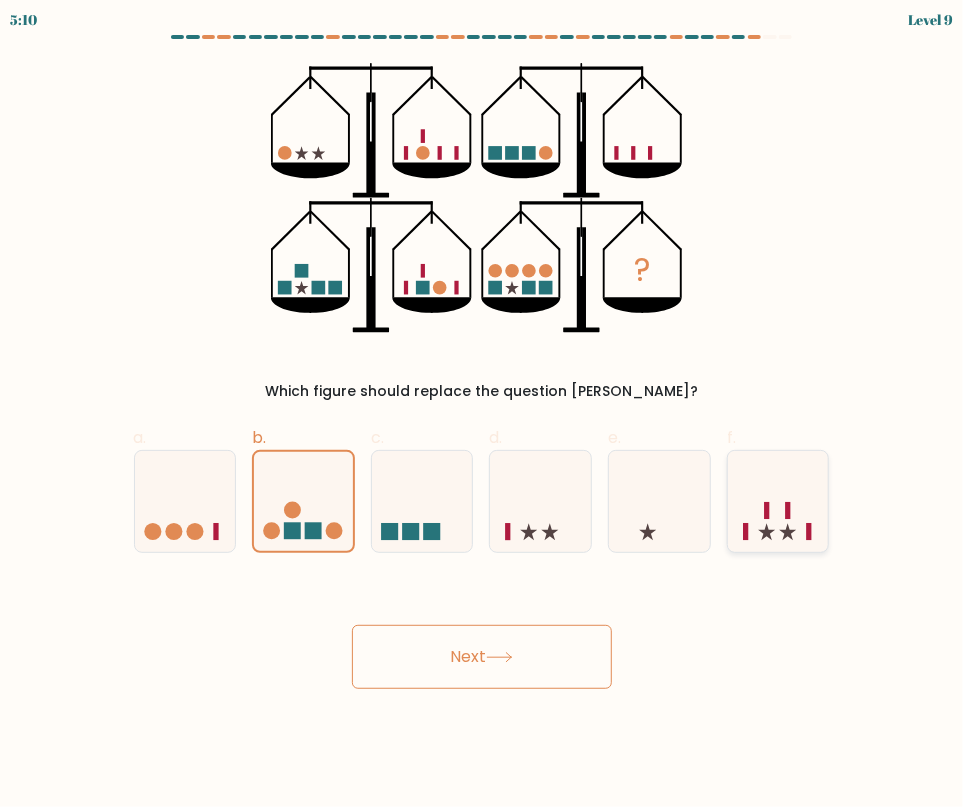 click 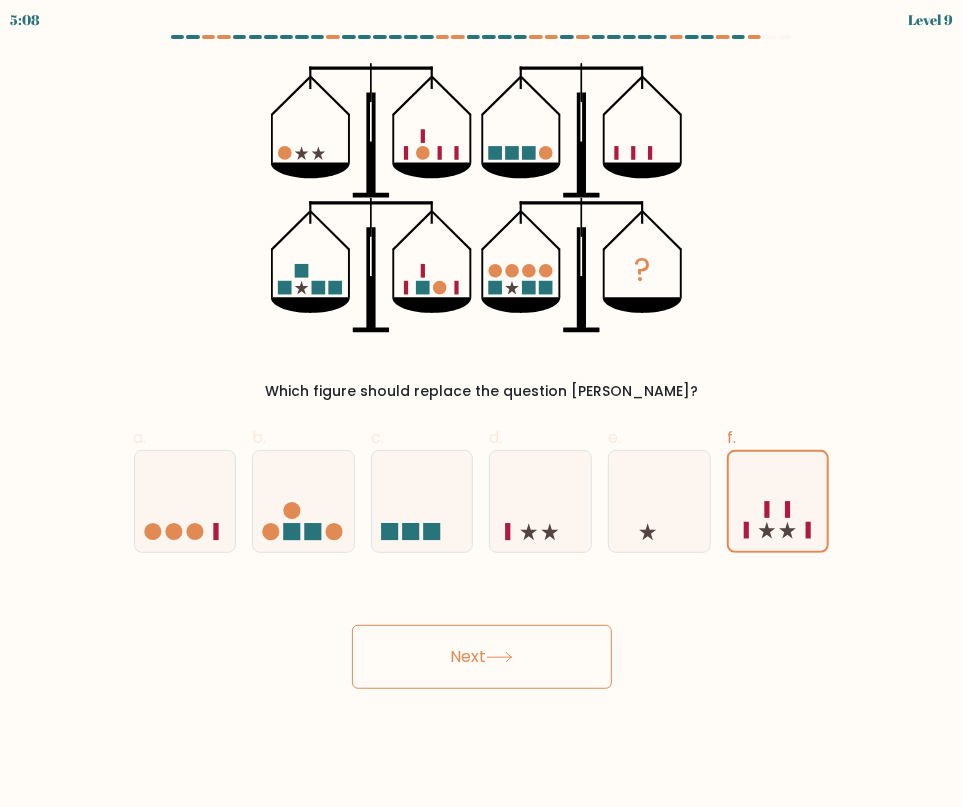click on "Next" at bounding box center (482, 657) 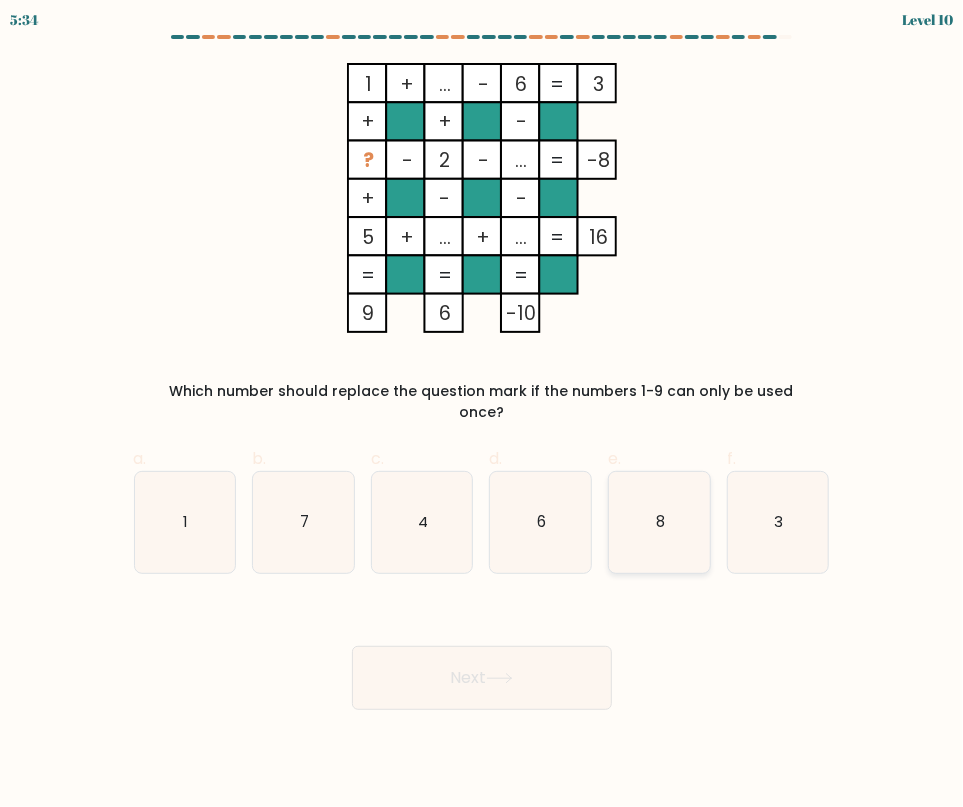 click on "8" 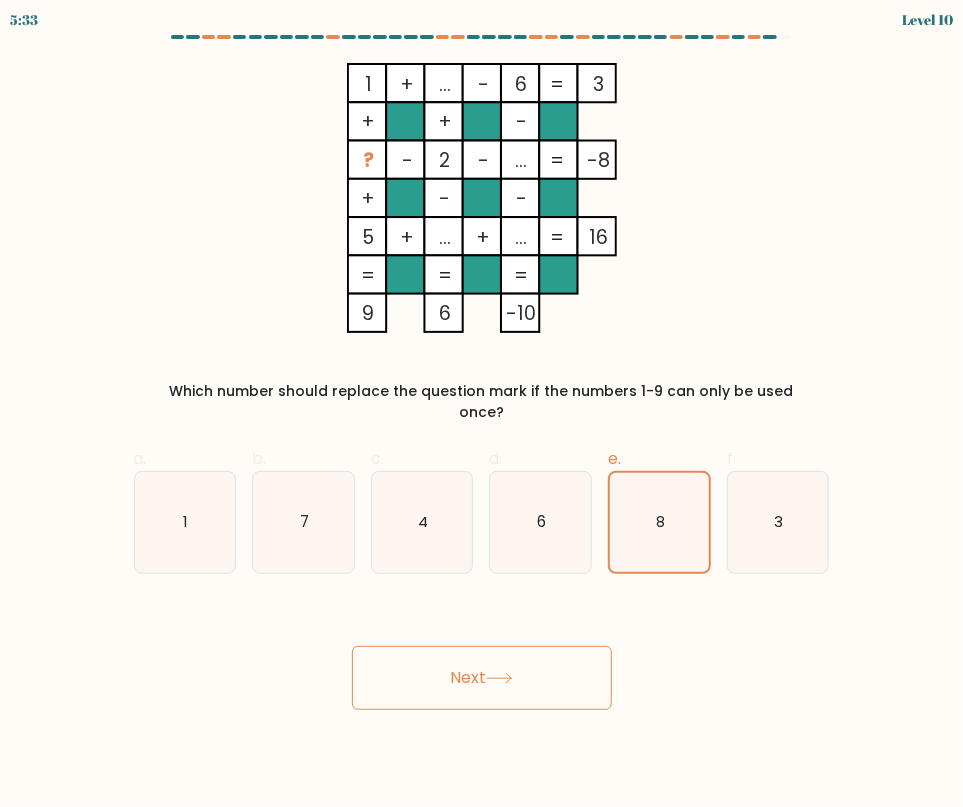 click on "Next" at bounding box center [482, 678] 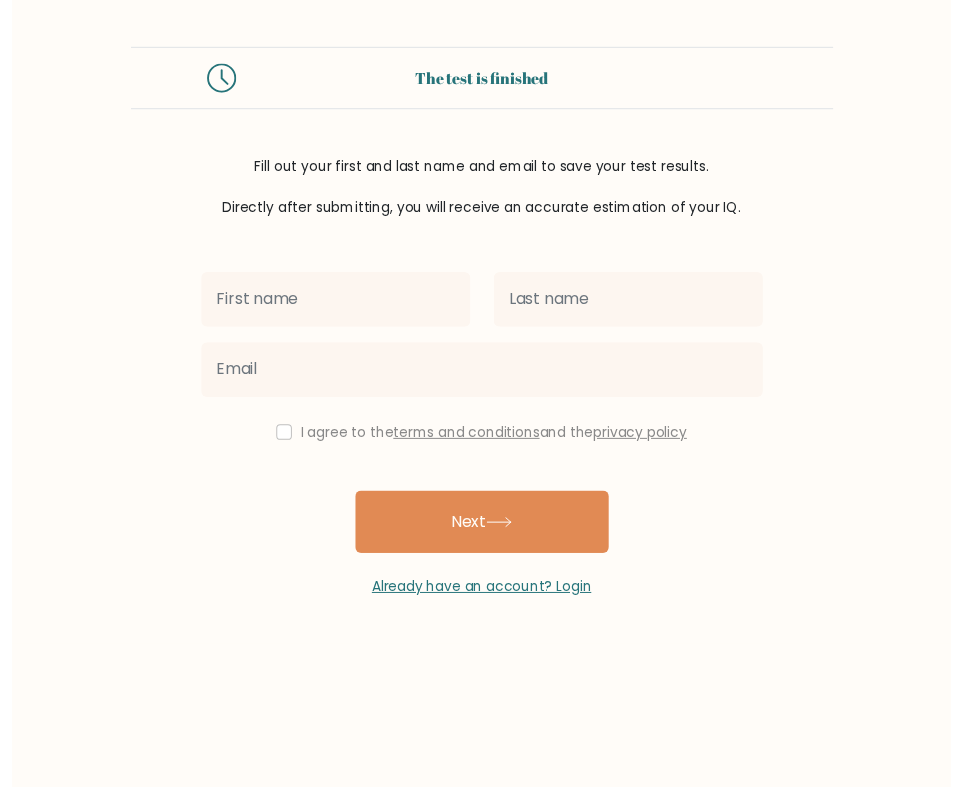 scroll, scrollTop: 0, scrollLeft: 0, axis: both 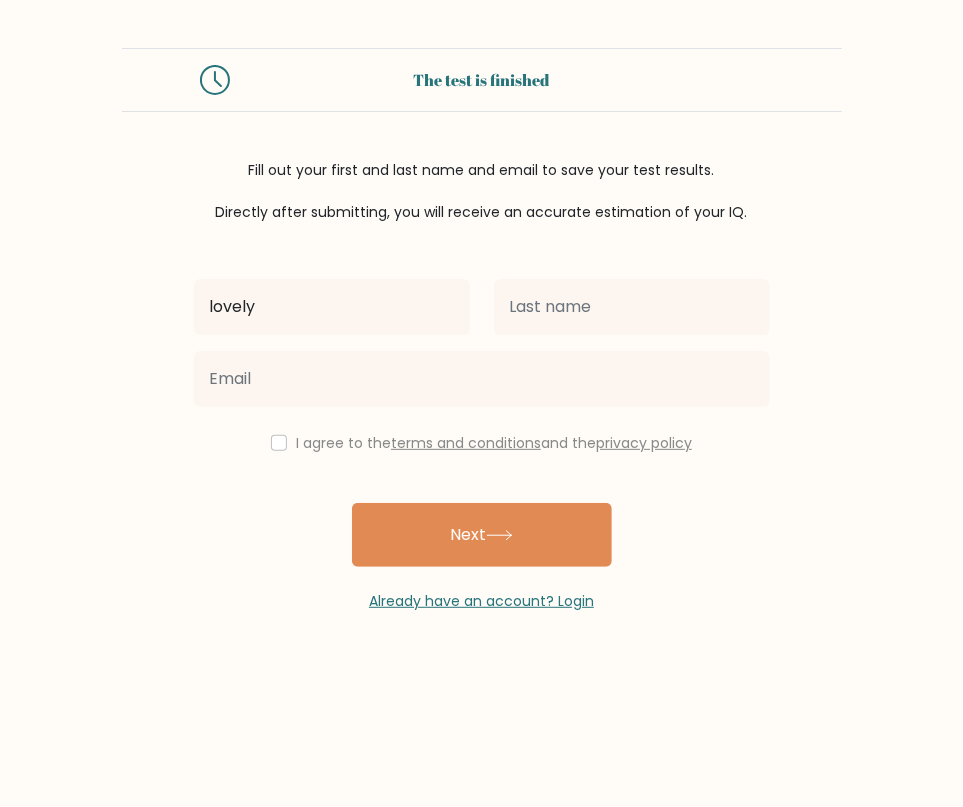 type on "lovely" 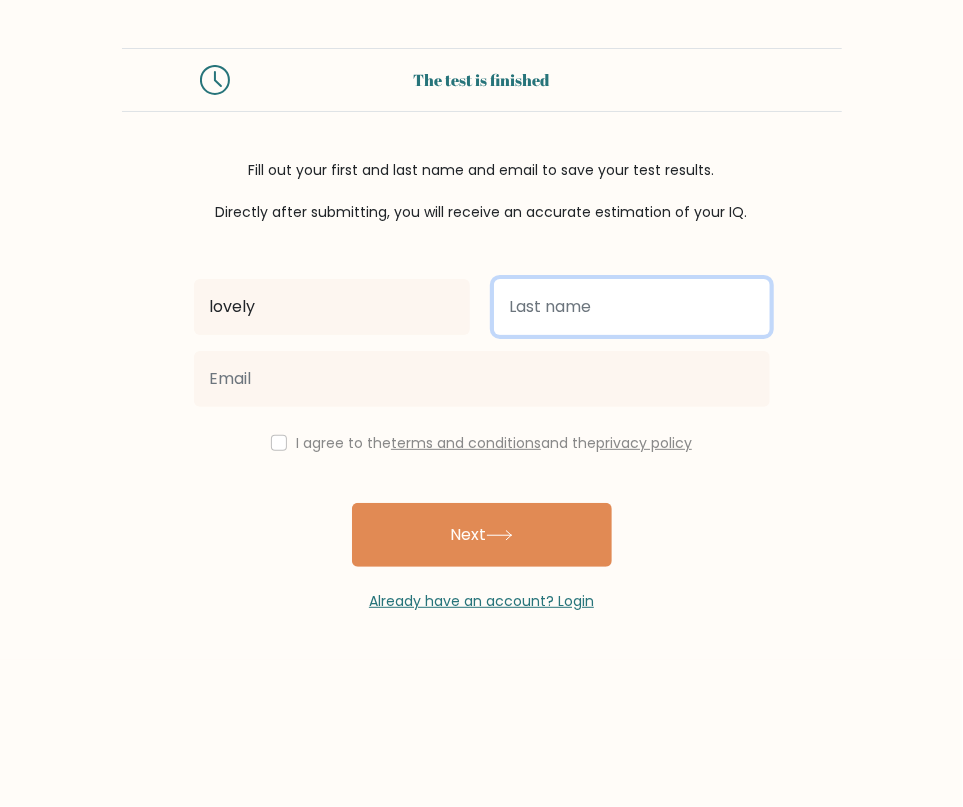 click at bounding box center [632, 307] 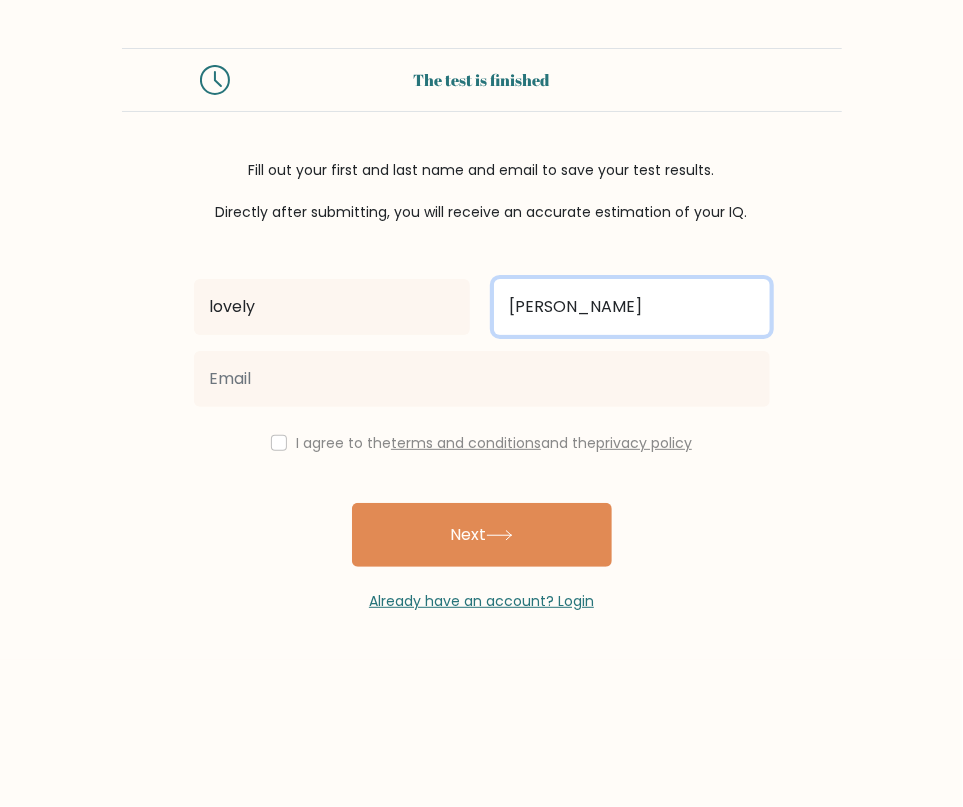 type on "[PERSON_NAME]" 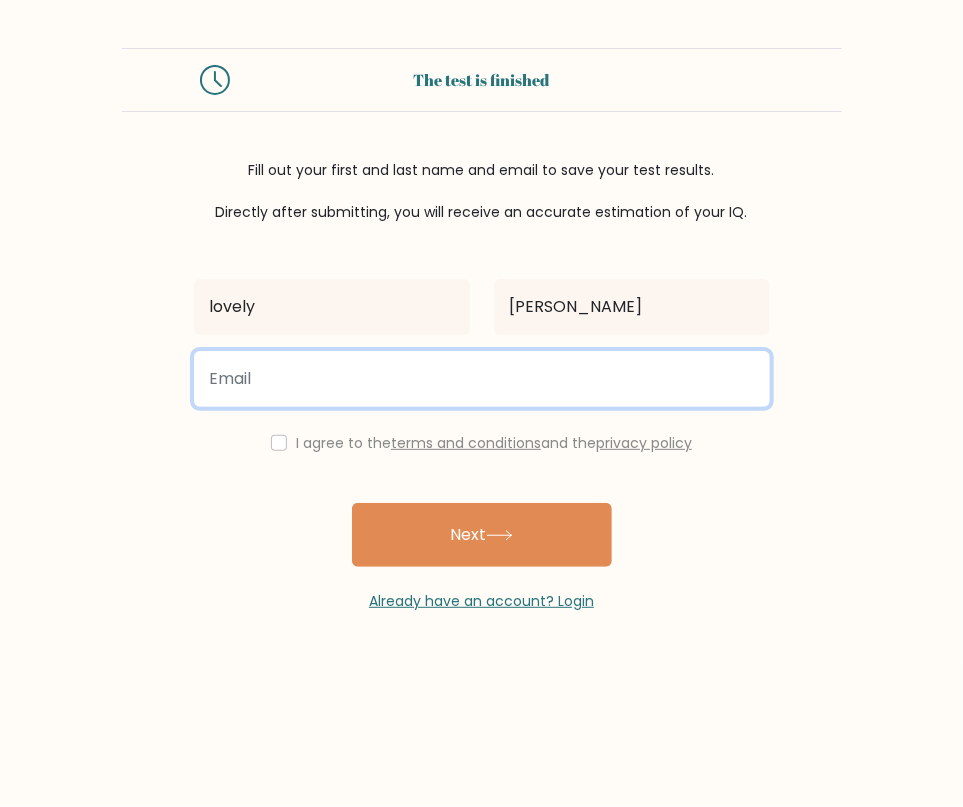 click at bounding box center (482, 379) 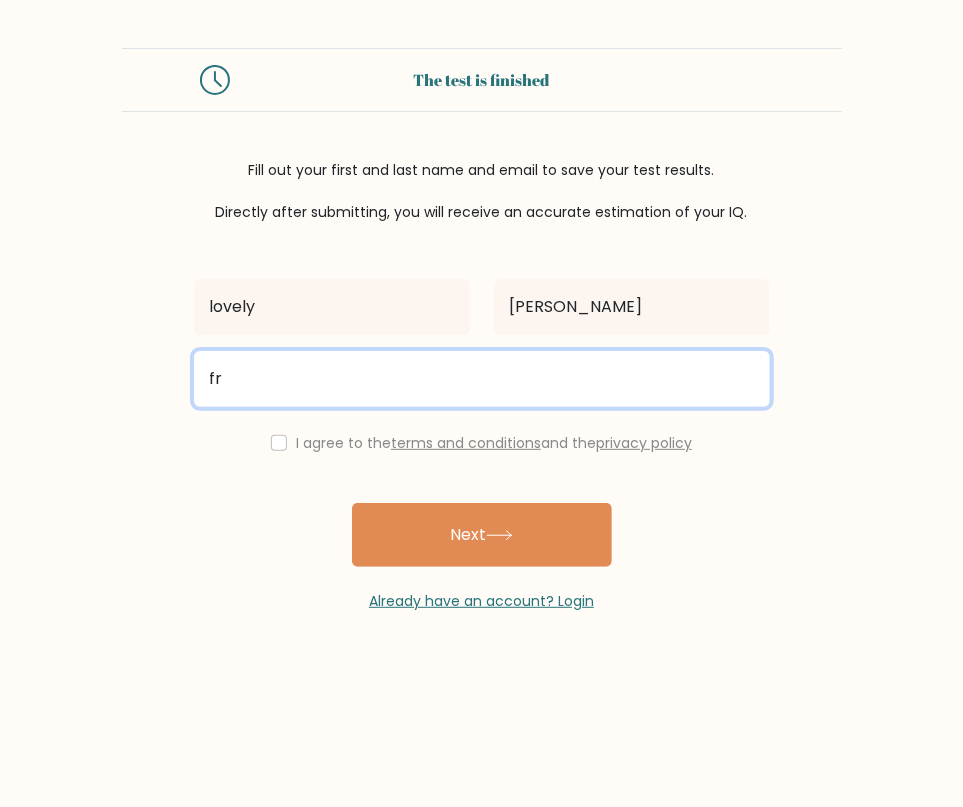 type on "f" 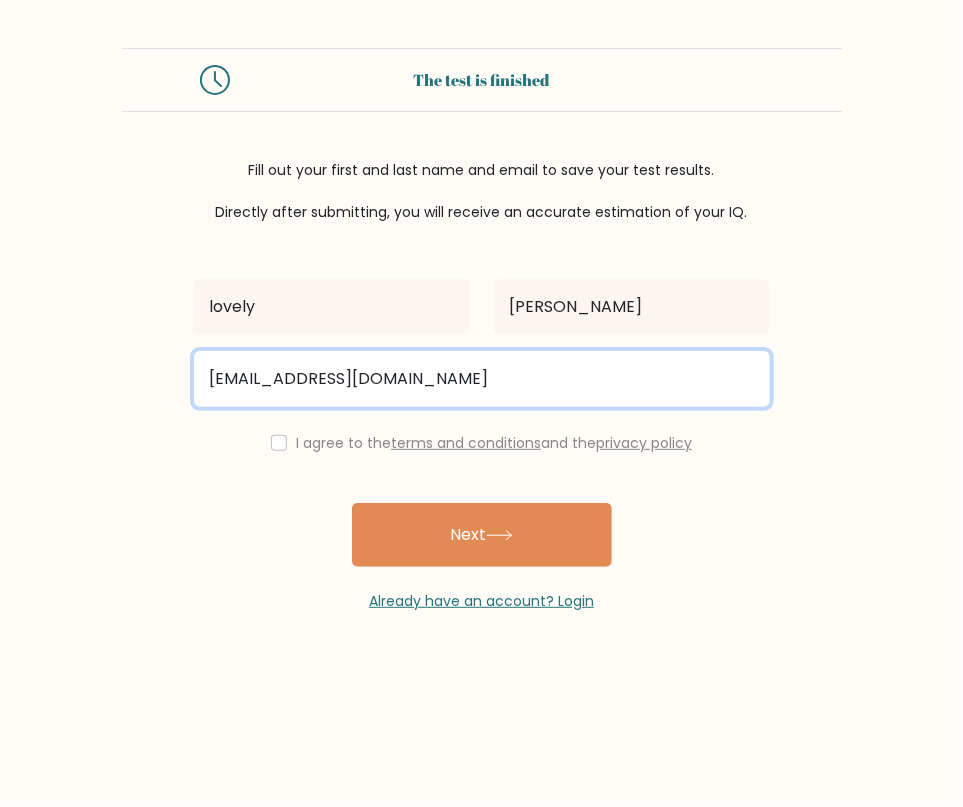 type on "lovelymontero18@gmail.com" 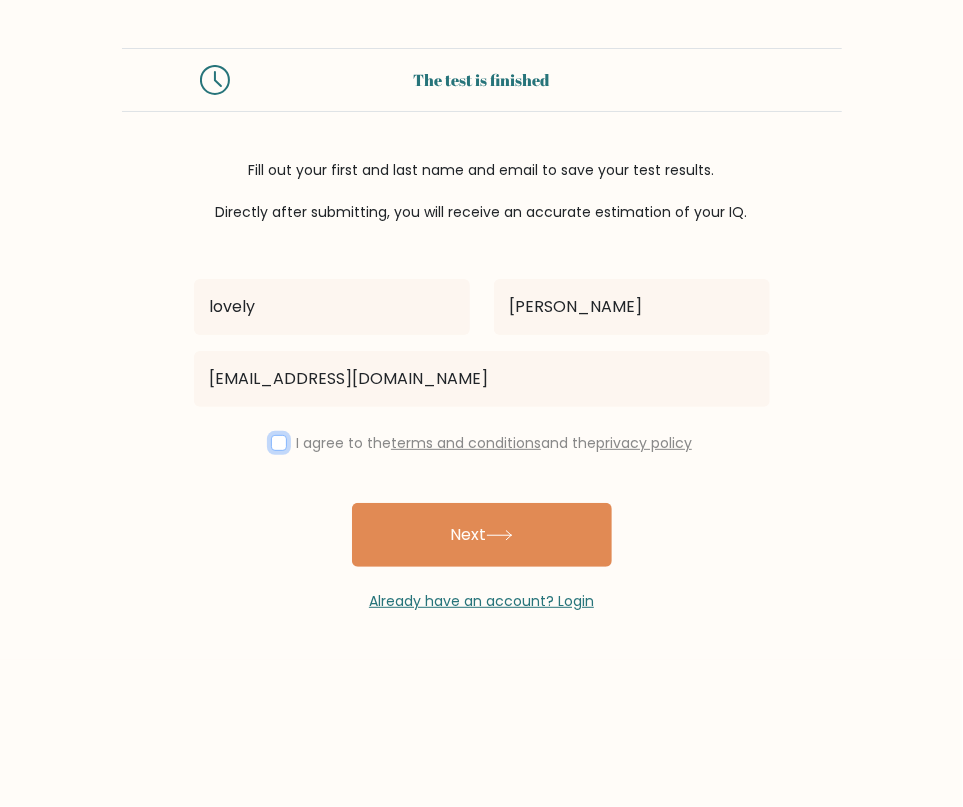 click at bounding box center [279, 443] 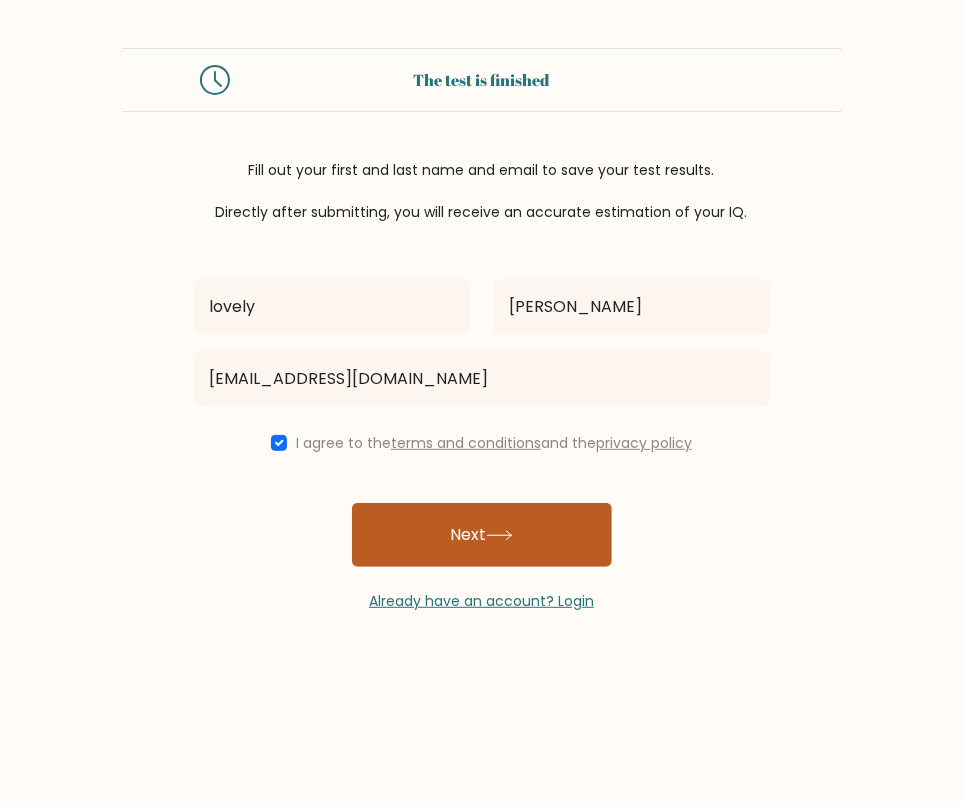 click on "Next" at bounding box center (482, 535) 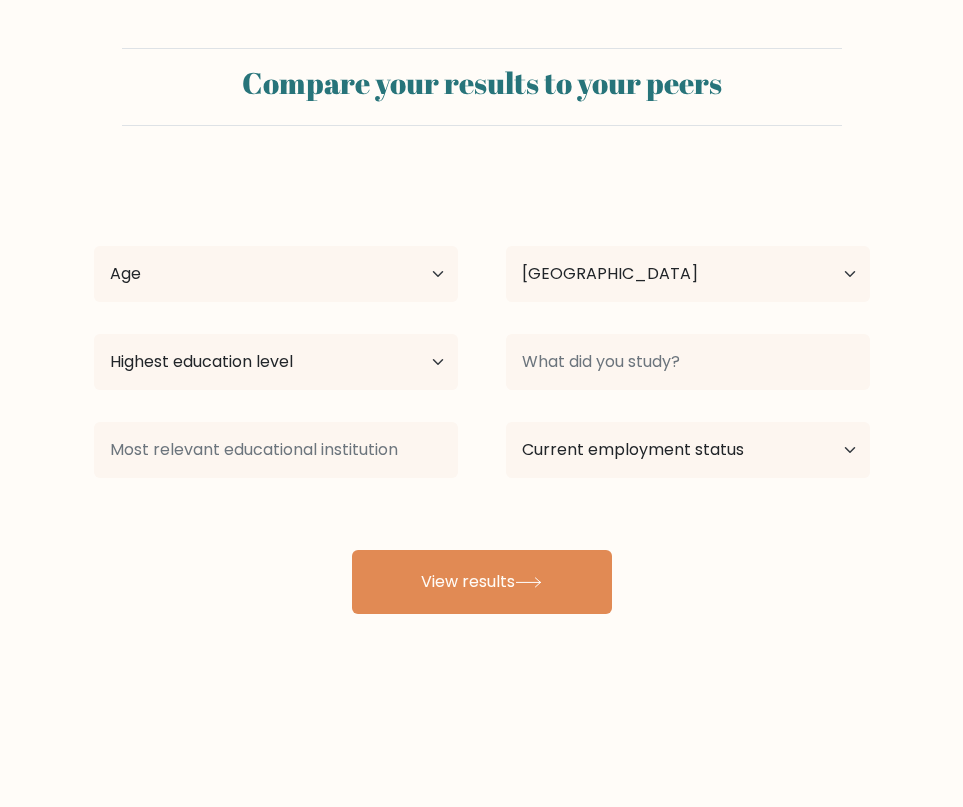 select on "PH" 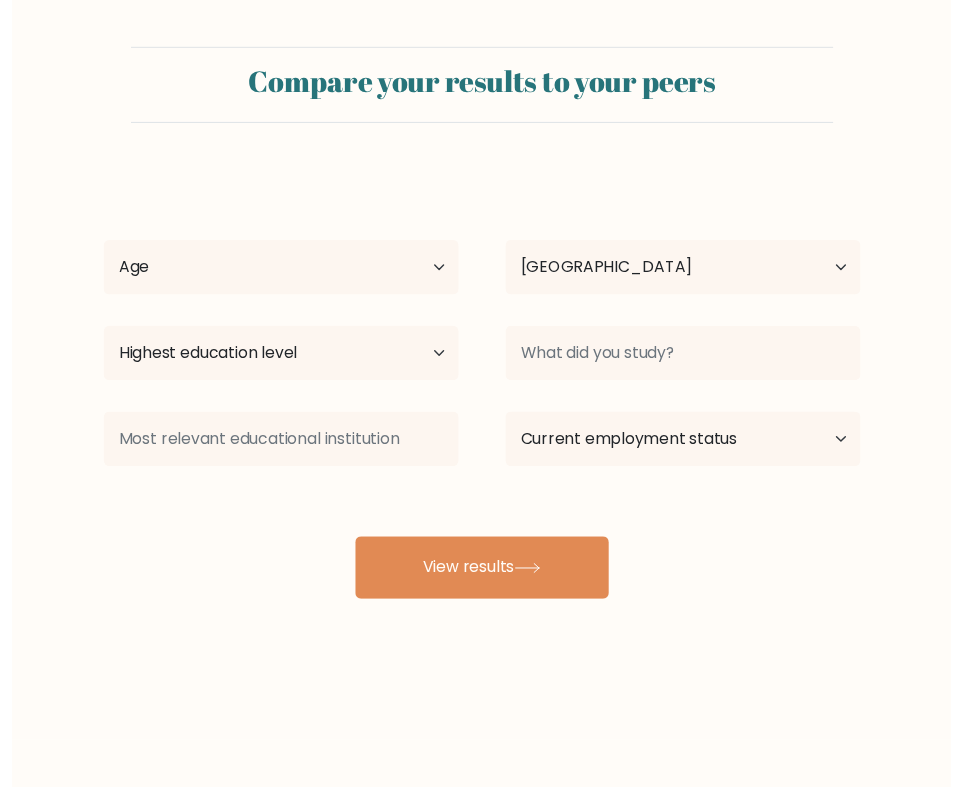 scroll, scrollTop: 0, scrollLeft: 0, axis: both 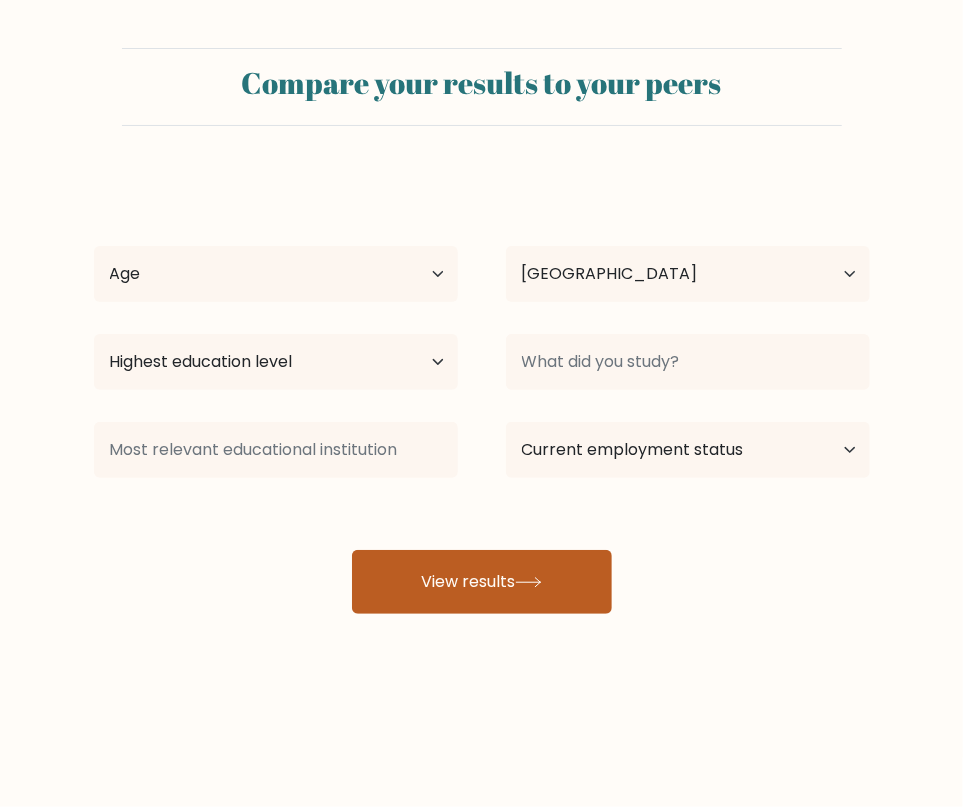 click on "View results" at bounding box center [482, 582] 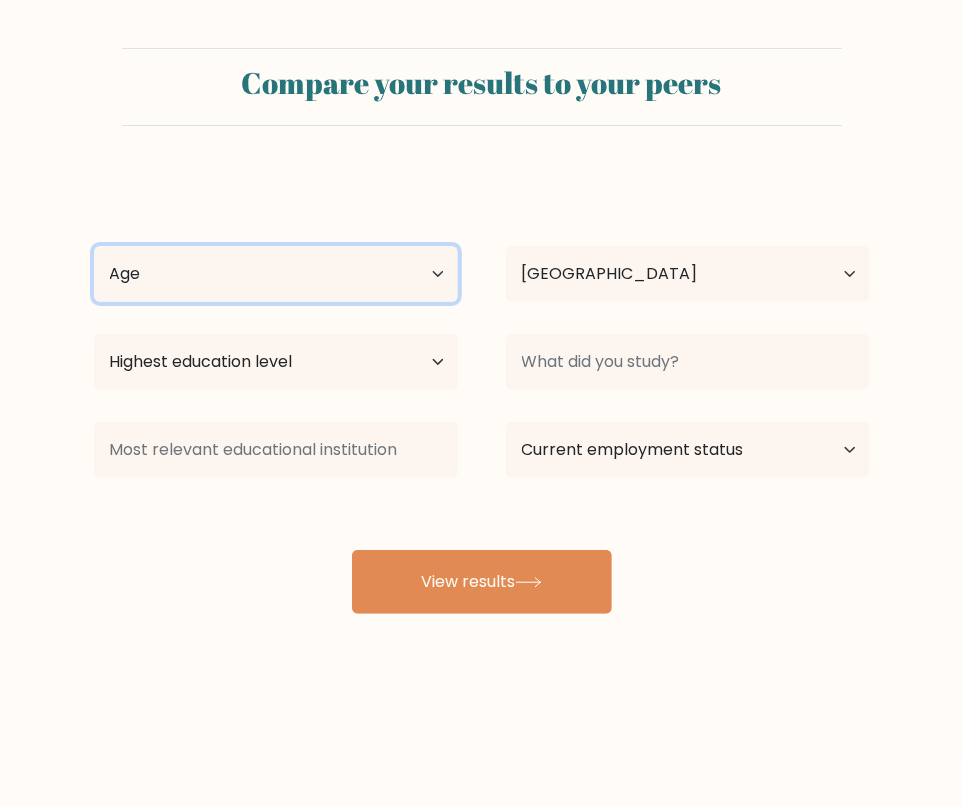 click on "Age
Under [DEMOGRAPHIC_DATA]
[DEMOGRAPHIC_DATA]
[DEMOGRAPHIC_DATA]
[DEMOGRAPHIC_DATA]
[DEMOGRAPHIC_DATA]
[DEMOGRAPHIC_DATA]
[DEMOGRAPHIC_DATA] and above" at bounding box center [276, 274] 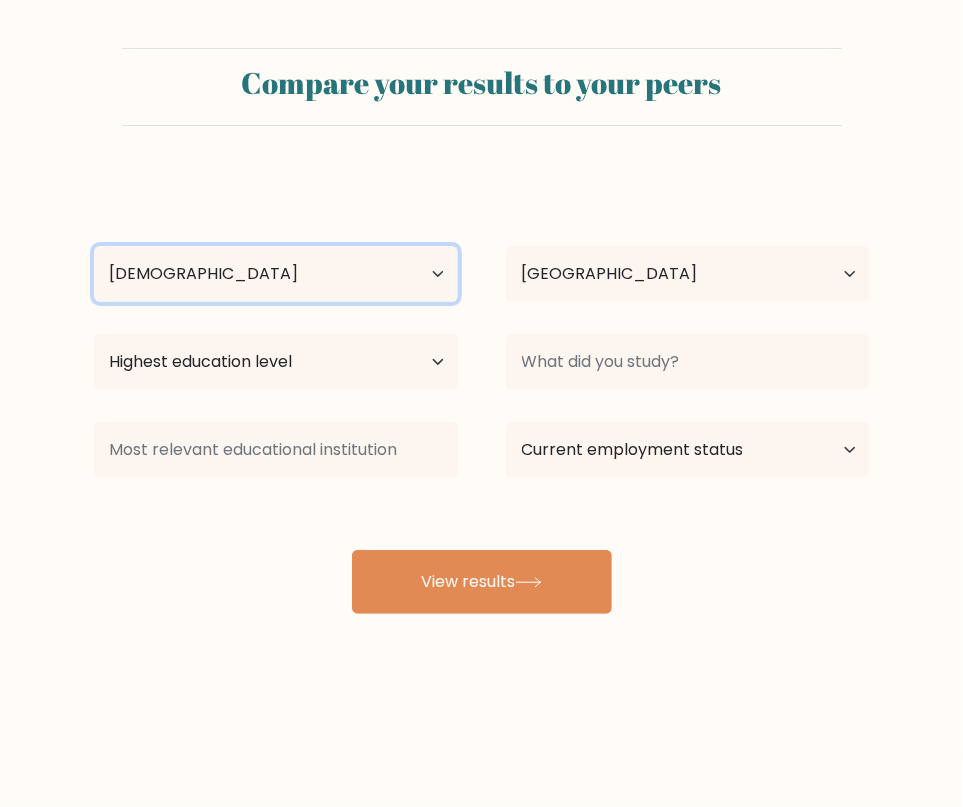 click on "Age
Under [DEMOGRAPHIC_DATA]
[DEMOGRAPHIC_DATA]
[DEMOGRAPHIC_DATA]
[DEMOGRAPHIC_DATA]
[DEMOGRAPHIC_DATA]
[DEMOGRAPHIC_DATA]
[DEMOGRAPHIC_DATA] and above" at bounding box center (276, 274) 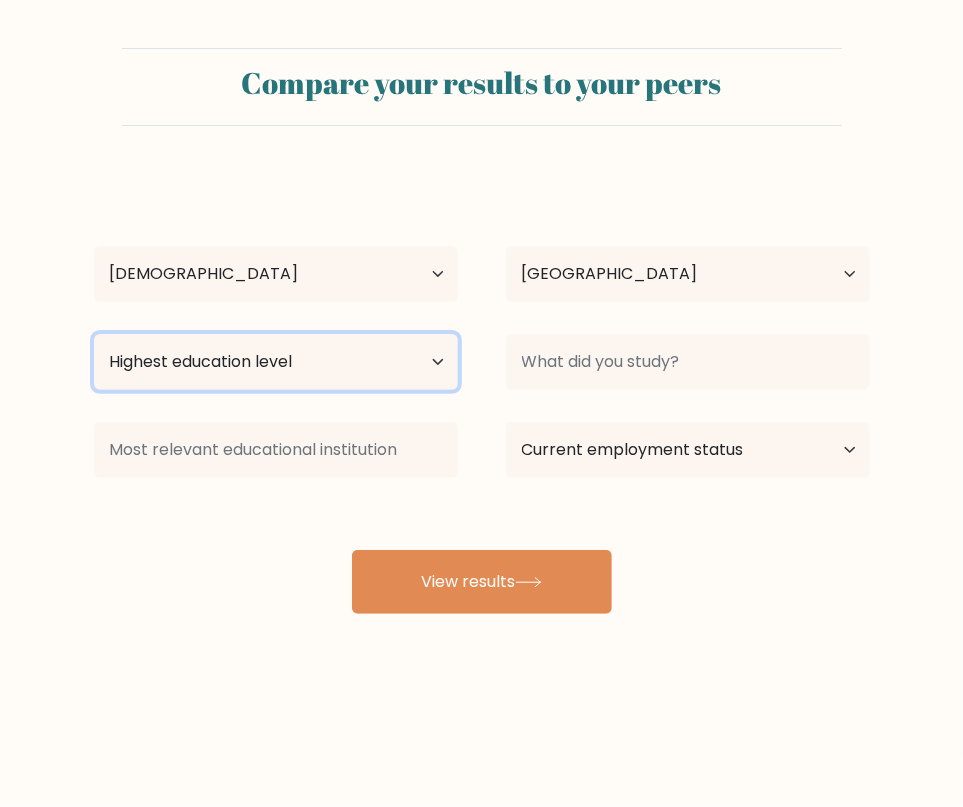 click on "Highest education level
No schooling
Primary
Lower Secondary
Upper Secondary
Occupation Specific
Bachelor's degree
Master's degree
Doctoral degree" at bounding box center [276, 362] 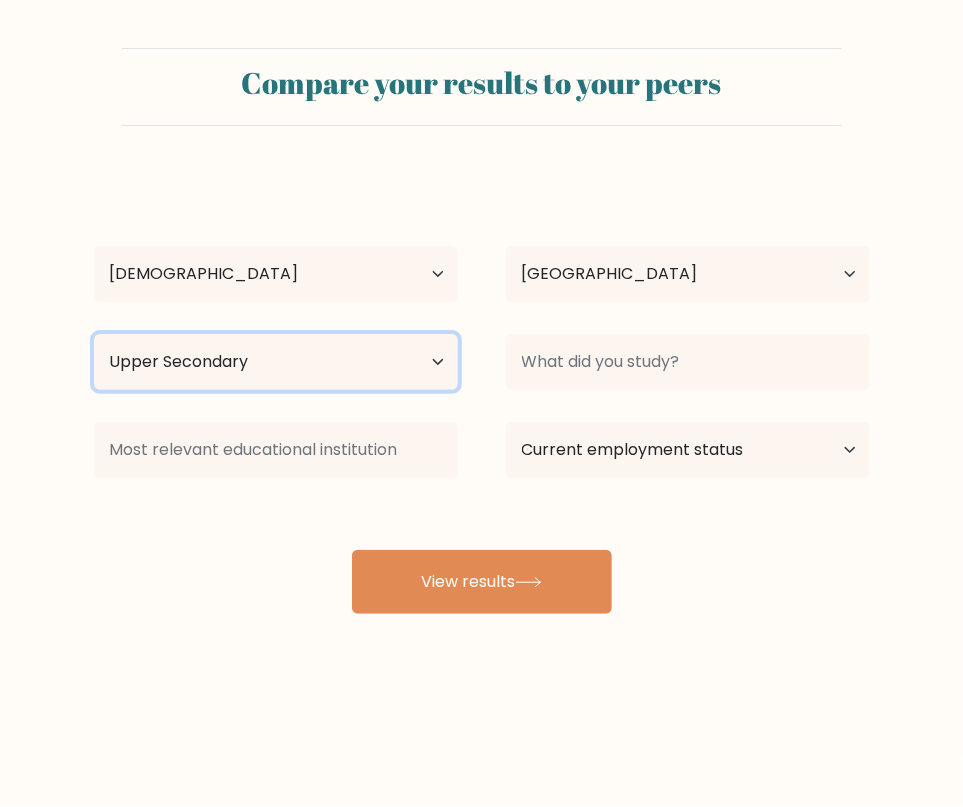 click on "Highest education level
No schooling
Primary
Lower Secondary
Upper Secondary
Occupation Specific
Bachelor's degree
Master's degree
Doctoral degree" at bounding box center (276, 362) 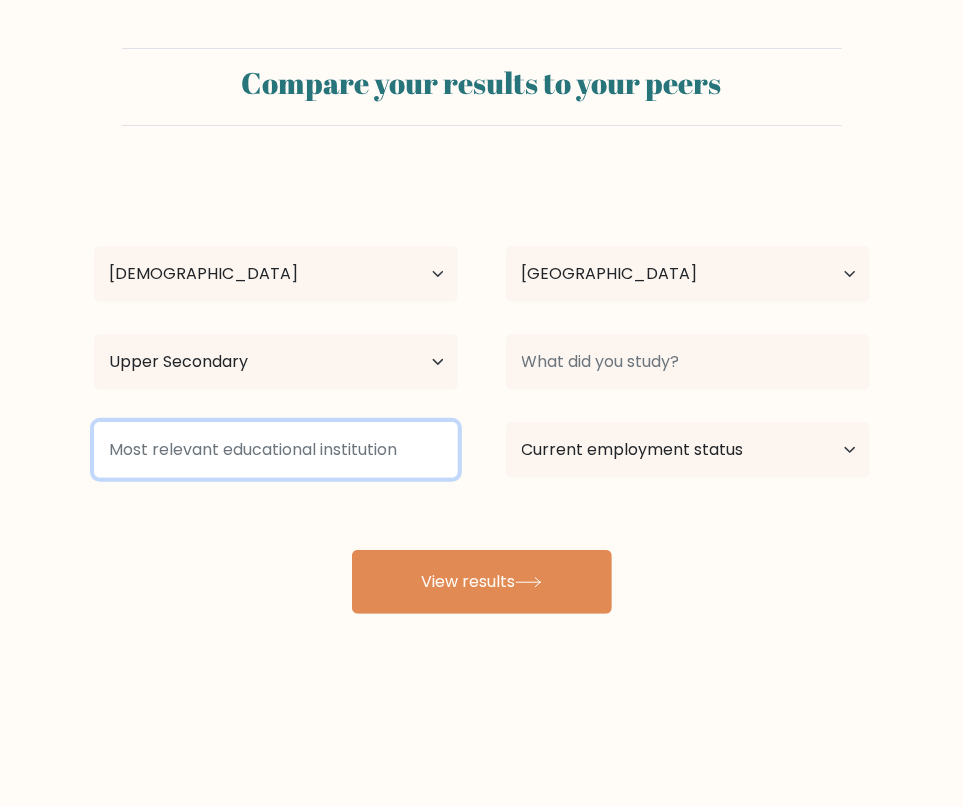 click at bounding box center [276, 450] 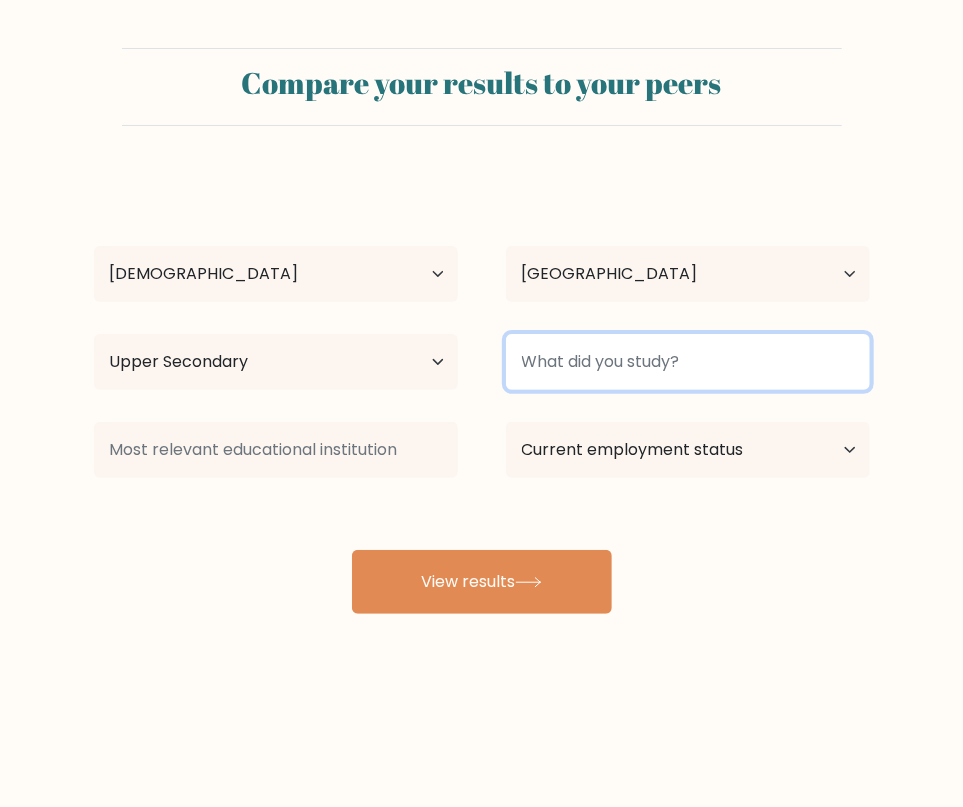 click at bounding box center [688, 362] 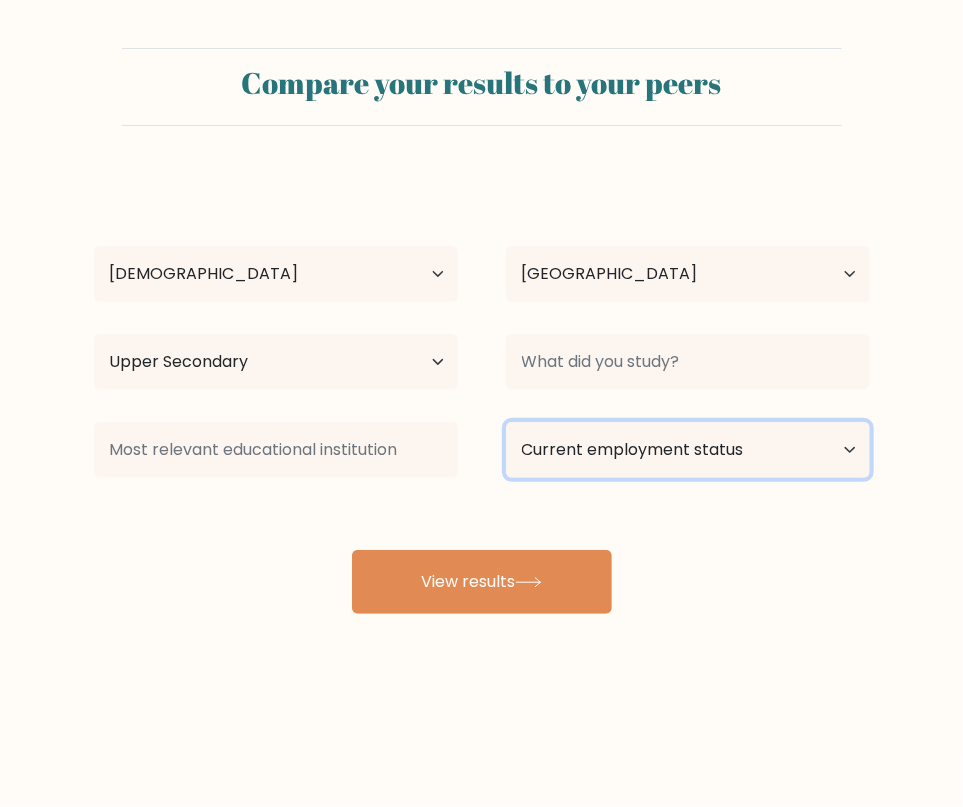 click on "Current employment status
Employed
Student
Retired
Other / prefer not to answer" at bounding box center [688, 450] 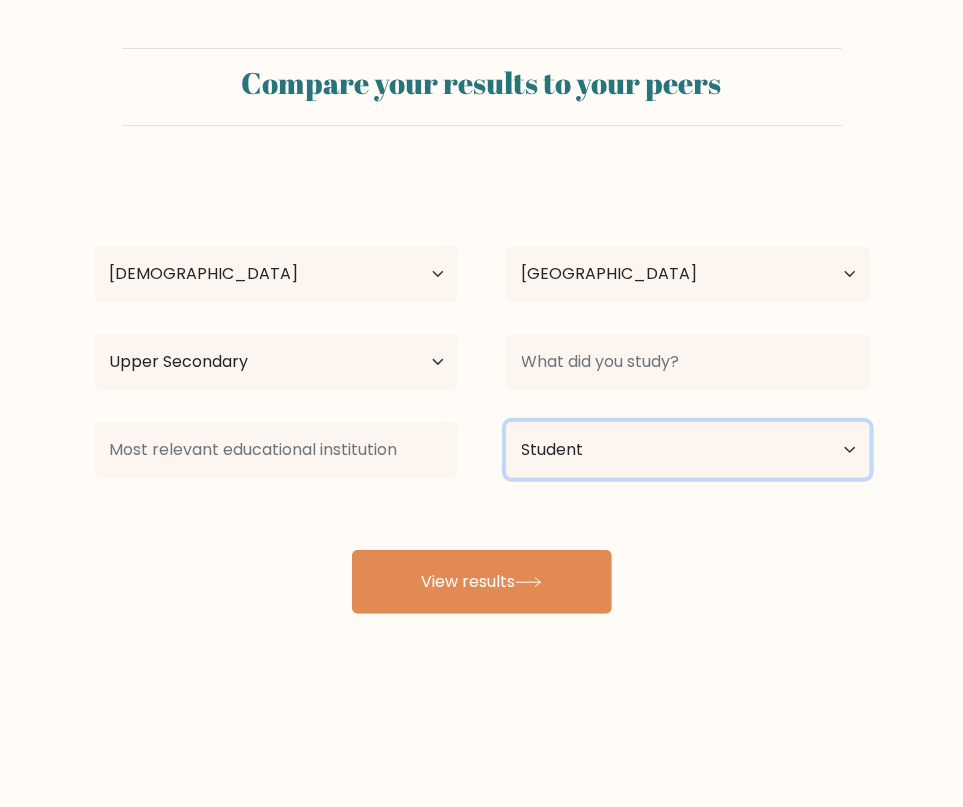 click on "Current employment status
Employed
Student
Retired
Other / prefer not to answer" at bounding box center (688, 450) 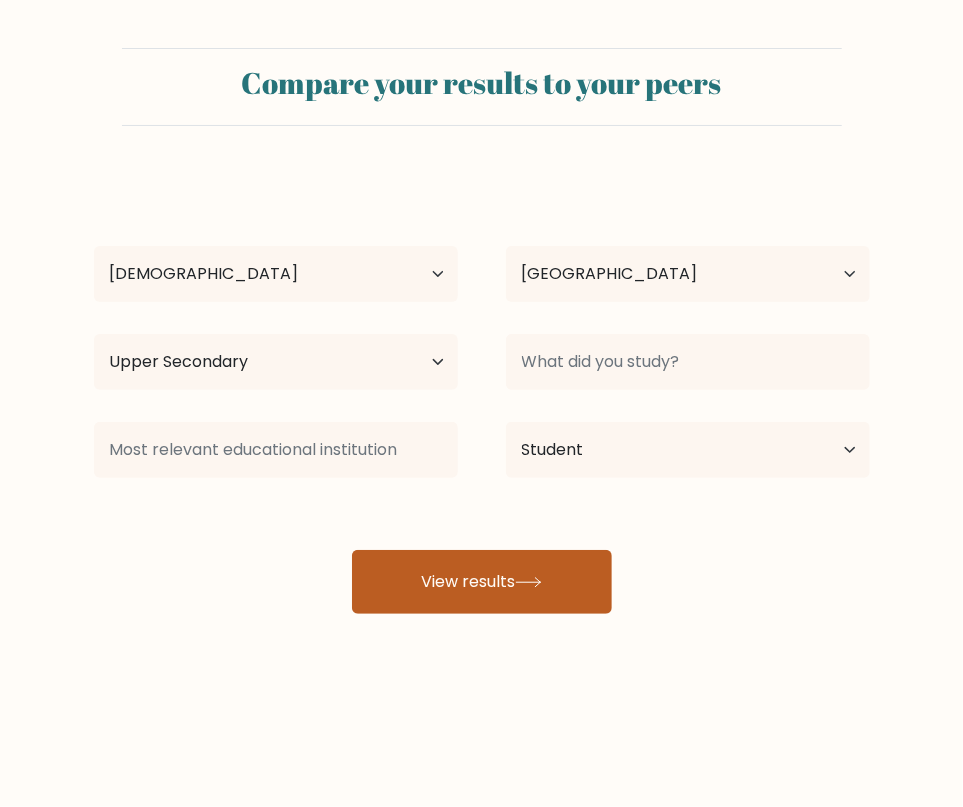 click on "View results" at bounding box center [482, 582] 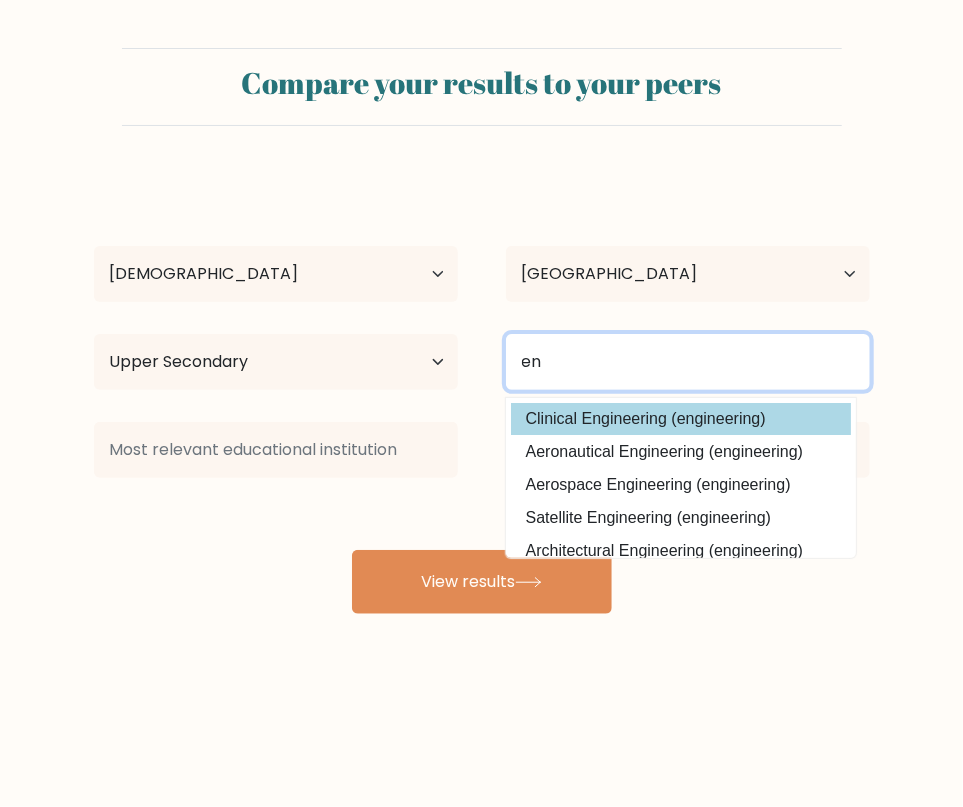 type on "e" 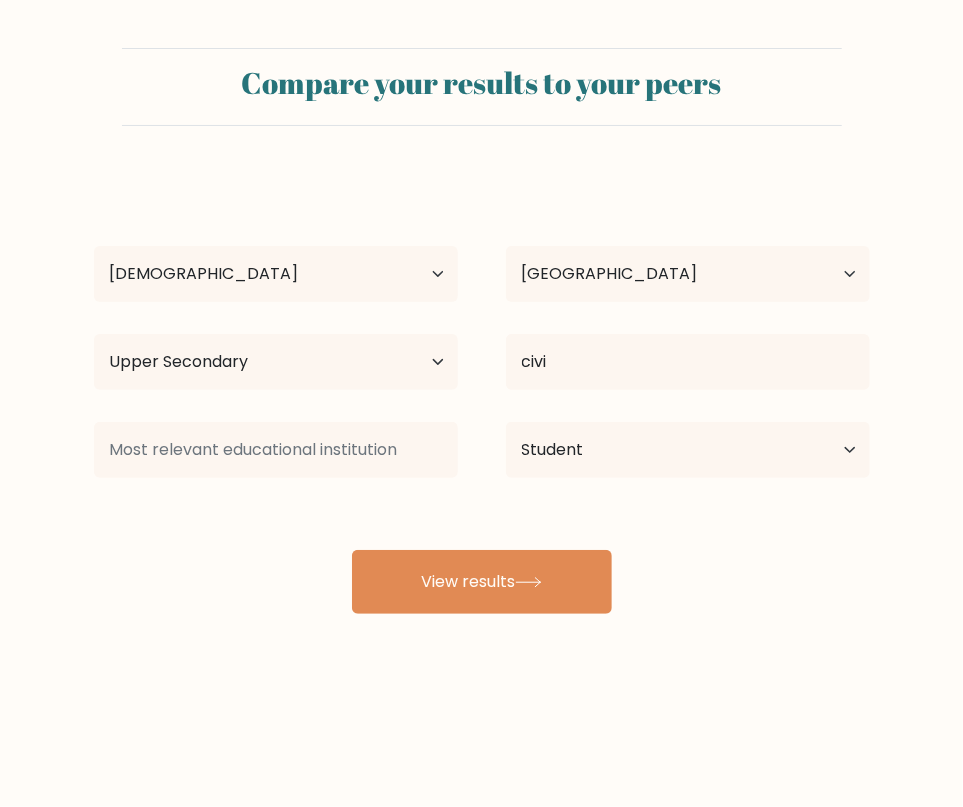 click on "lovely
montero
Age
Under 18 years old
18-24 years old
25-34 years old
35-44 years old
45-54 years old
55-64 years old
65 years old and above
Country
Afghanistan
Albania
Algeria
American Samoa
Andorra
Angola
Anguilla
Antarctica
Antigua and Barbuda
Argentina
Armenia
Aruba
Australia
Austria
Azerbaijan
Bahamas
Bahrain
Bangladesh
Barbados
Belarus
Belgium
Belize
Benin
Bermuda
Bhutan
Bolivia
Bonaire, Sint Eustatius and Saba
Bosnia and Herzegovina
Botswana
Bouvet Island
Brazil
Brunei" at bounding box center (482, 394) 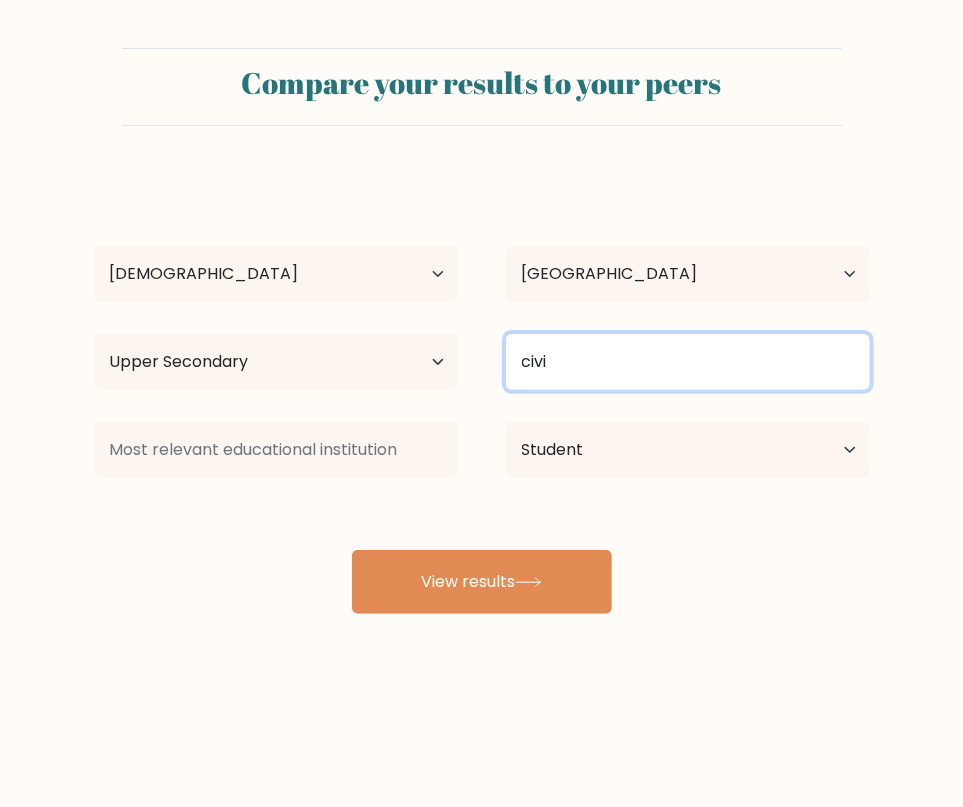 click on "civi" at bounding box center [688, 362] 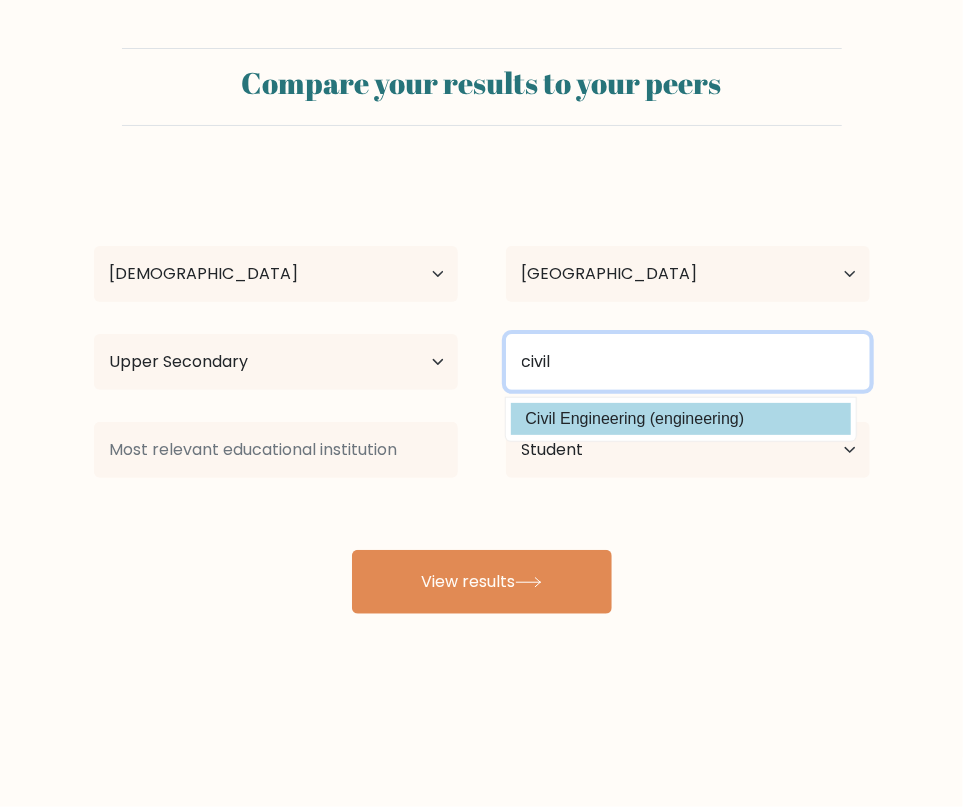 type on "civil" 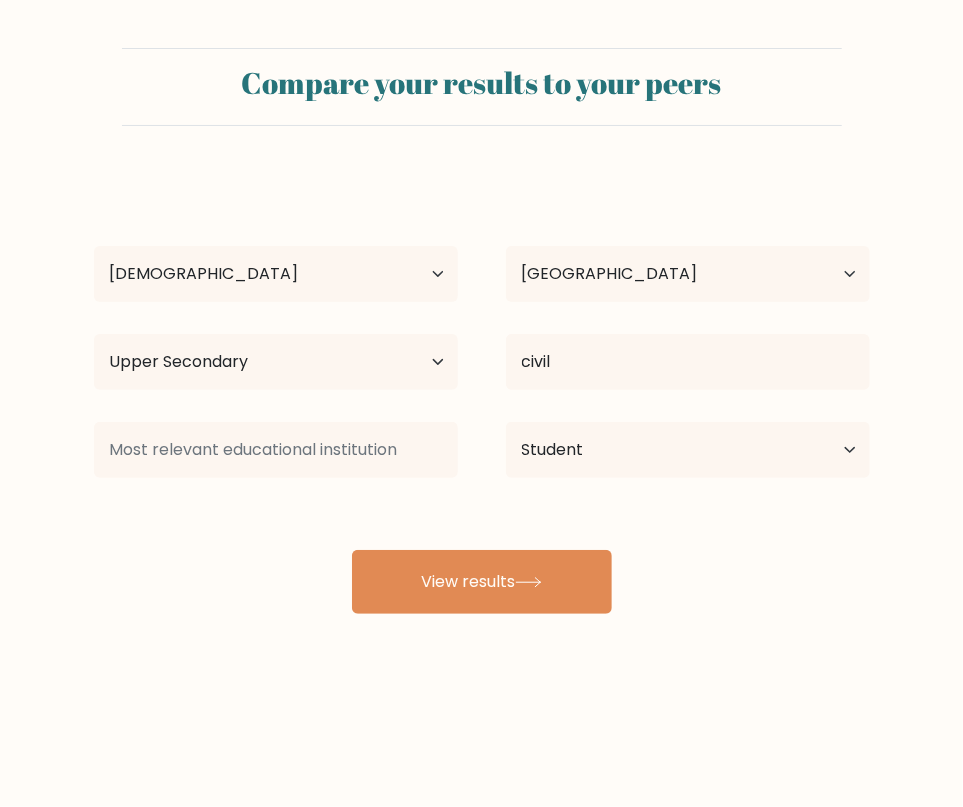 click on "lovely
montero
Age
Under 18 years old
18-24 years old
25-34 years old
35-44 years old
45-54 years old
55-64 years old
65 years old and above
Country
Afghanistan
Albania
Algeria
American Samoa
Andorra
Angola
Anguilla
Antarctica
Antigua and Barbuda
Argentina
Armenia
Aruba
Australia
Austria
Azerbaijan
Bahamas
Bahrain
Bangladesh
Barbados
Belarus
Belgium
Belize
Benin
Bermuda
Bhutan
Bolivia
Bonaire, Sint Eustatius and Saba
Bosnia and Herzegovina
Botswana
Bouvet Island
Brazil
Brunei" at bounding box center (482, 394) 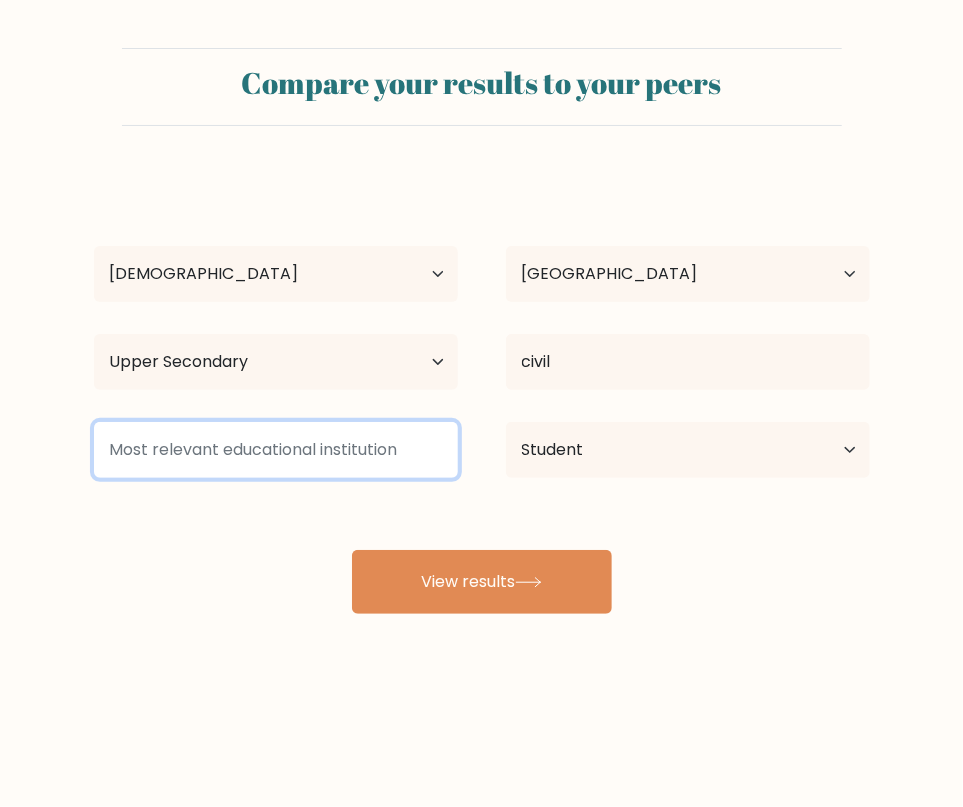 click at bounding box center [276, 450] 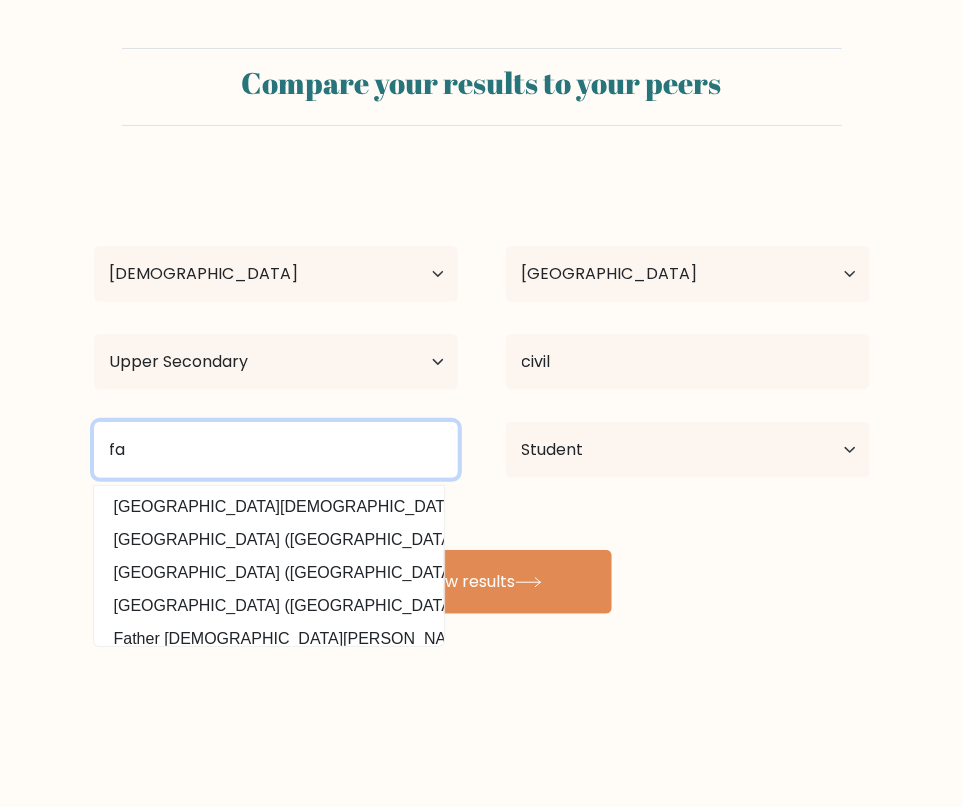 type on "f" 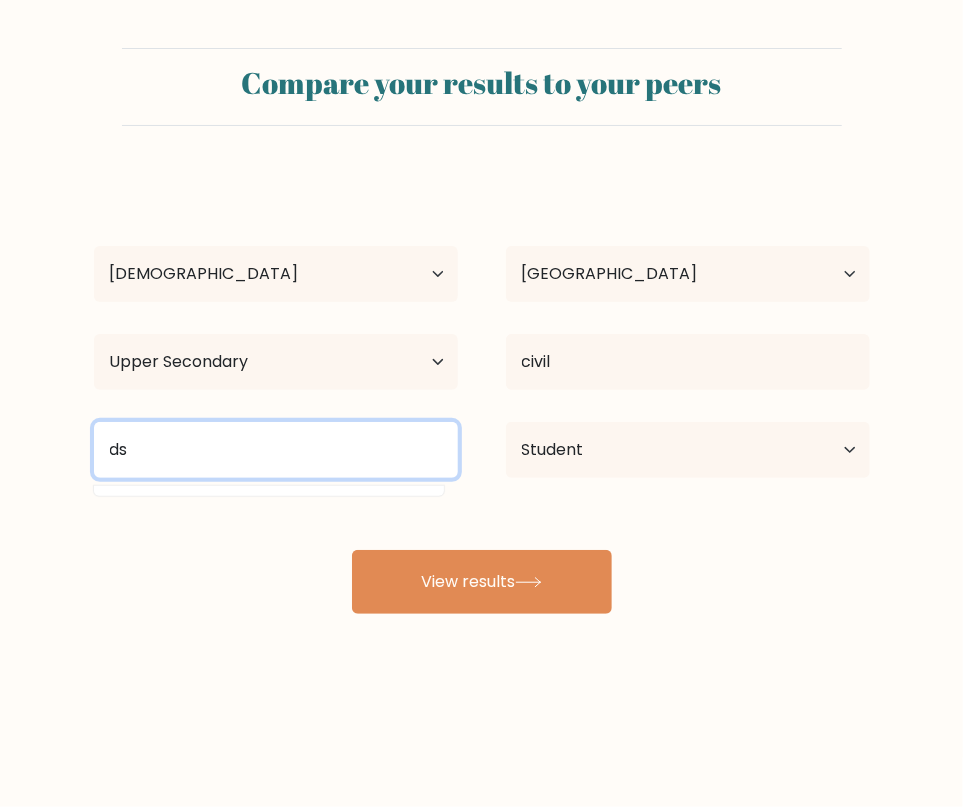 type on "d" 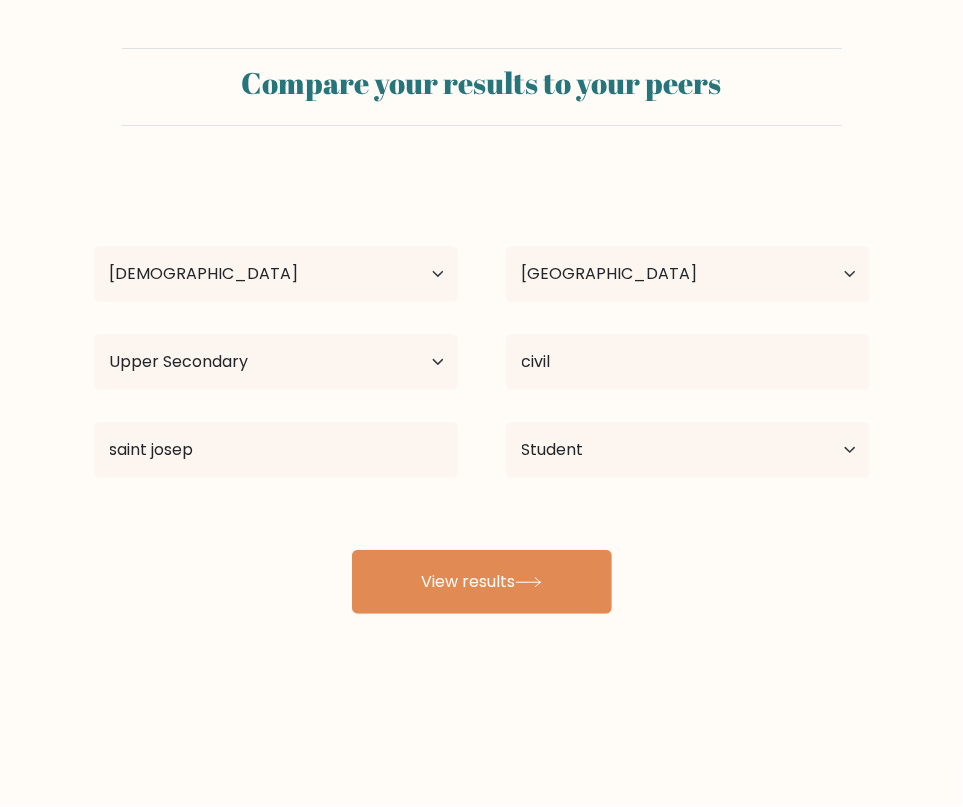 click on "lovely
montero
Age
Under 18 years old
18-24 years old
25-34 years old
35-44 years old
45-54 years old
55-64 years old
65 years old and above
Country
Afghanistan
Albania
Algeria
American Samoa
Andorra
Angola
Anguilla
Antarctica
Antigua and Barbuda
Argentina
Armenia
Aruba
Australia
Austria
Azerbaijan
Bahamas
Bahrain
Bangladesh
Barbados
Belarus
Belgium
Belize
Benin
Bermuda
Bhutan
Bolivia
Bonaire, Sint Eustatius and Saba
Bosnia and Herzegovina
Botswana
Bouvet Island
Brazil
Brunei" at bounding box center [482, 394] 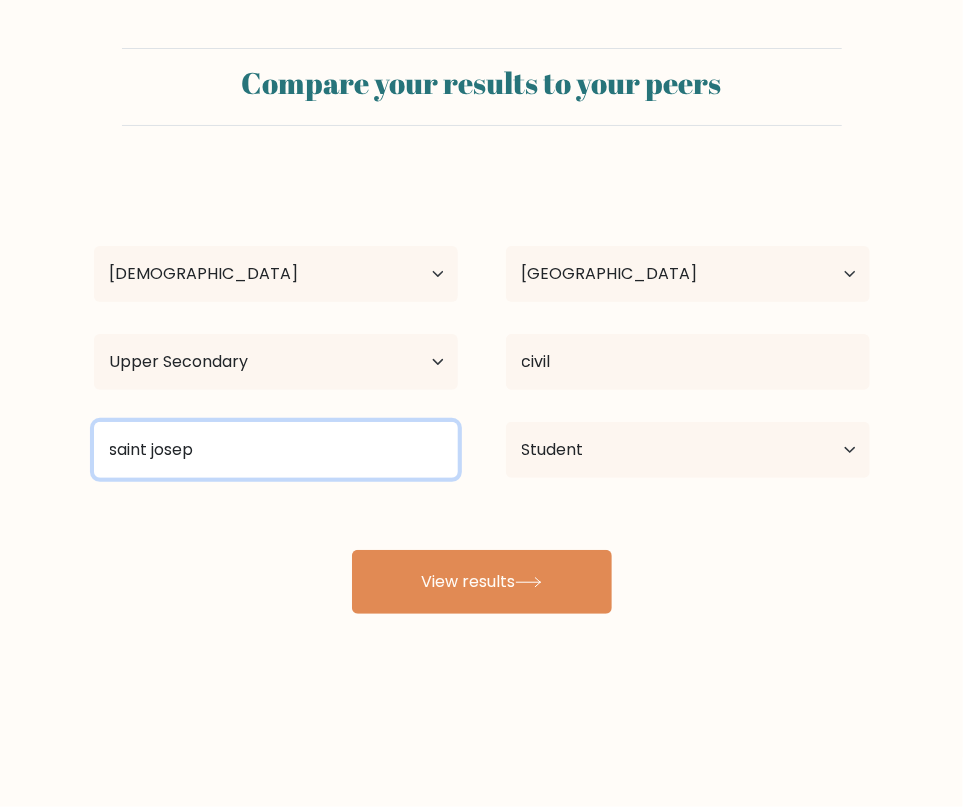 click on "saint josep" at bounding box center (276, 450) 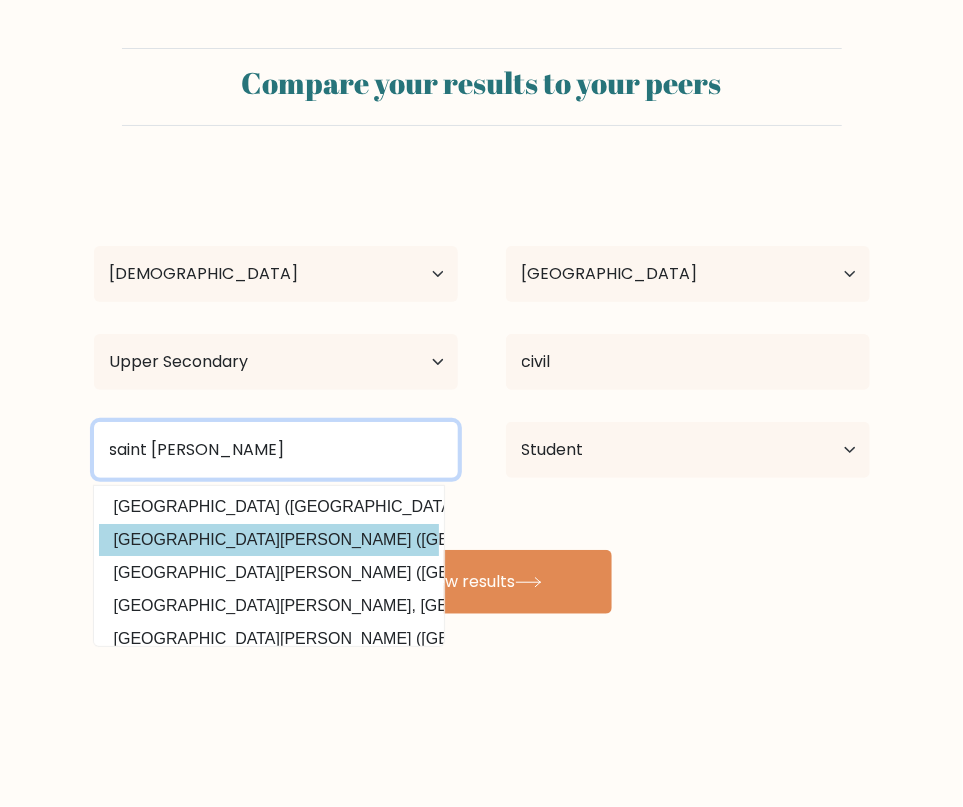 type on "saint joseph" 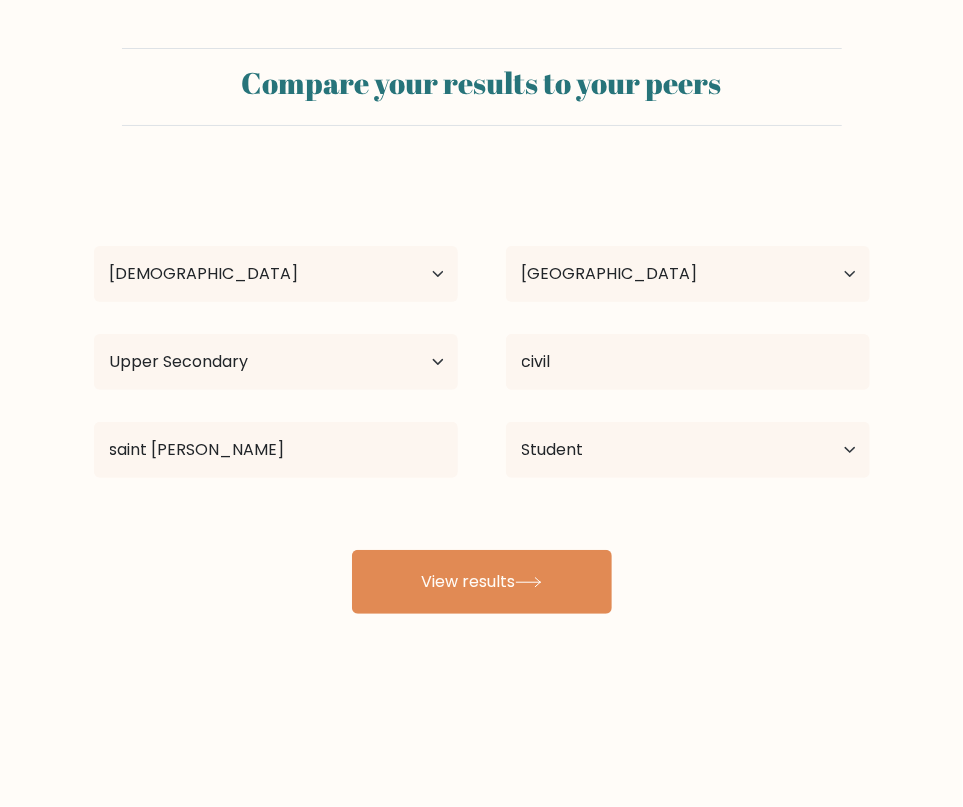 click on "lovely
montero
Age
Under 18 years old
18-24 years old
25-34 years old
35-44 years old
45-54 years old
55-64 years old
65 years old and above
Country
Afghanistan
Albania
Algeria
American Samoa
Andorra
Angola
Anguilla
Antarctica
Antigua and Barbuda
Argentina
Armenia
Aruba
Australia
Austria
Azerbaijan
Bahamas
Bahrain
Bangladesh
Barbados
Belarus
Belgium
Belize
Benin
Bermuda
Bhutan
Bolivia
Bonaire, Sint Eustatius and Saba
Bosnia and Herzegovina
Botswana
Bouvet Island
Brazil
Brunei" at bounding box center [482, 394] 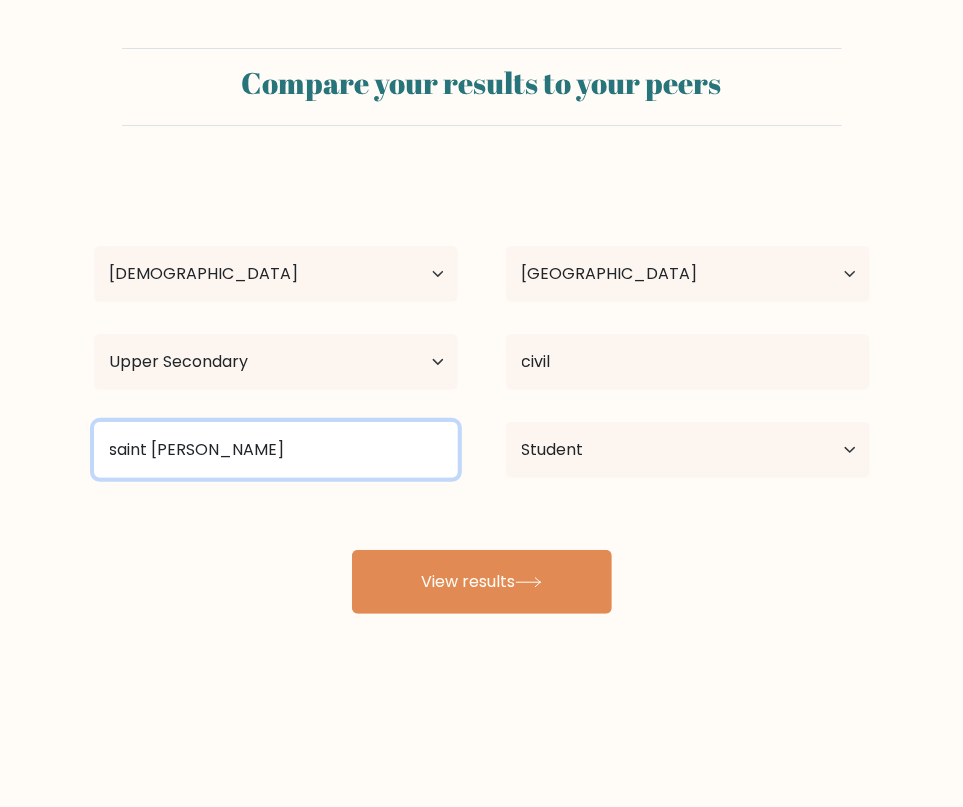 click on "saint joseph" at bounding box center [276, 450] 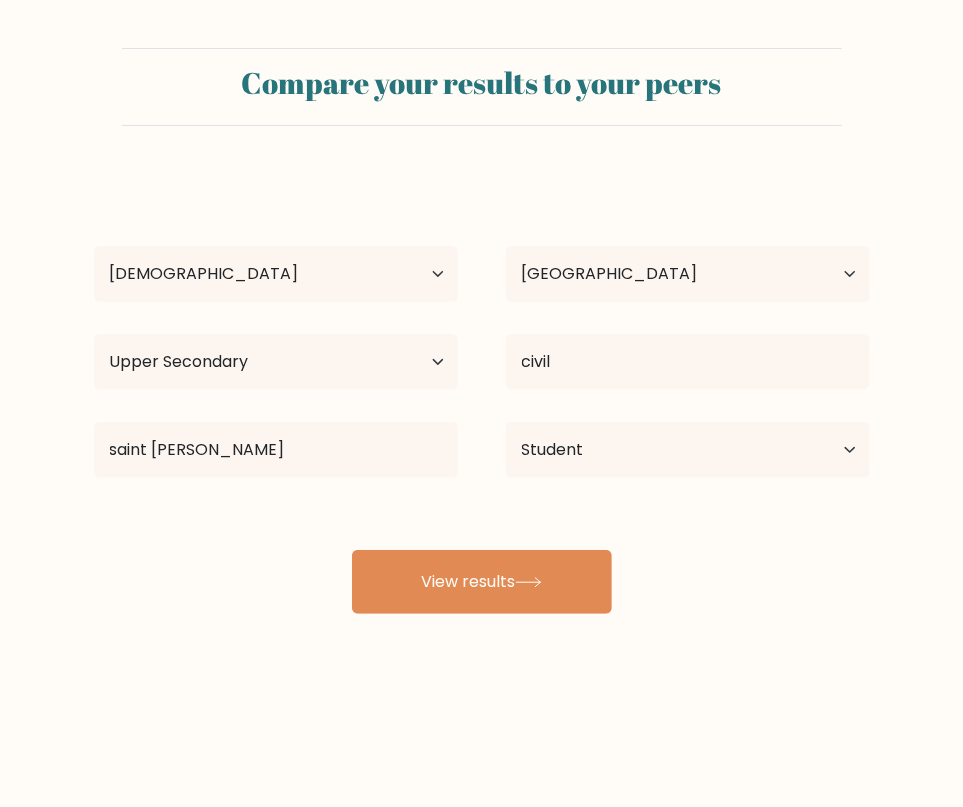 drag, startPoint x: 604, startPoint y: 414, endPoint x: 477, endPoint y: 623, distance: 244.56084 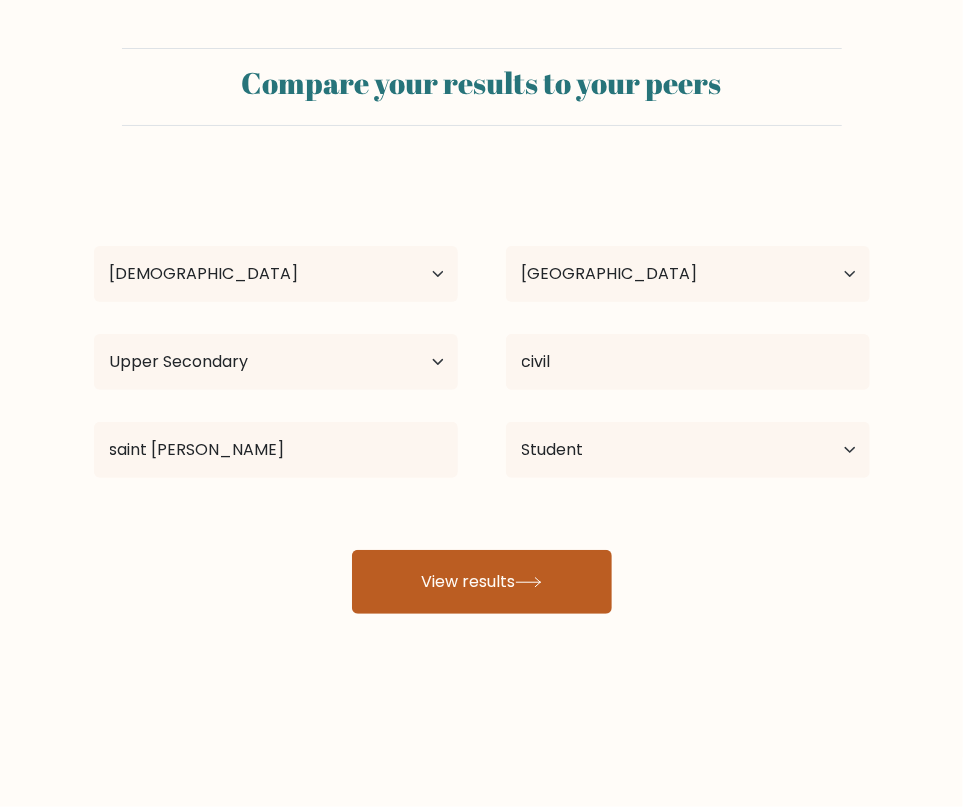 click on "View results" at bounding box center (482, 582) 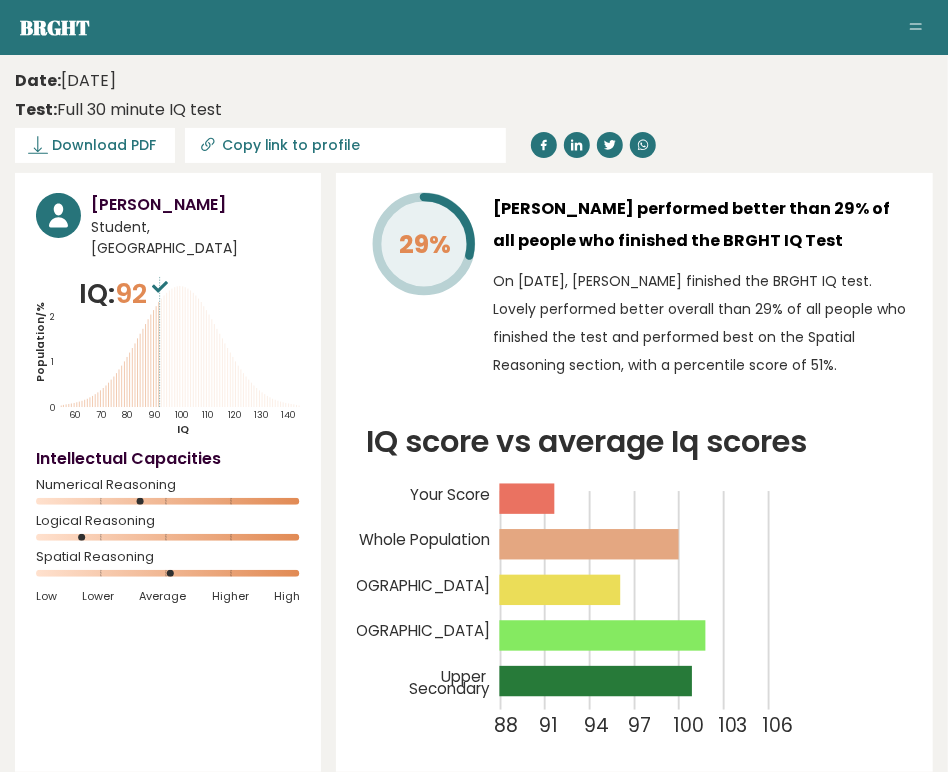 scroll, scrollTop: 0, scrollLeft: 0, axis: both 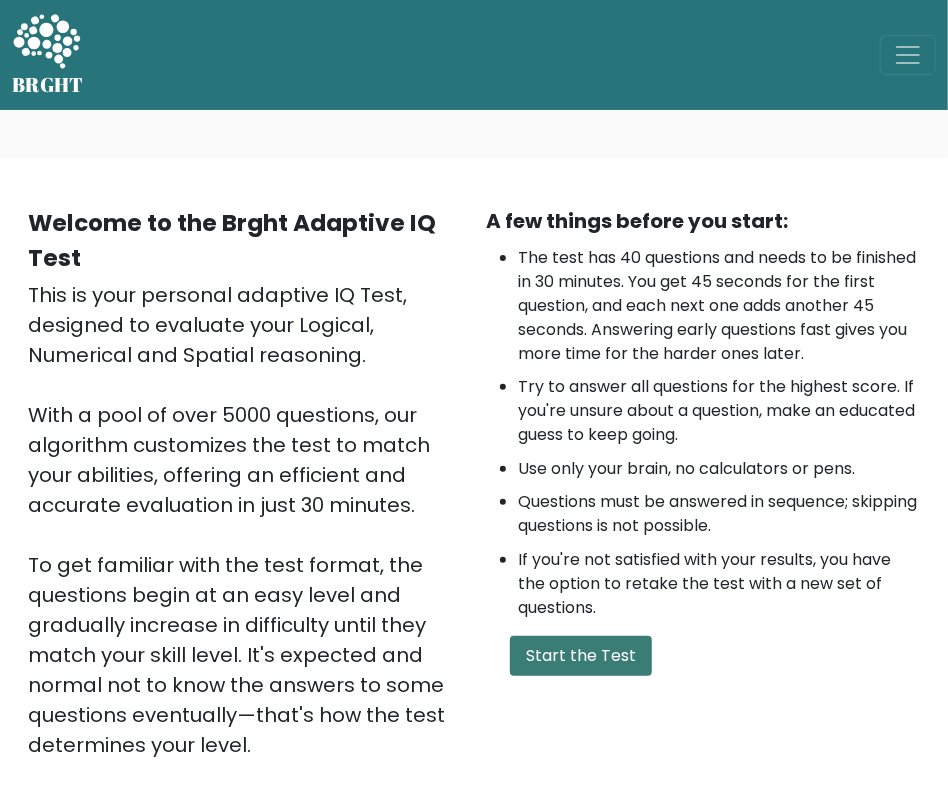 click on "Start the Test" at bounding box center (581, 656) 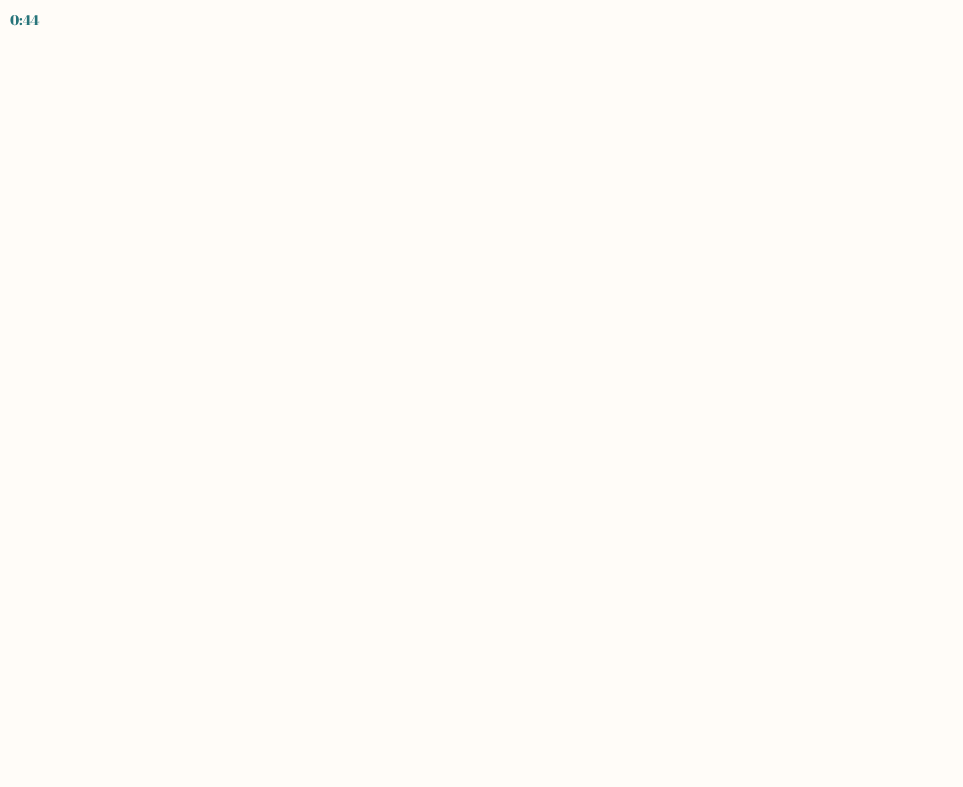 scroll, scrollTop: 0, scrollLeft: 0, axis: both 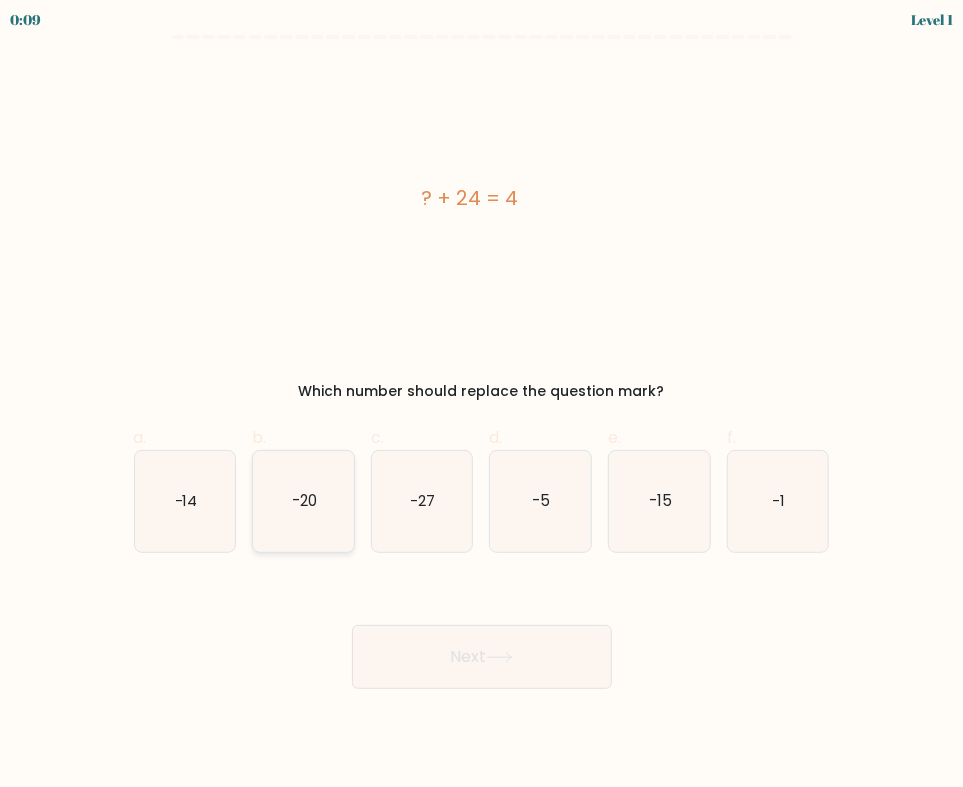 click on "-20" 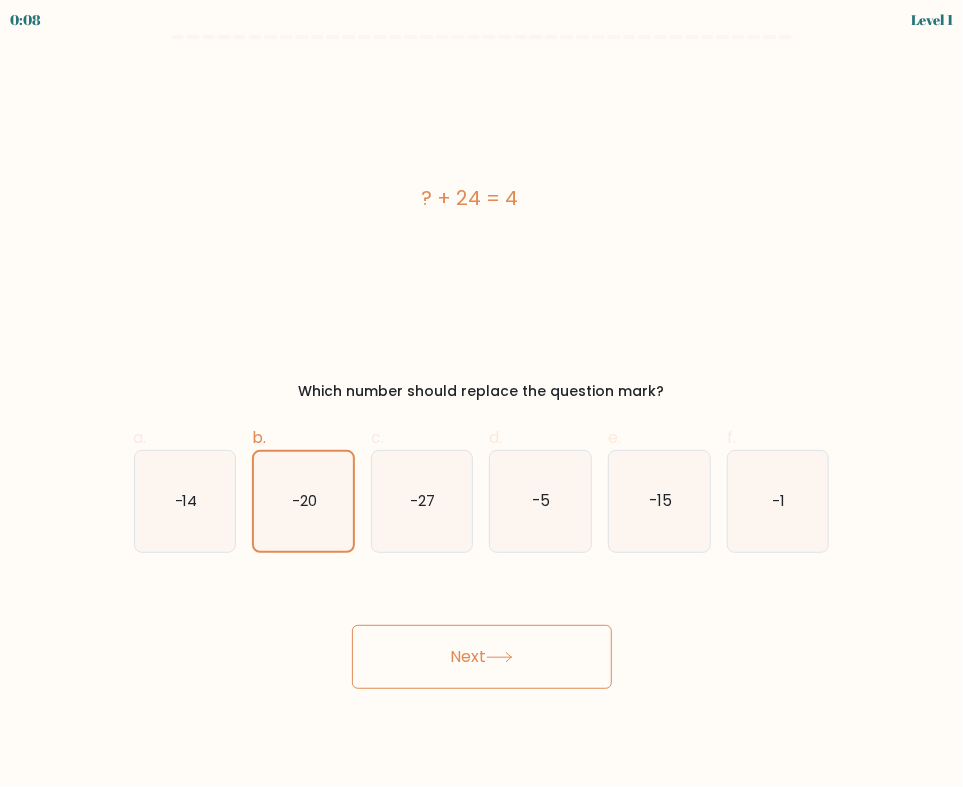 click on "Next" at bounding box center [482, 657] 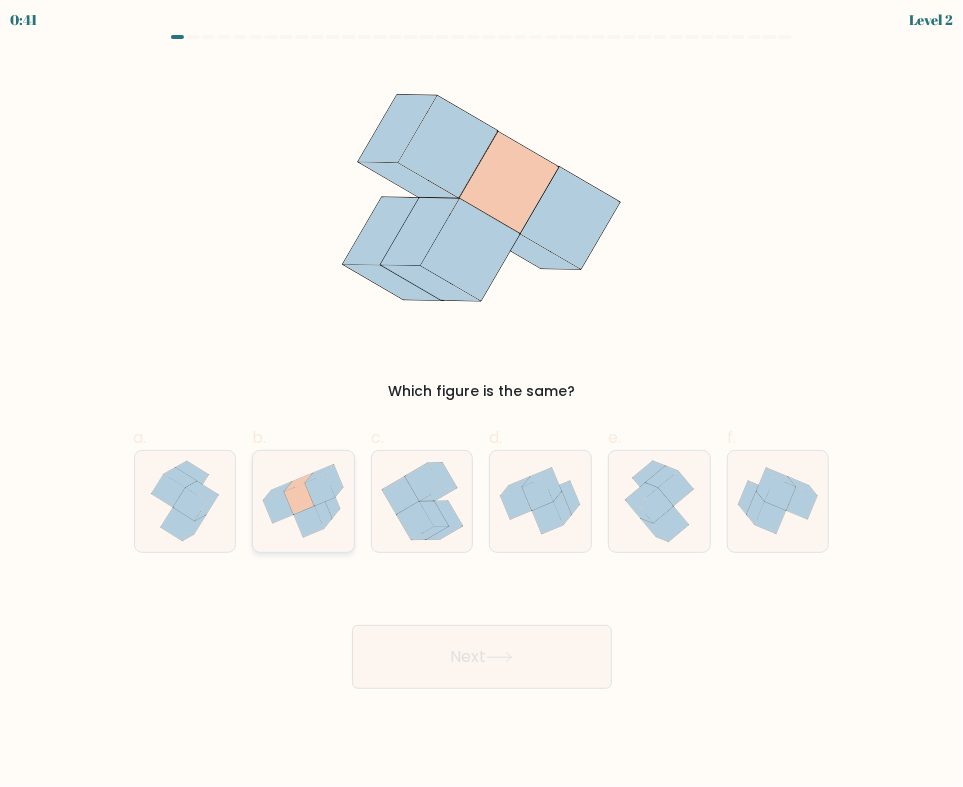 click 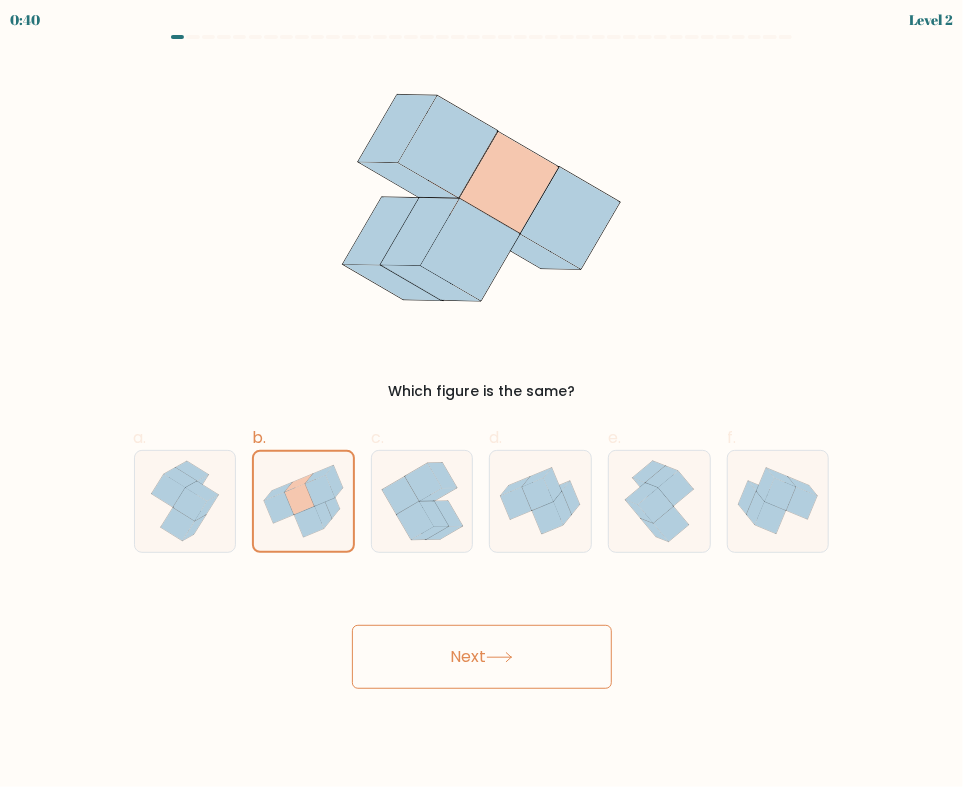 click on "Next" at bounding box center (482, 657) 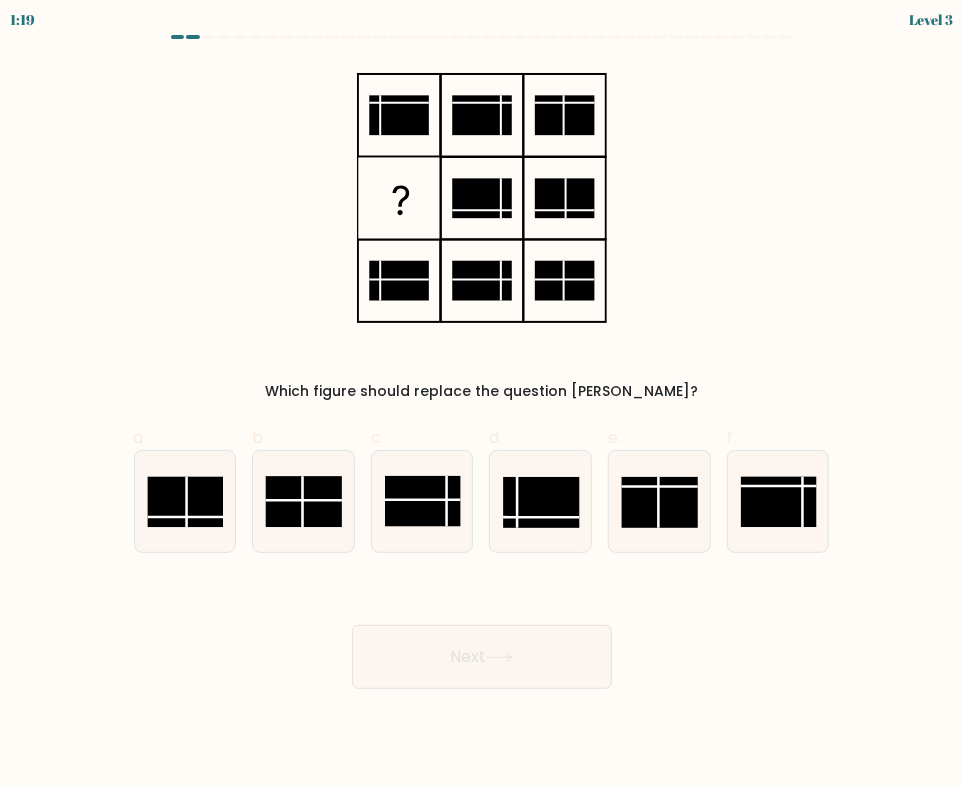 click on "Which figure should replace the question [PERSON_NAME]?" at bounding box center [482, 232] 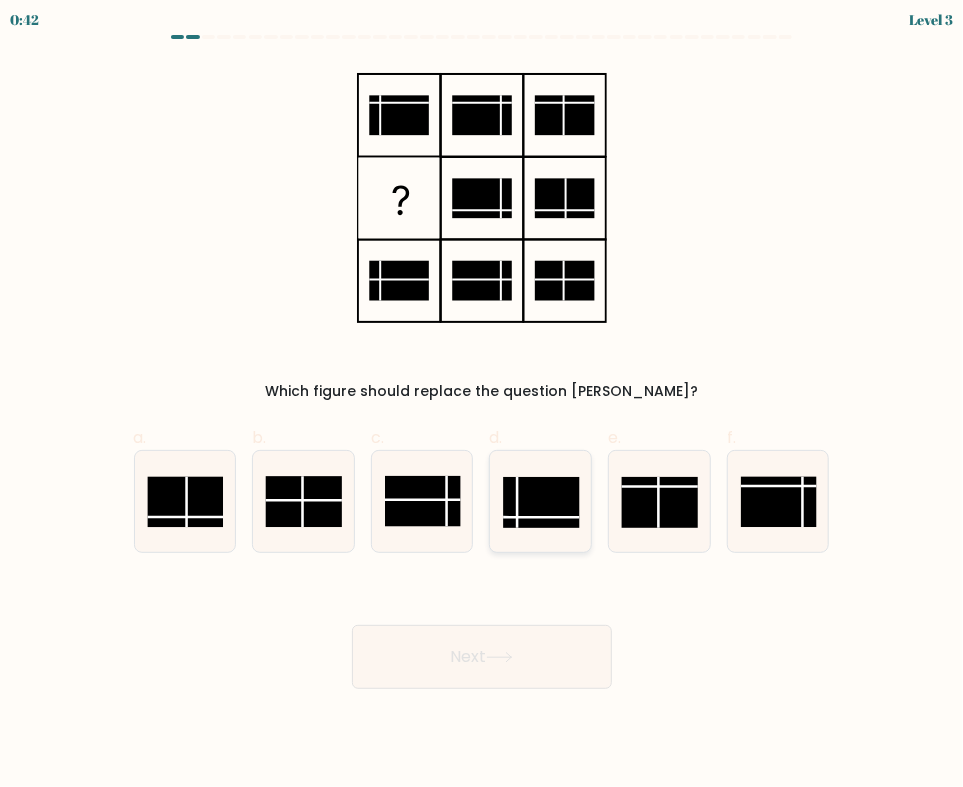 click 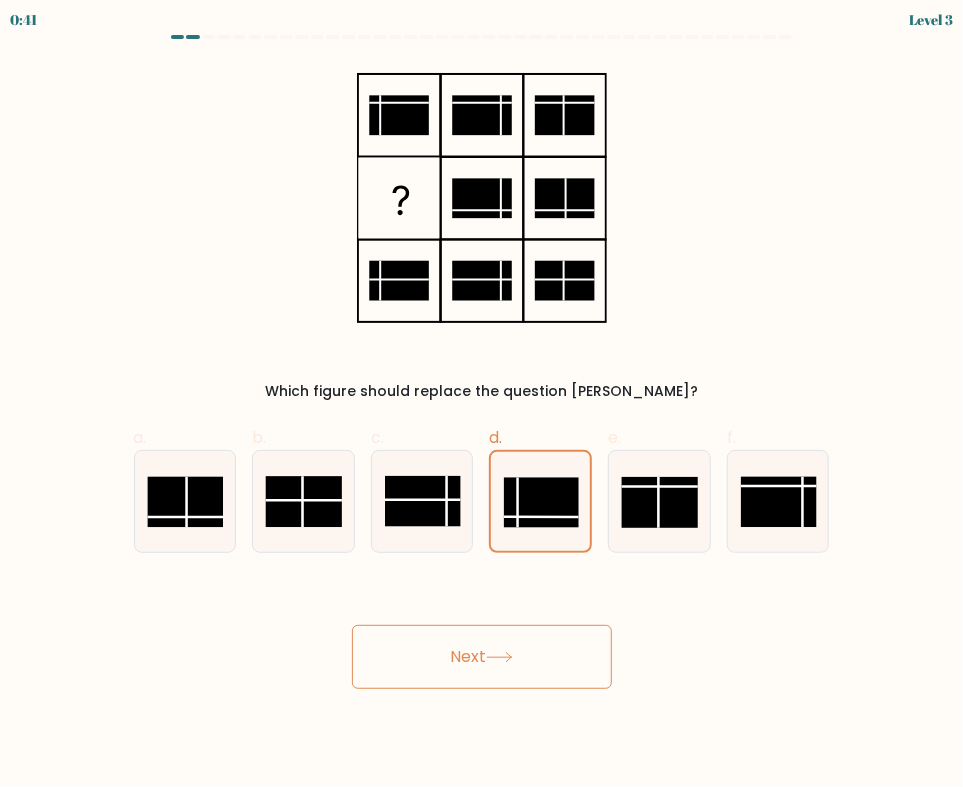 click on "Next" at bounding box center (482, 657) 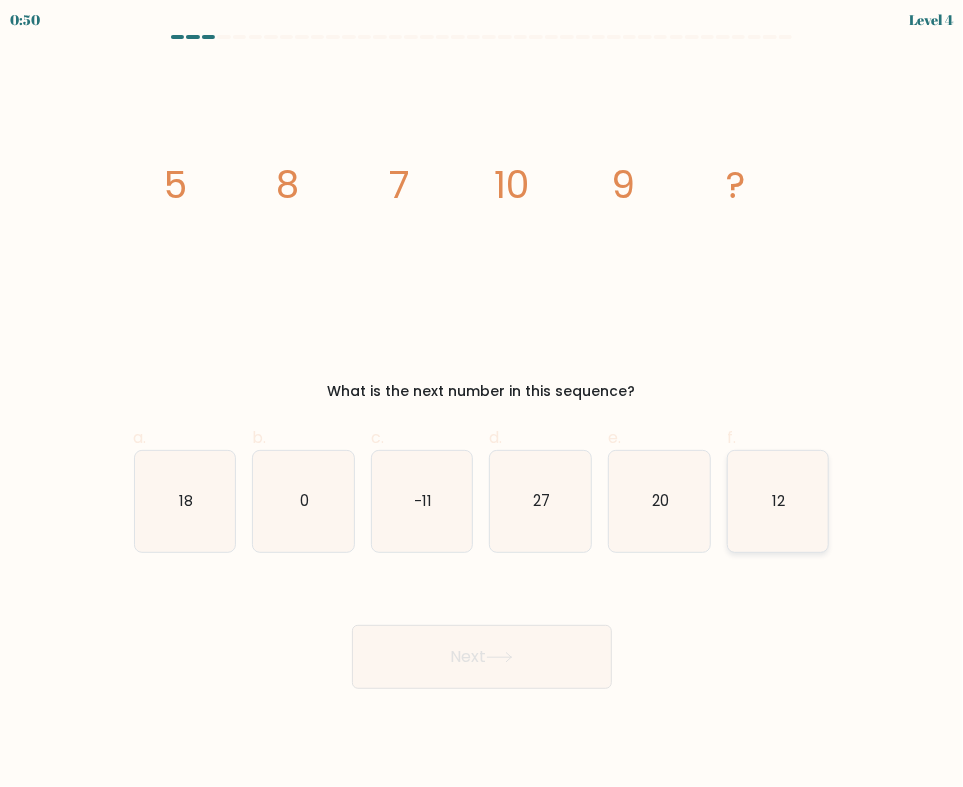 click on "12" 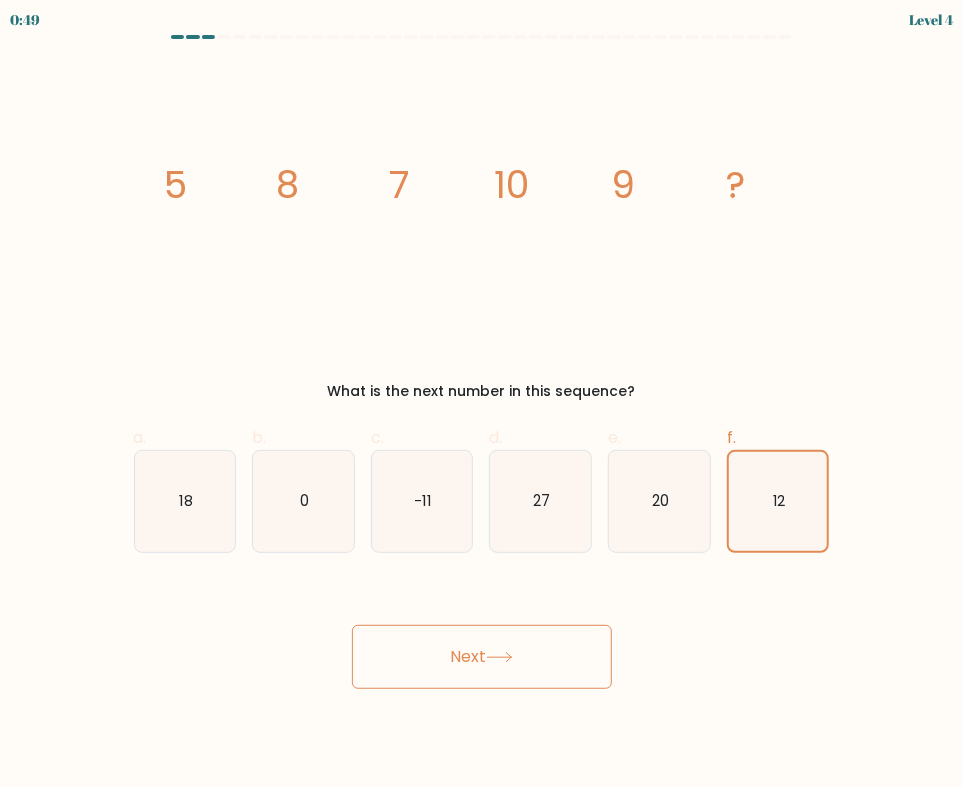 click on "Next" at bounding box center [482, 657] 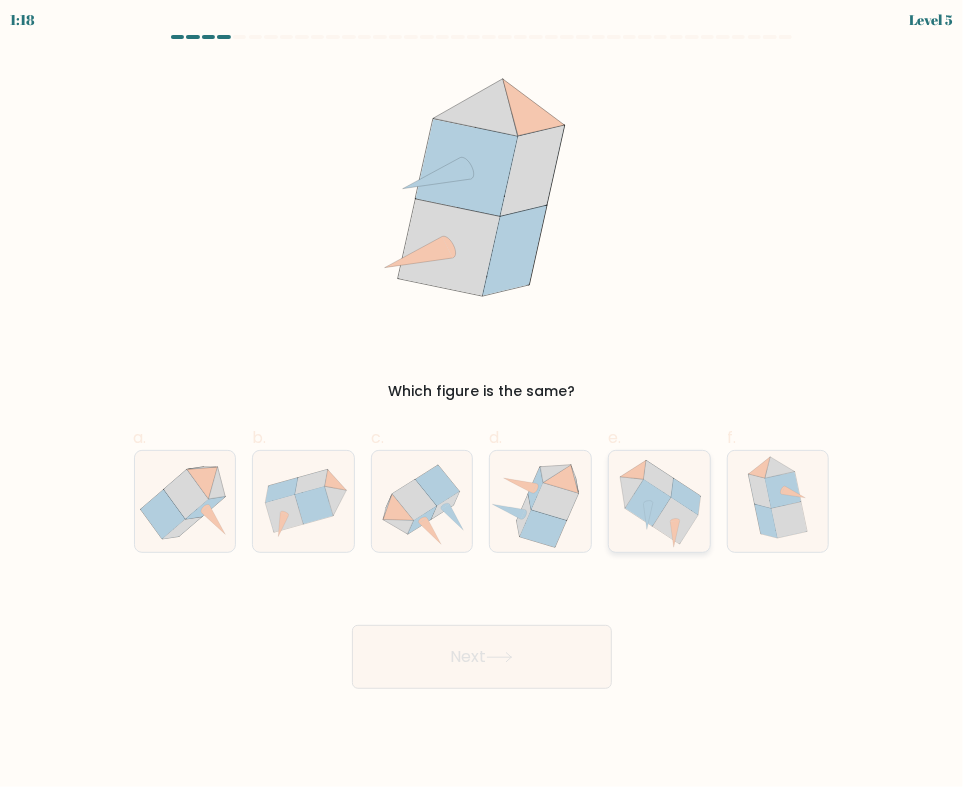 click 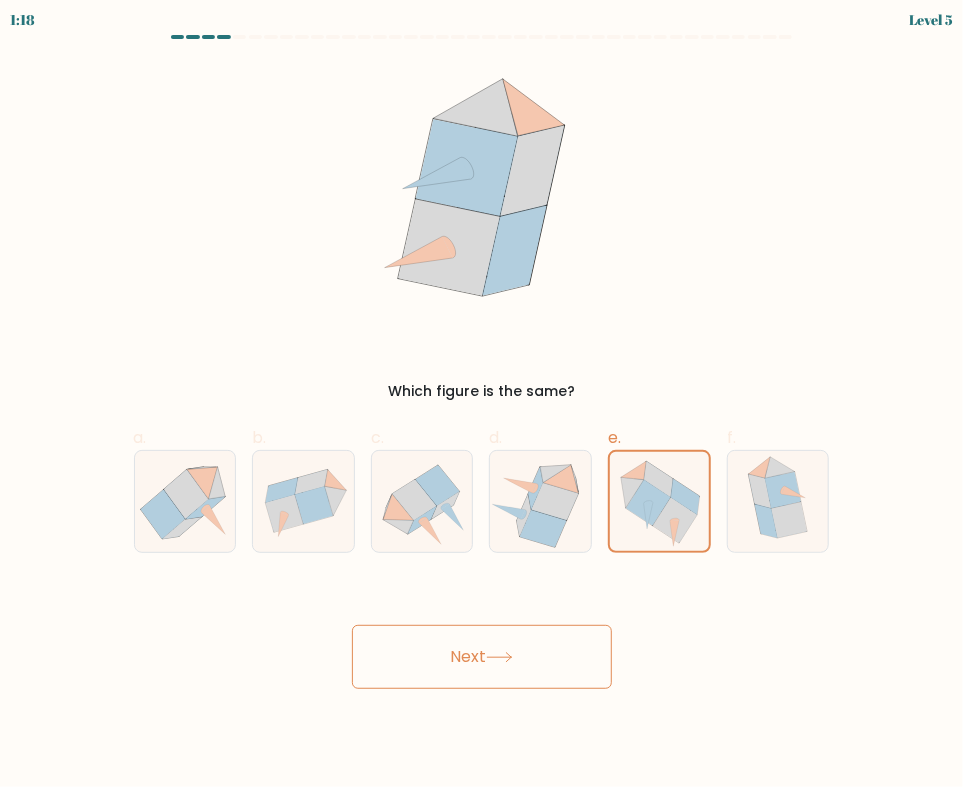 click on "Next" at bounding box center (482, 657) 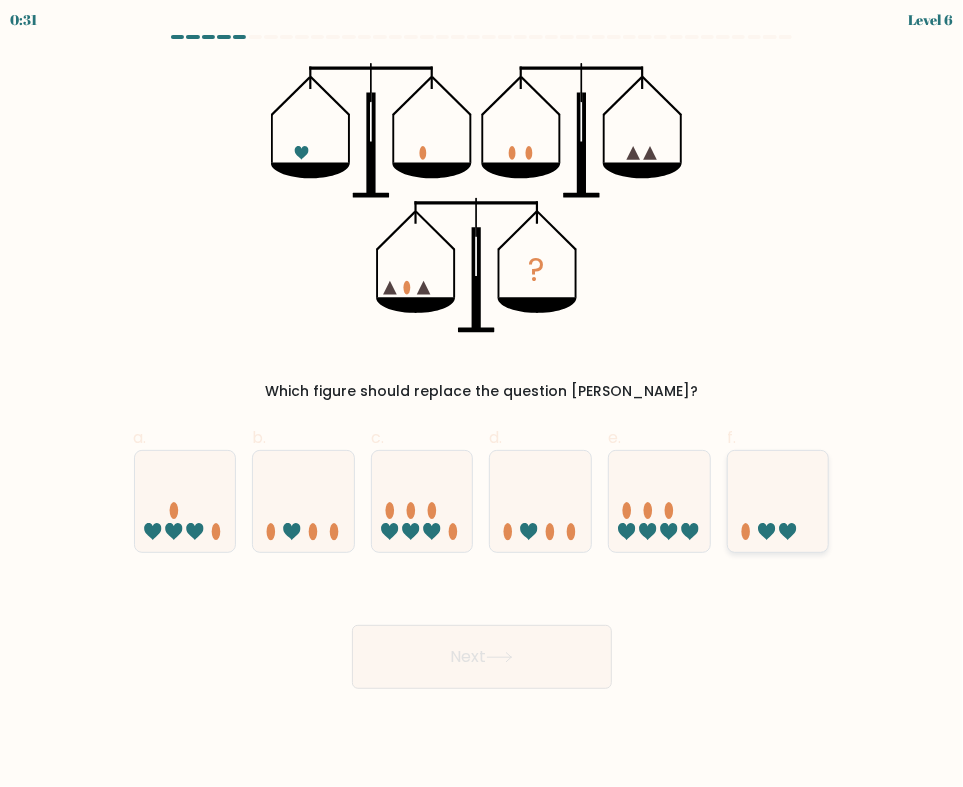 click 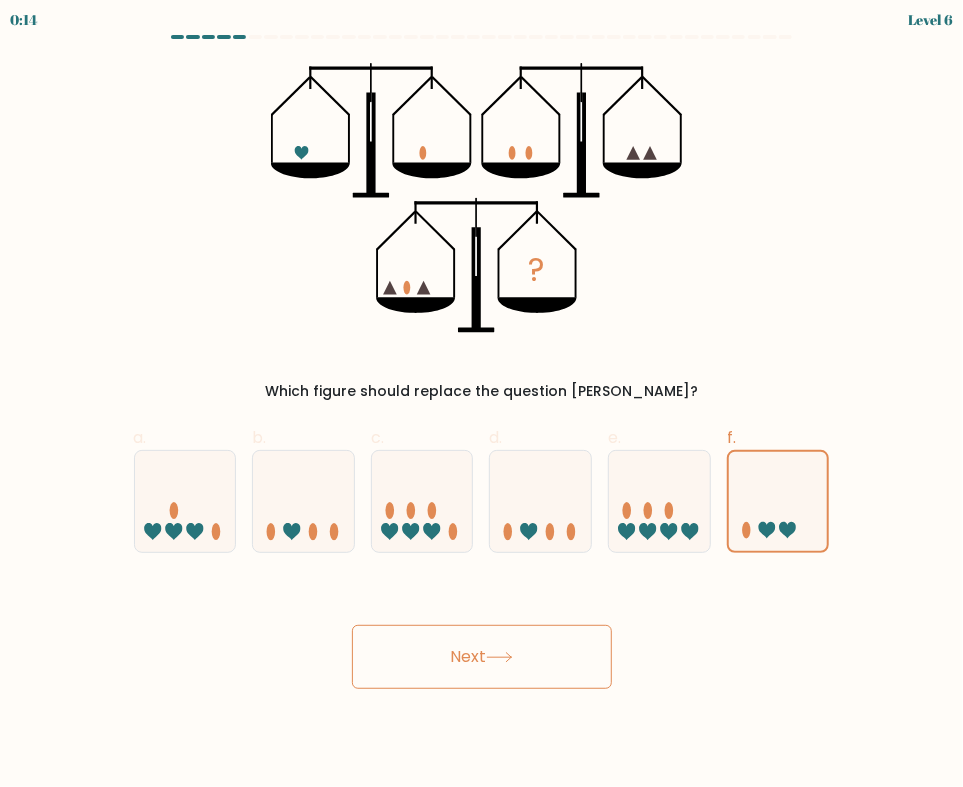 click on "Next" at bounding box center (482, 657) 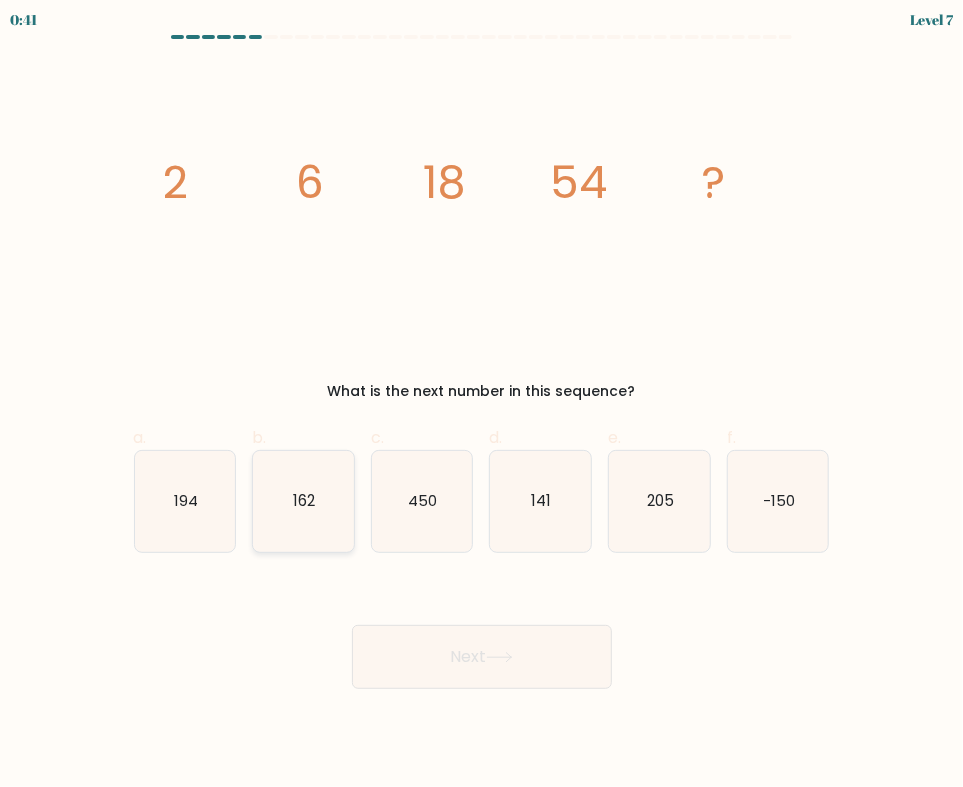 click on "162" 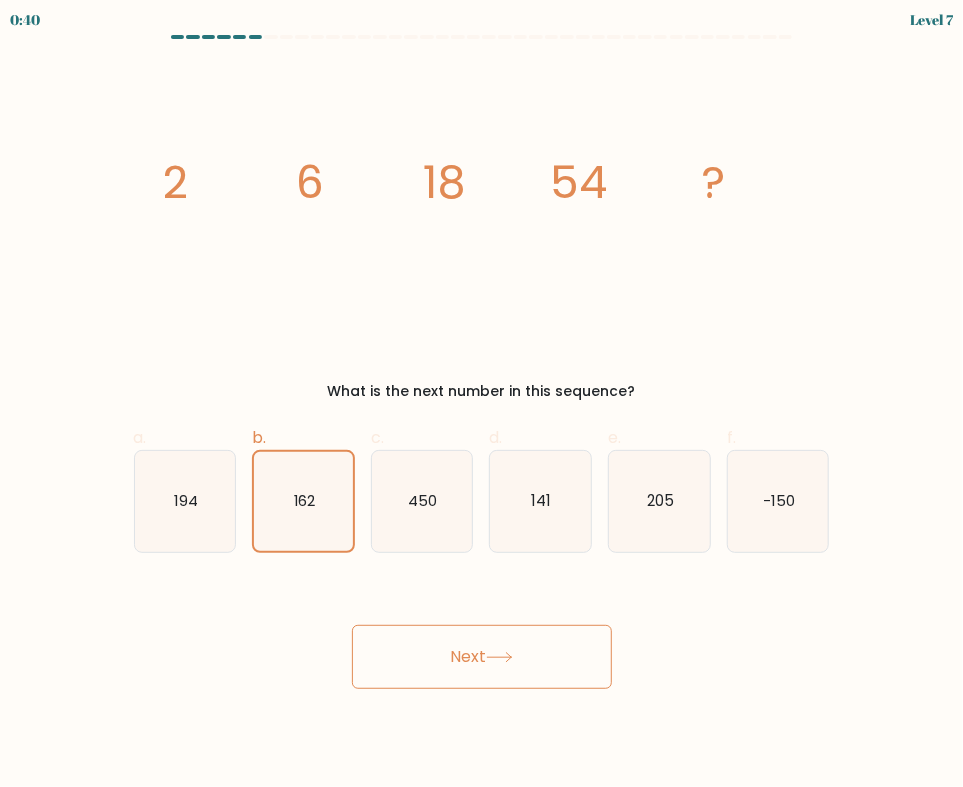 drag, startPoint x: 399, startPoint y: 613, endPoint x: 420, endPoint y: 638, distance: 32.649654 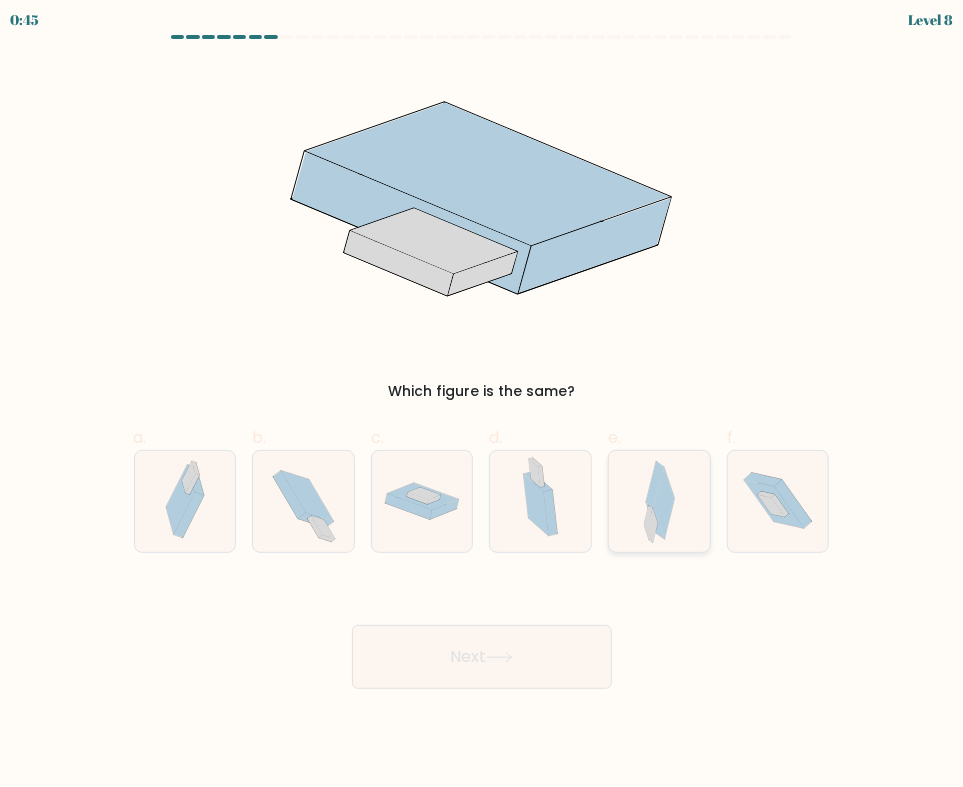 click 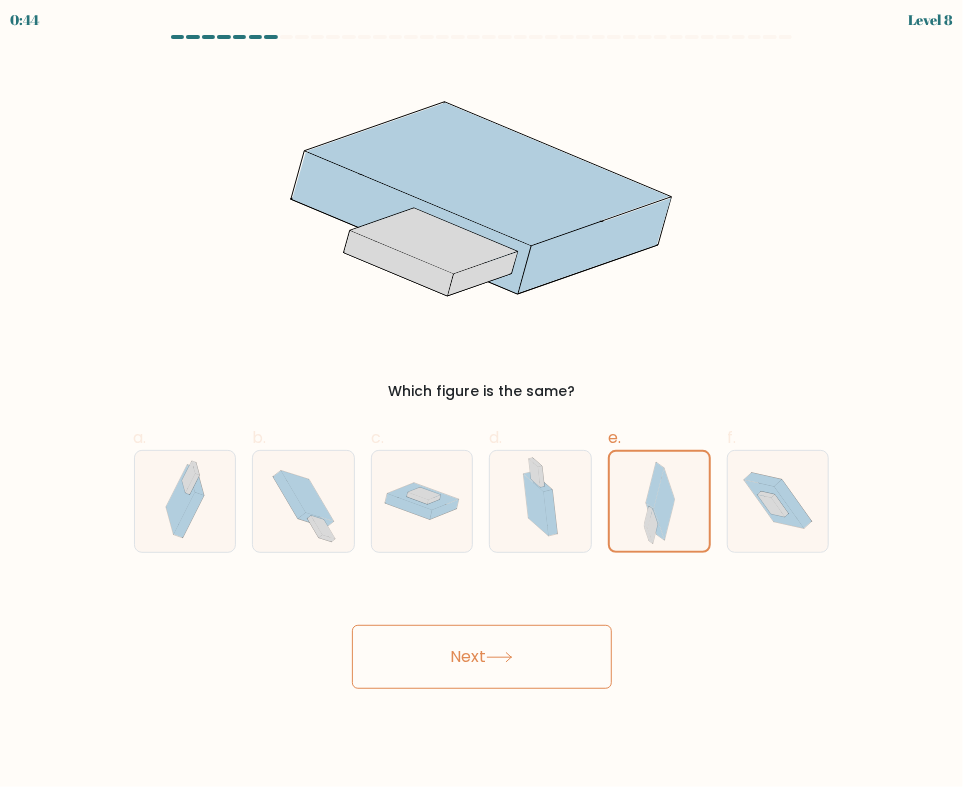 click on "Next" at bounding box center [482, 657] 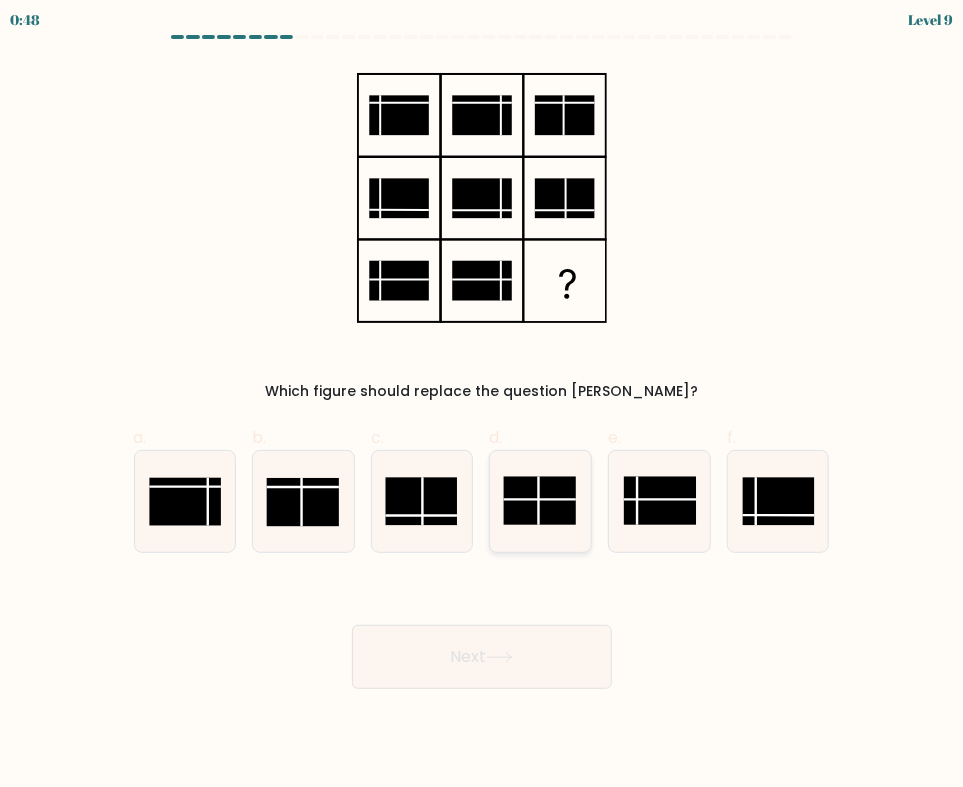 click 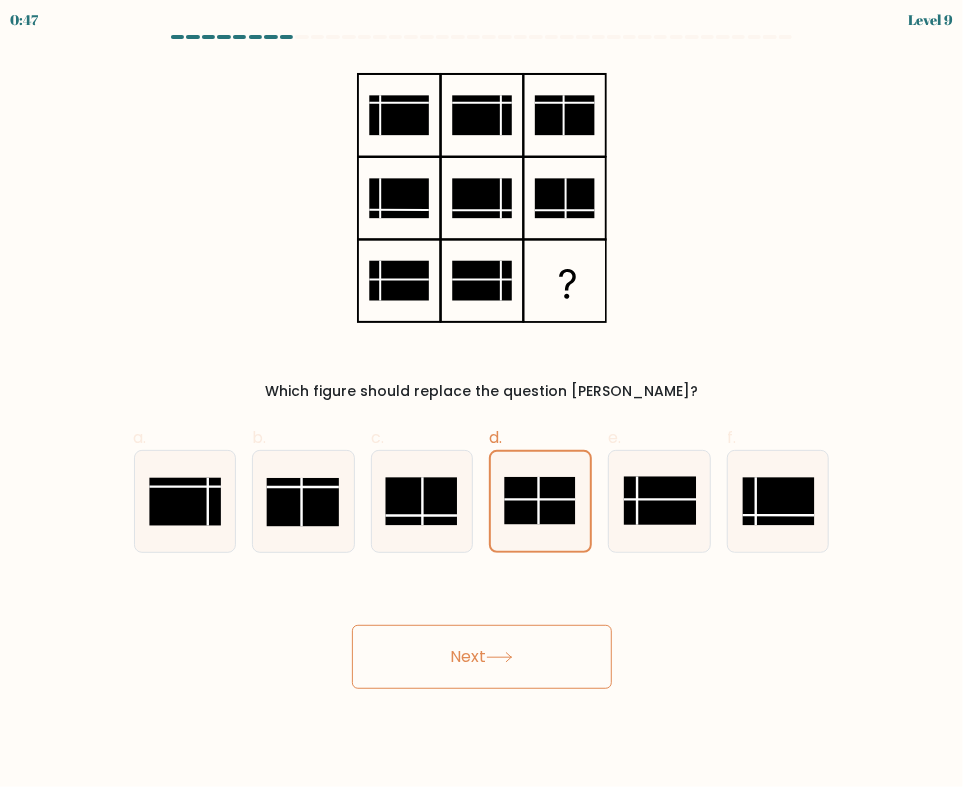click on "Next" at bounding box center [482, 657] 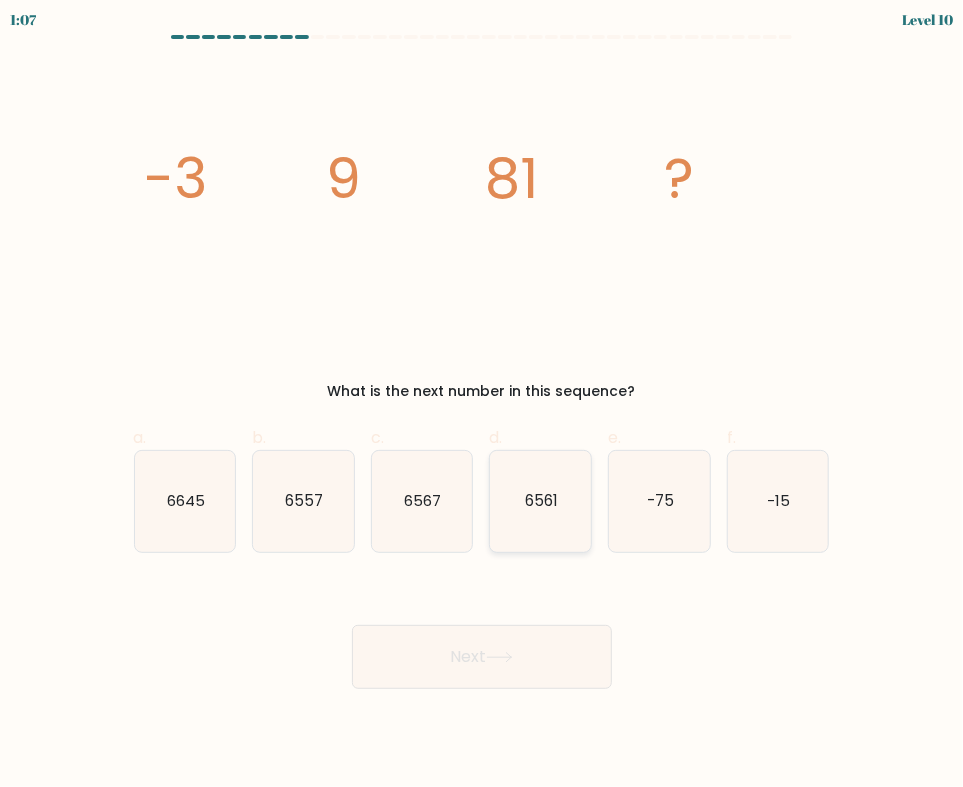 click on "6561" 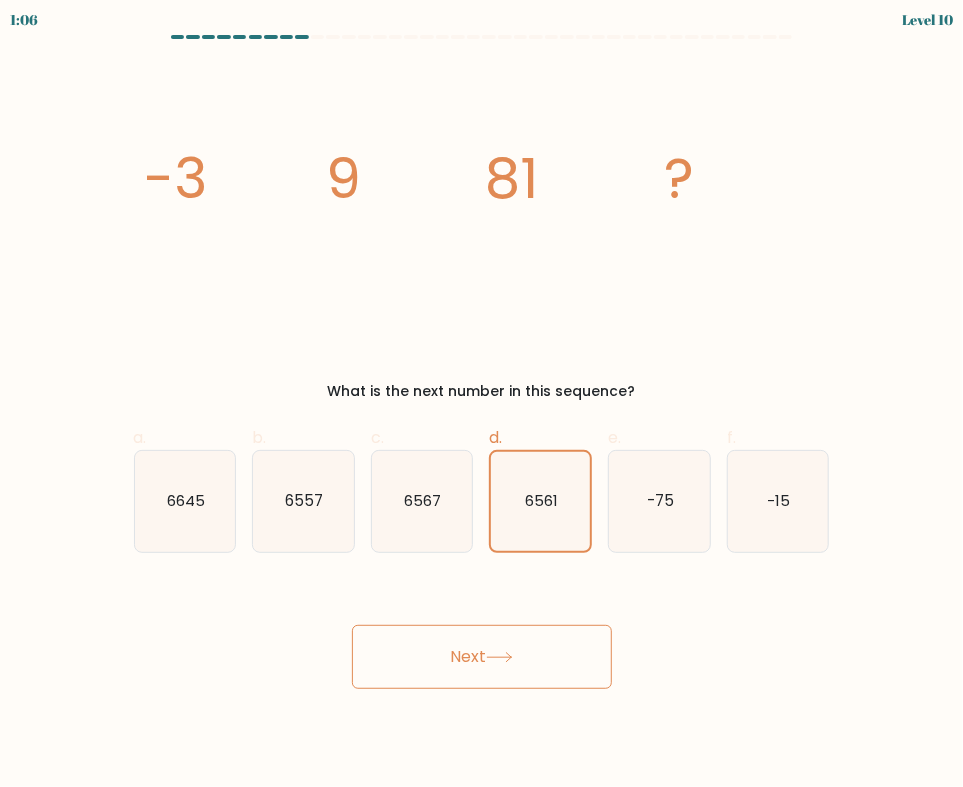 click on "Next" at bounding box center [482, 657] 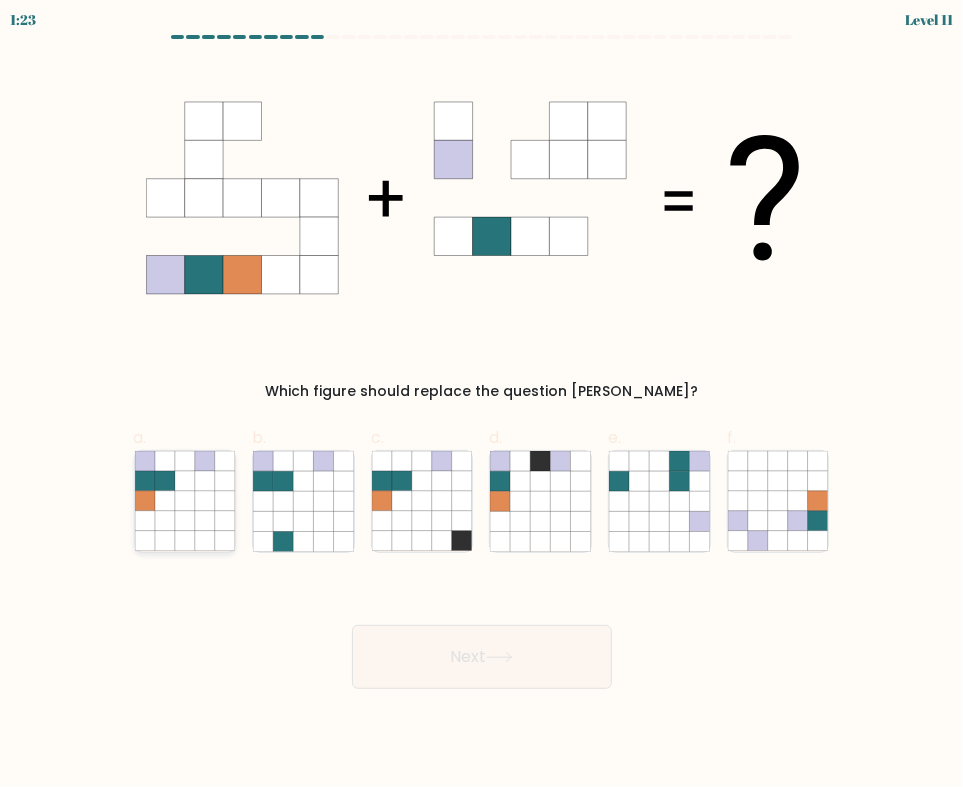 click 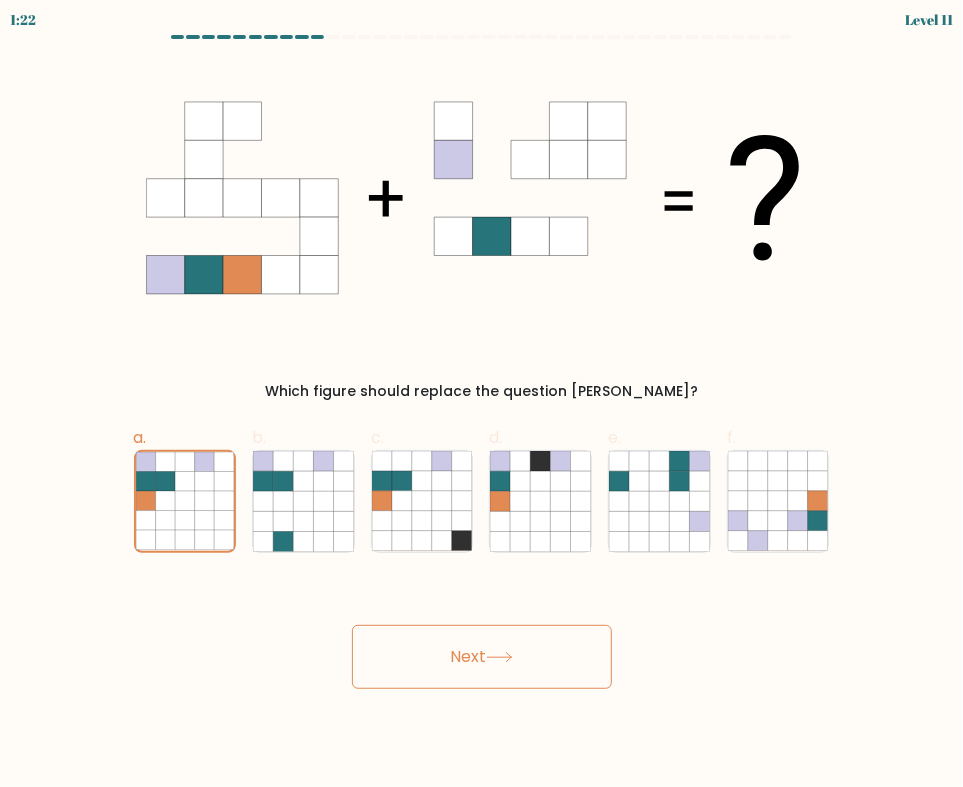 click on "1:22
Level 11" at bounding box center (481, 393) 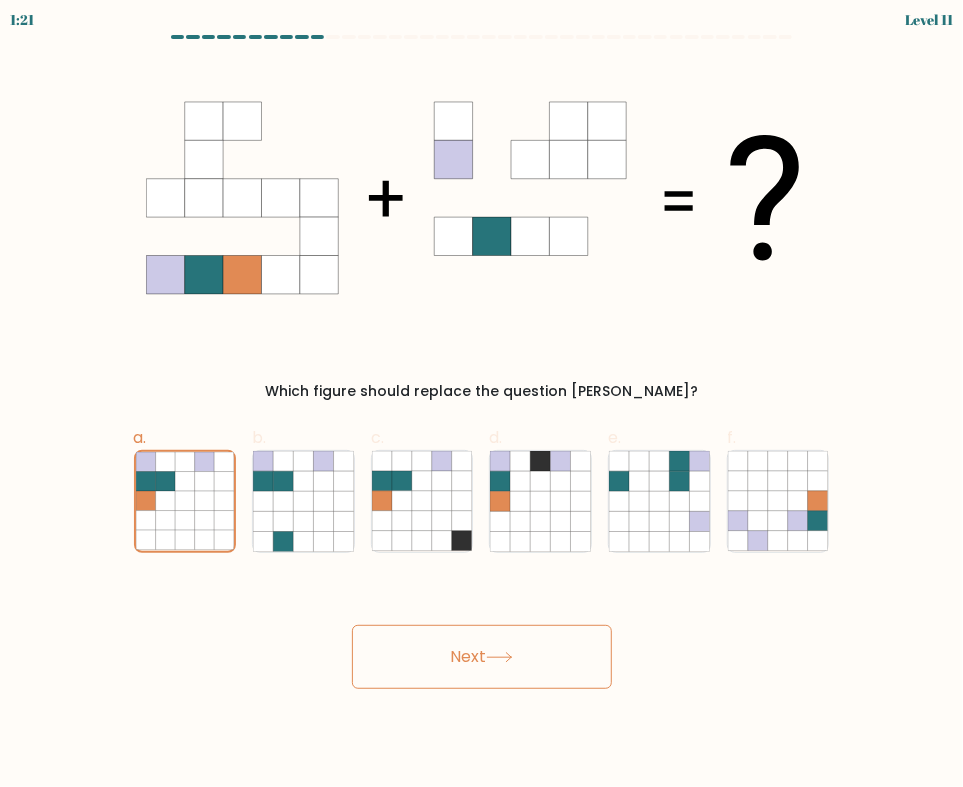 drag, startPoint x: 517, startPoint y: 628, endPoint x: 515, endPoint y: 653, distance: 25.079872 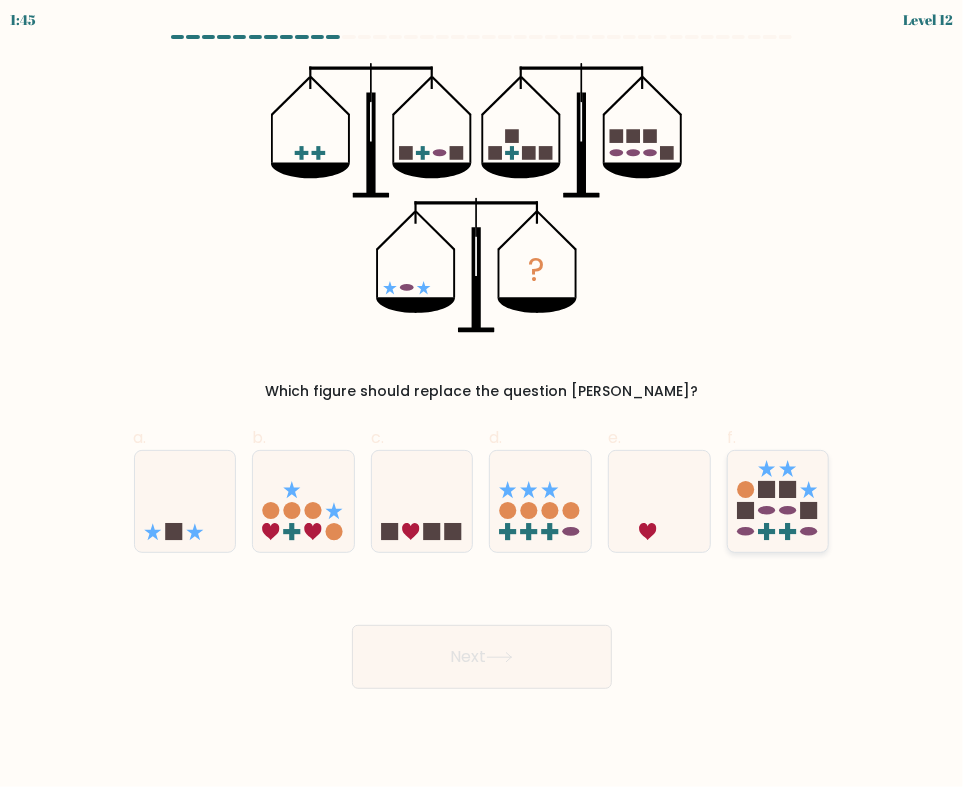 click 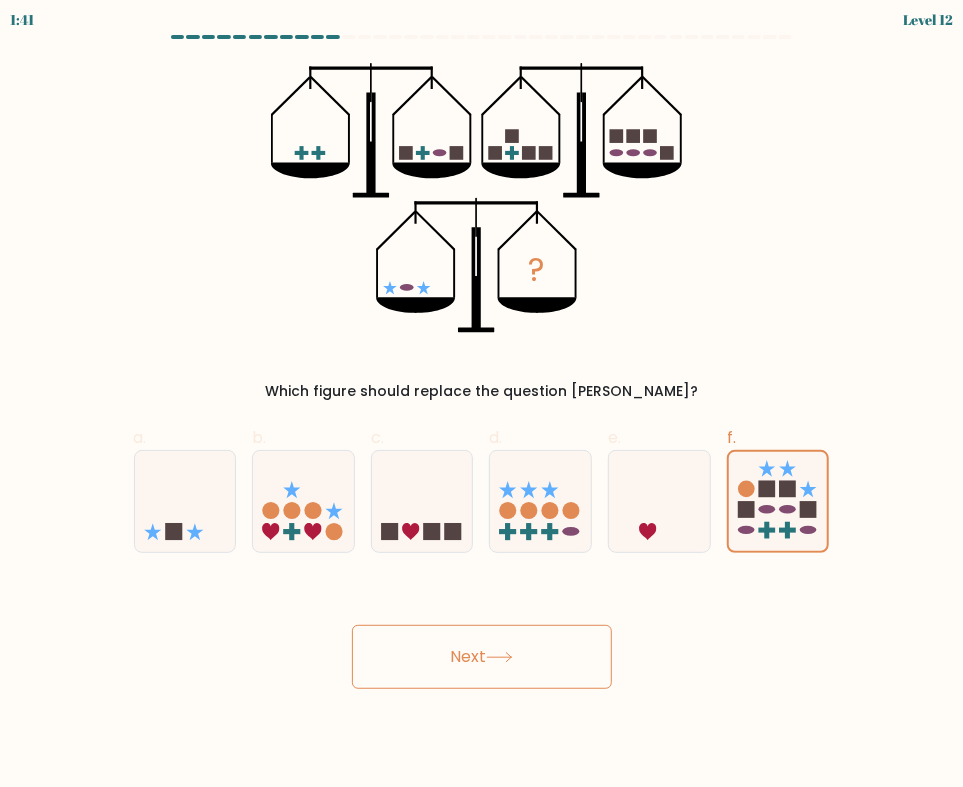 click on "Next" at bounding box center (482, 657) 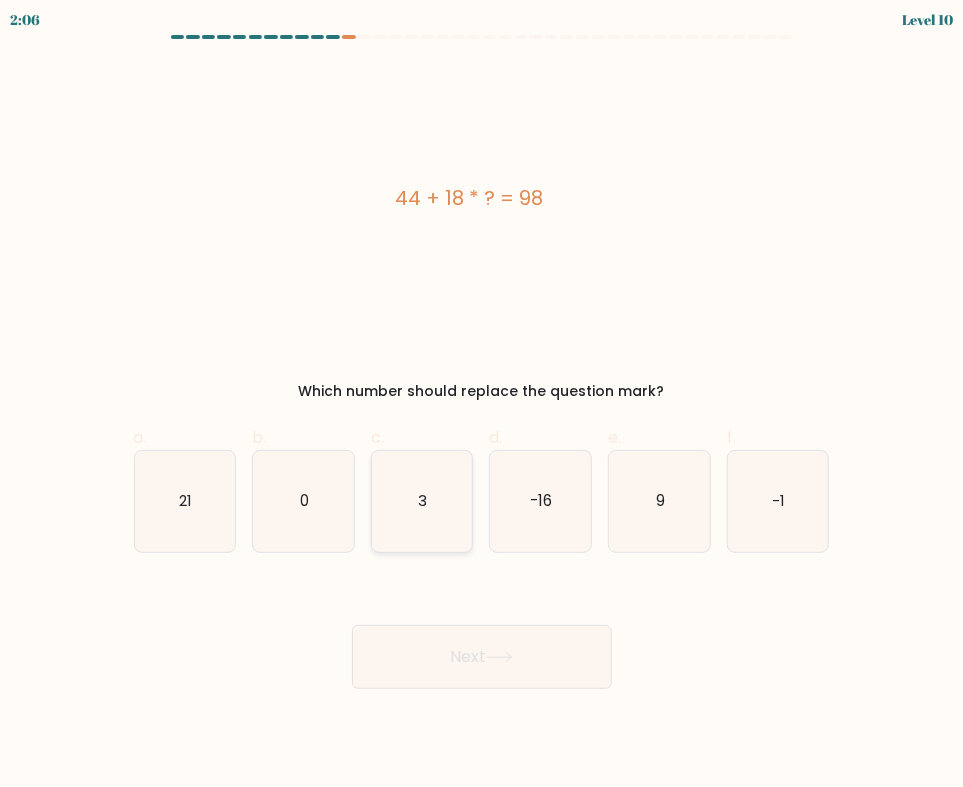 click on "3" 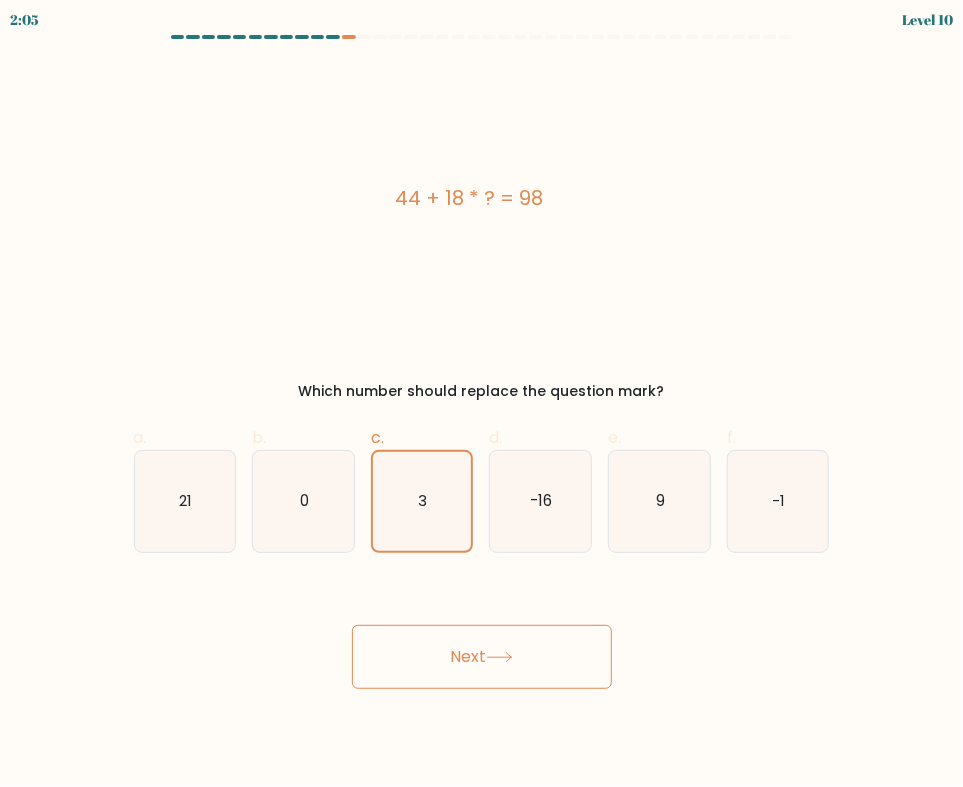 click on "Next" at bounding box center (482, 657) 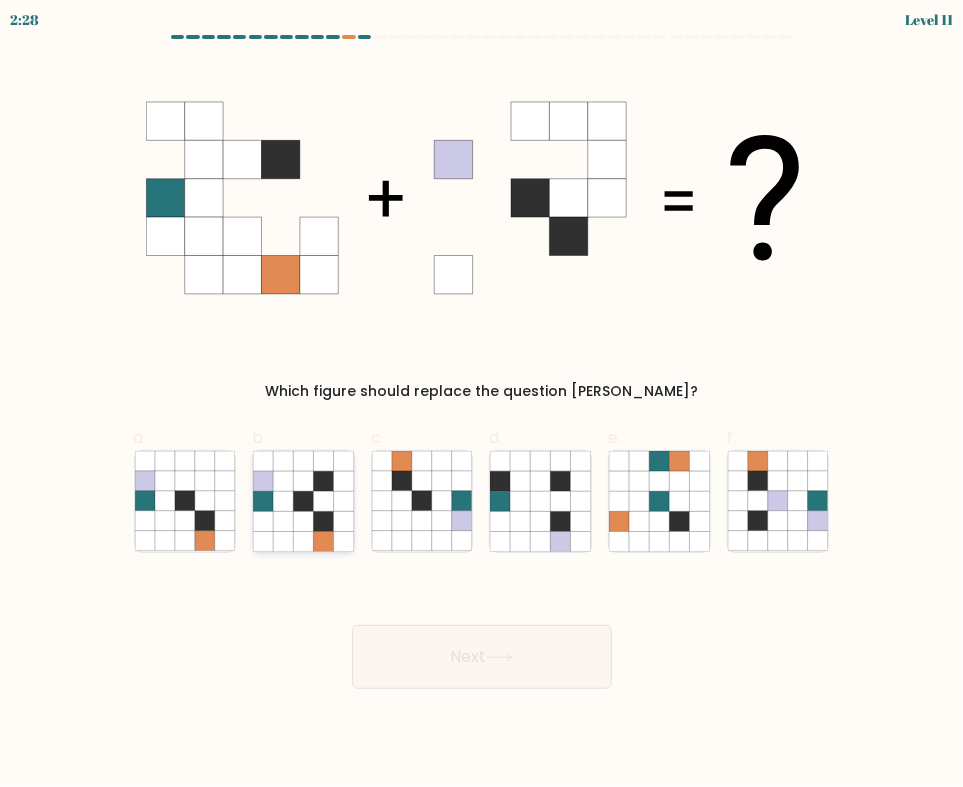click 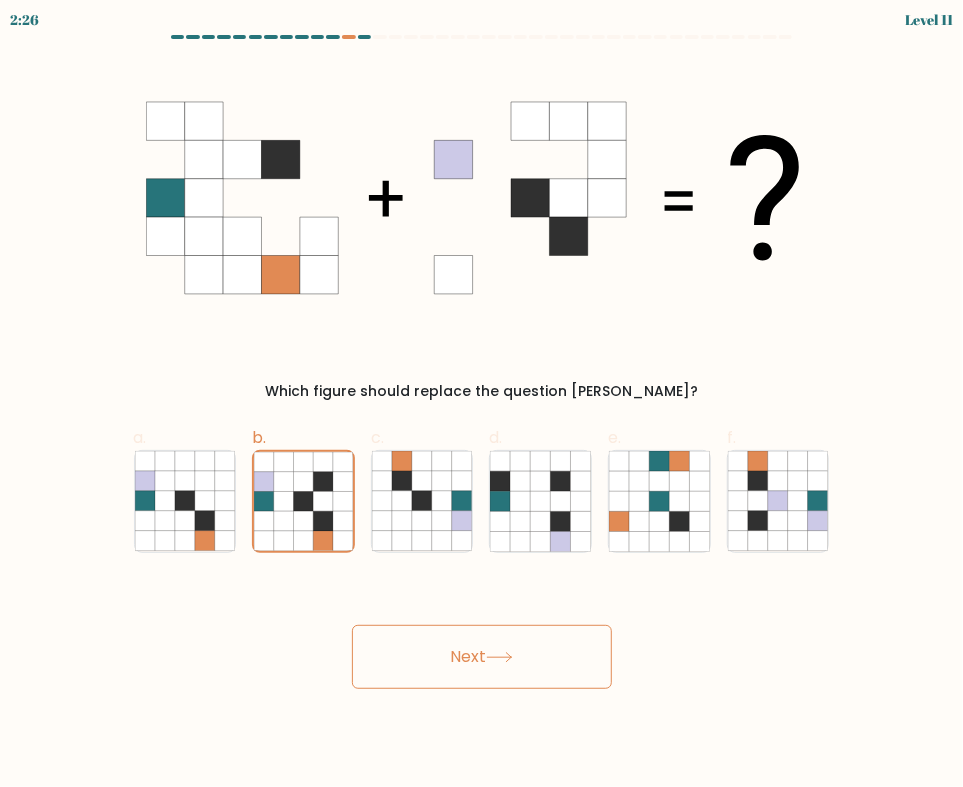 click on "Next" at bounding box center (482, 657) 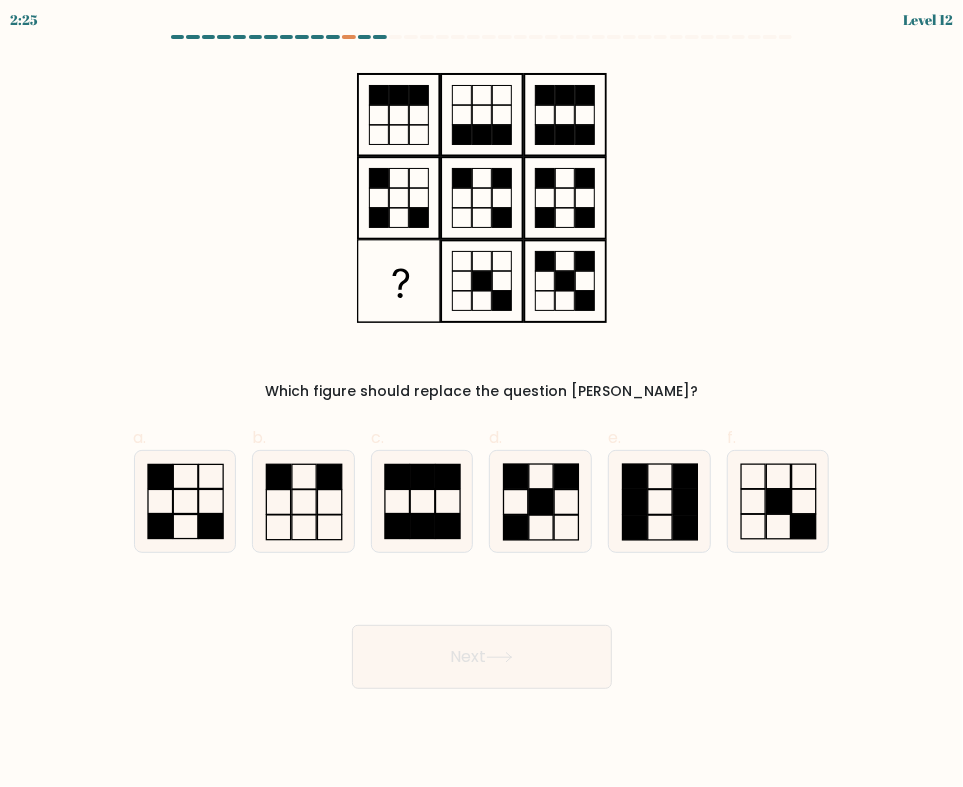 click on "Next" at bounding box center (482, 657) 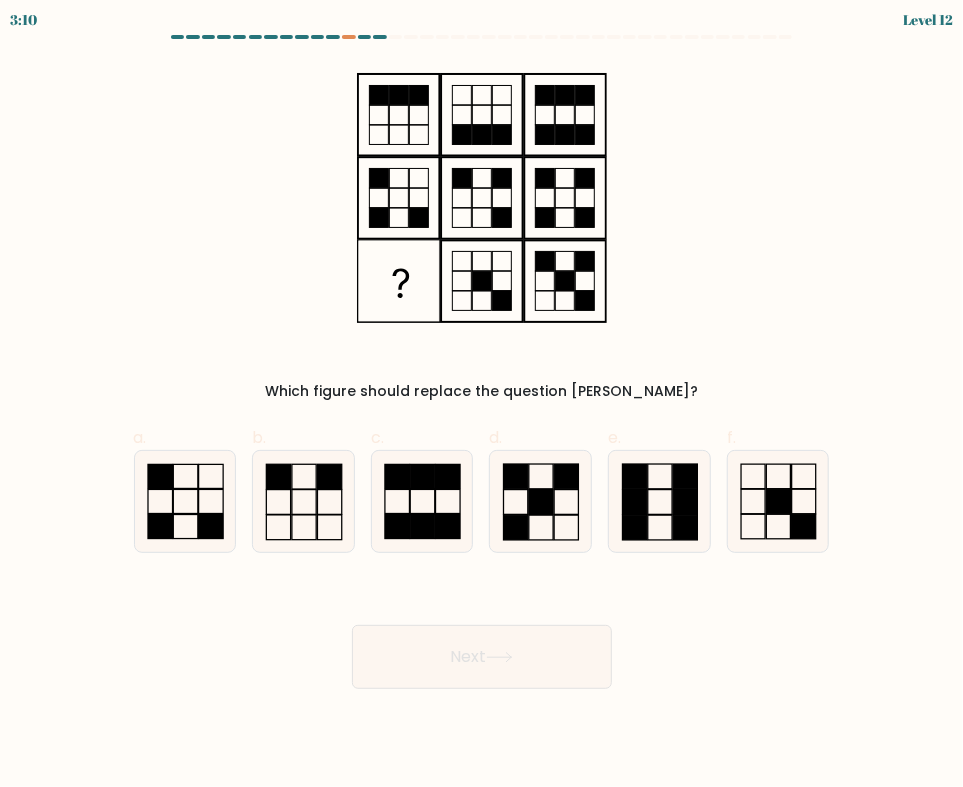 click on "3:10
Level 12" at bounding box center [481, 393] 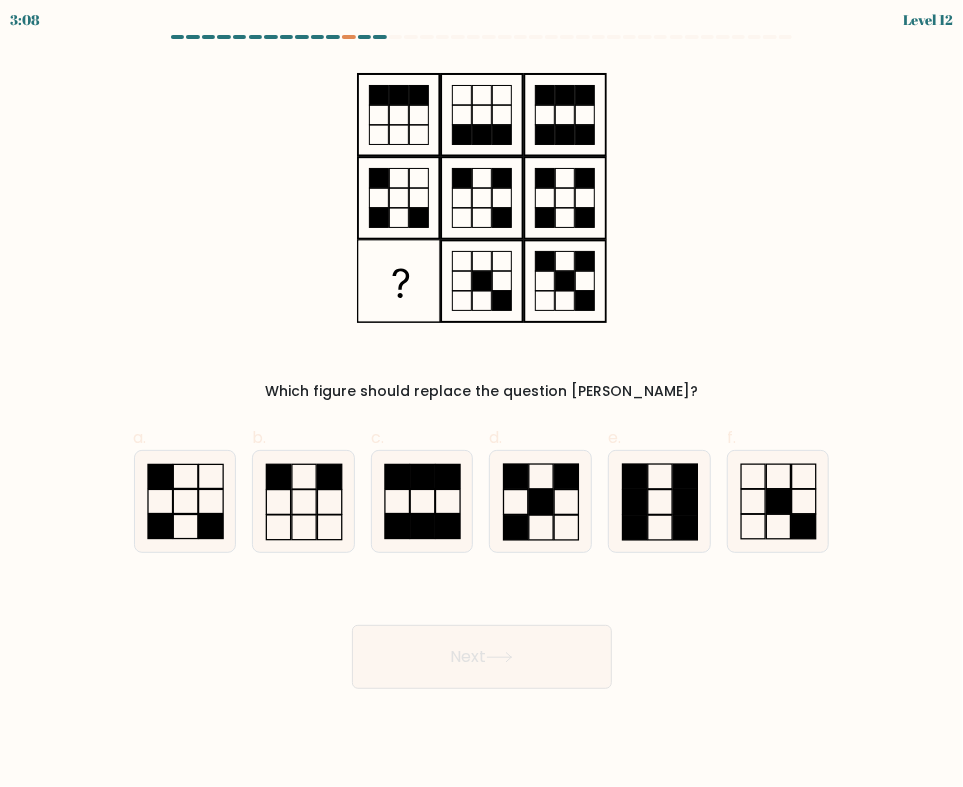 click on "3:08
Level 12" at bounding box center (481, 17) 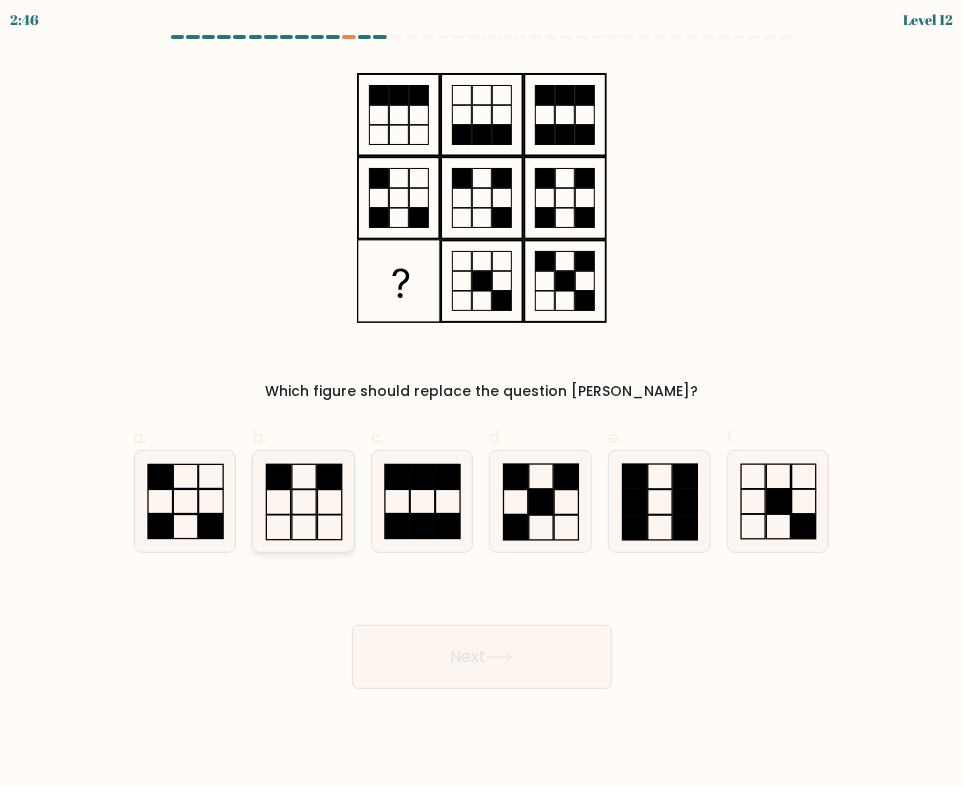 drag, startPoint x: 303, startPoint y: 499, endPoint x: 325, endPoint y: 502, distance: 22.203604 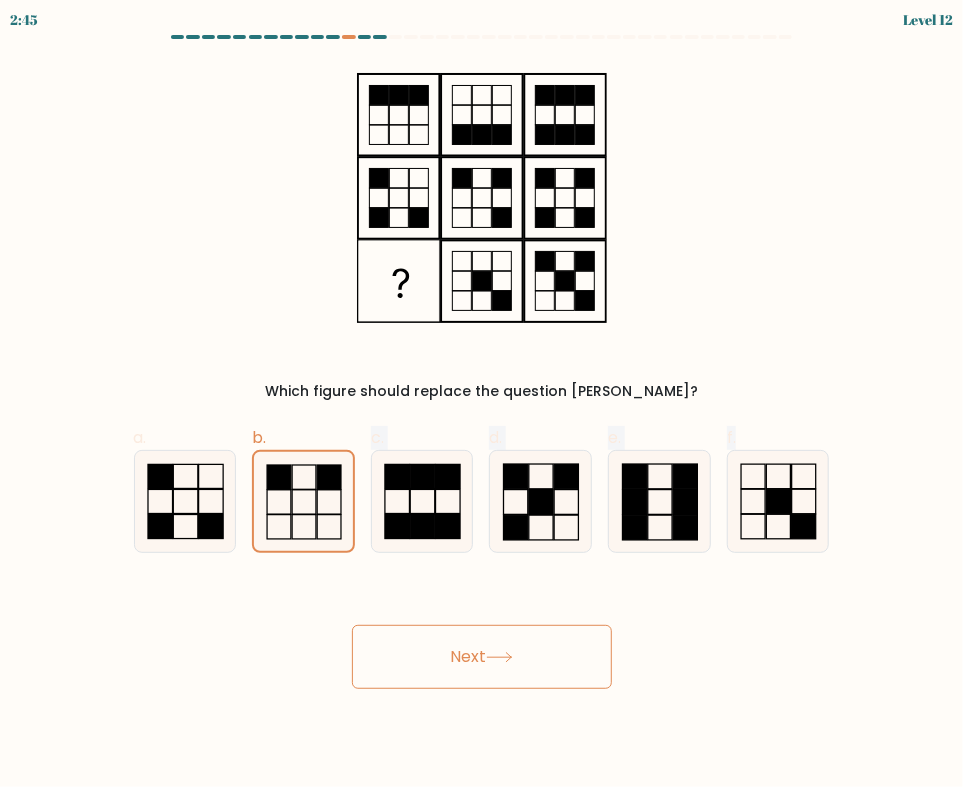 drag, startPoint x: 325, startPoint y: 502, endPoint x: 460, endPoint y: 668, distance: 213.96495 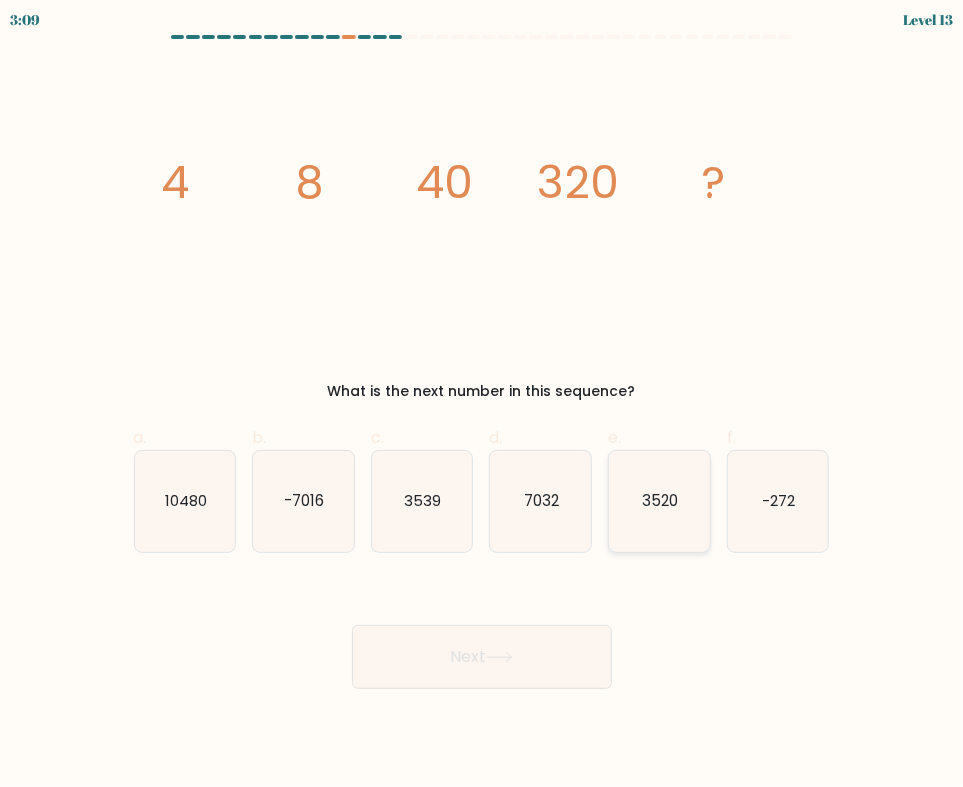 click on "3520" 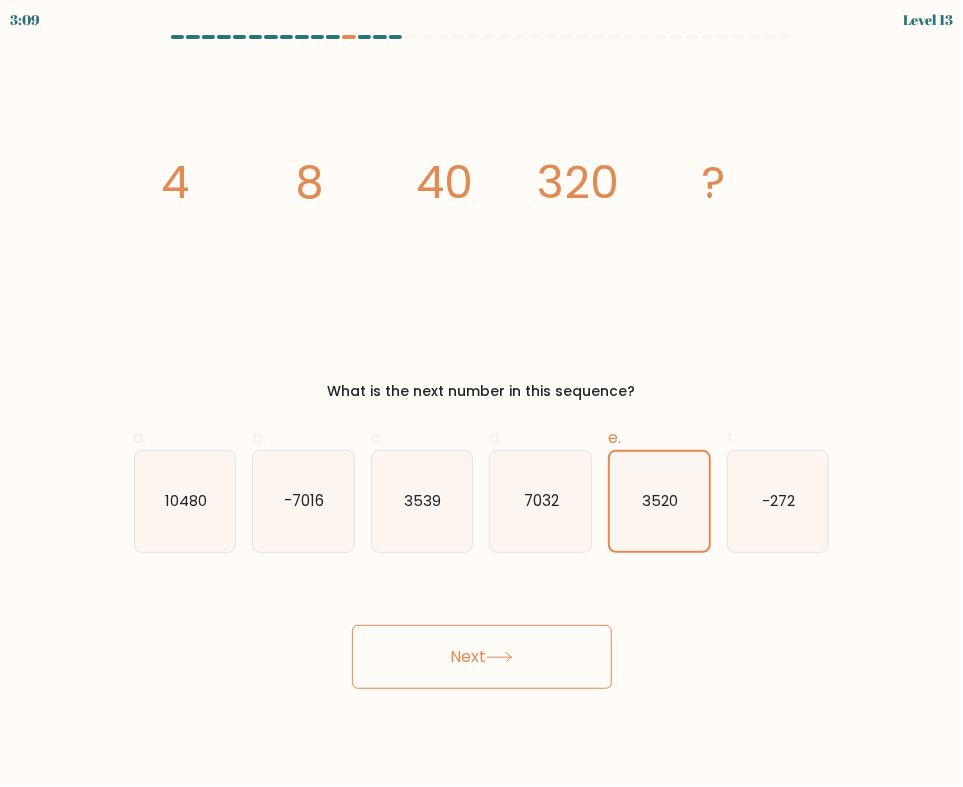click on "Next" at bounding box center [482, 657] 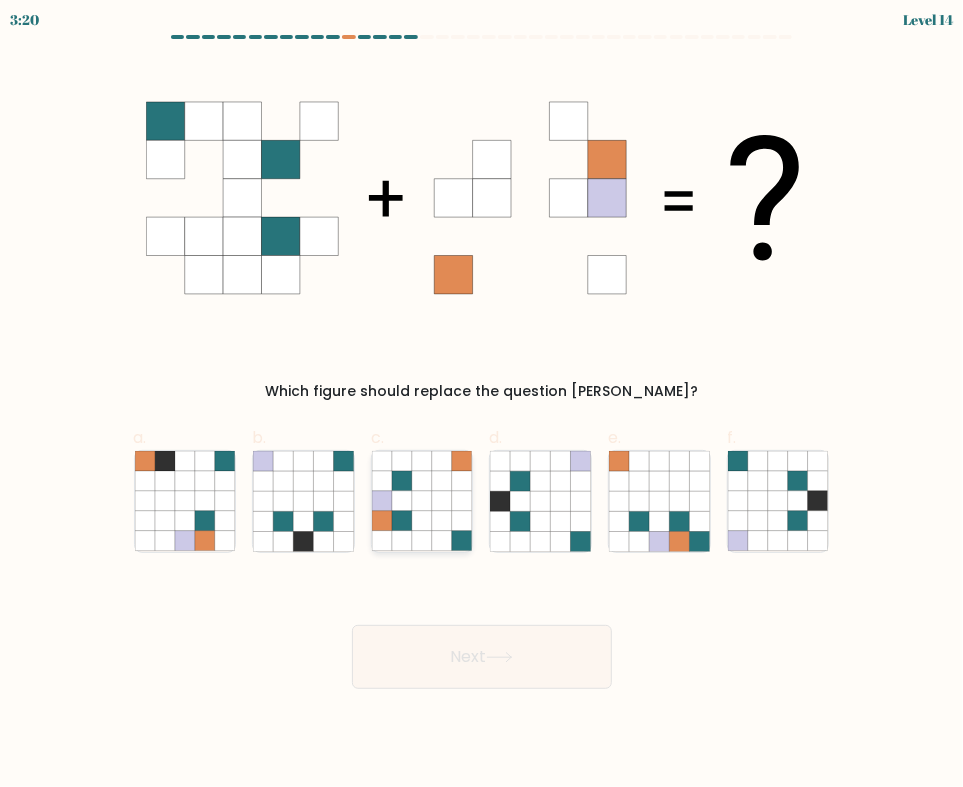 click 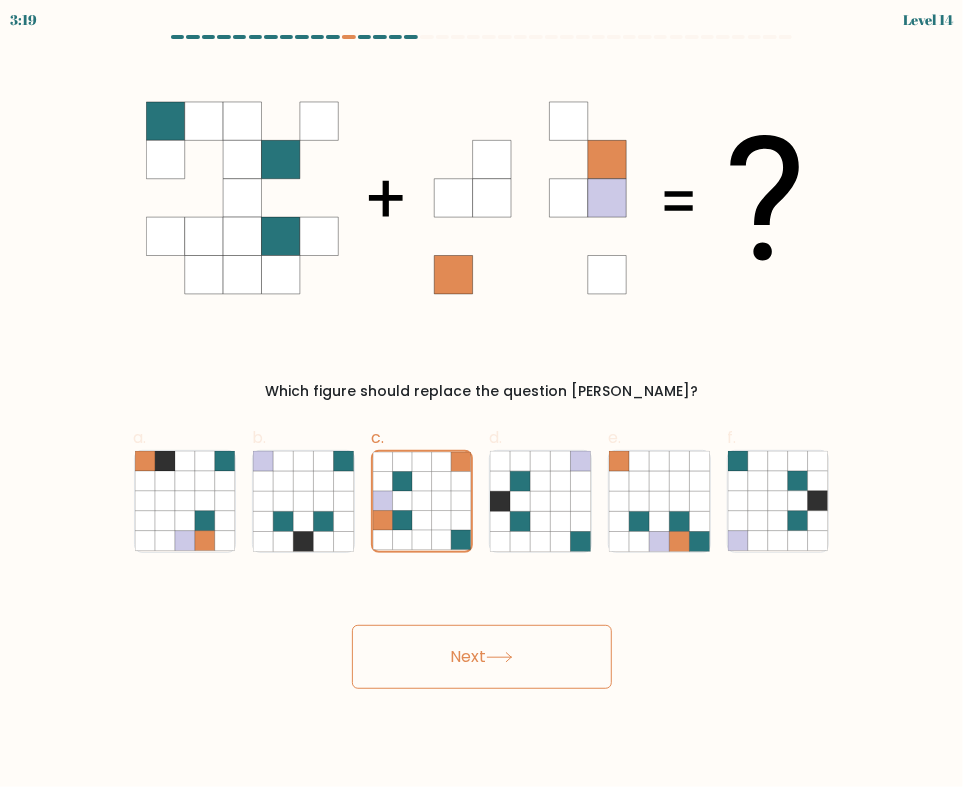 click on "Next" at bounding box center [482, 657] 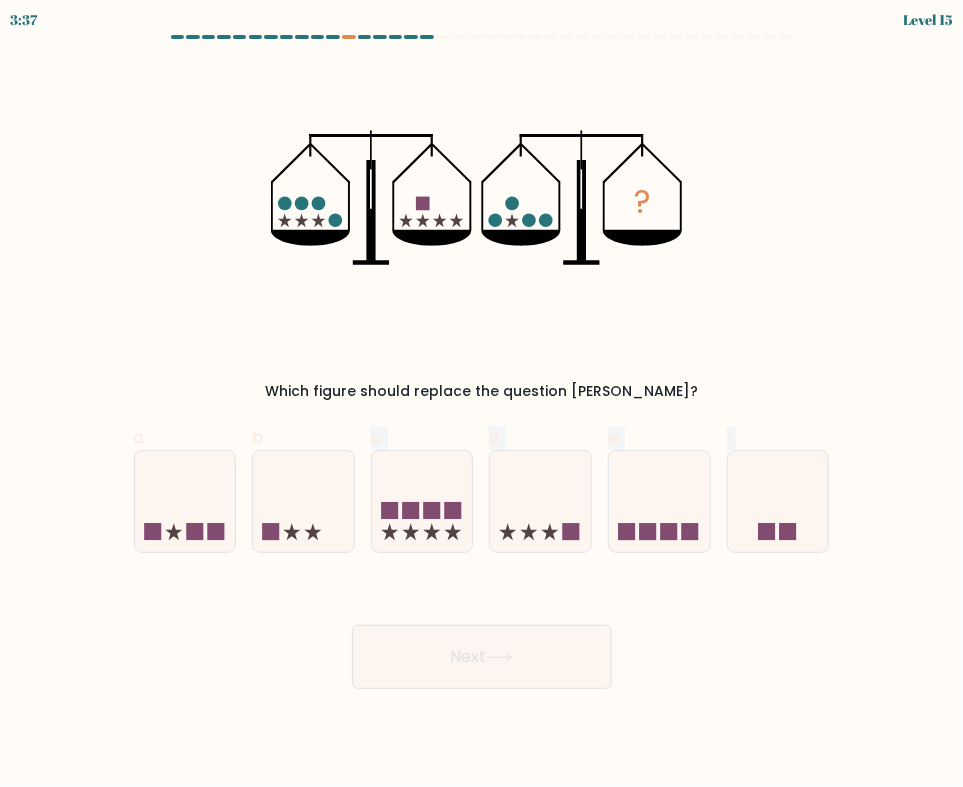 drag, startPoint x: 340, startPoint y: 518, endPoint x: 450, endPoint y: 645, distance: 168.01488 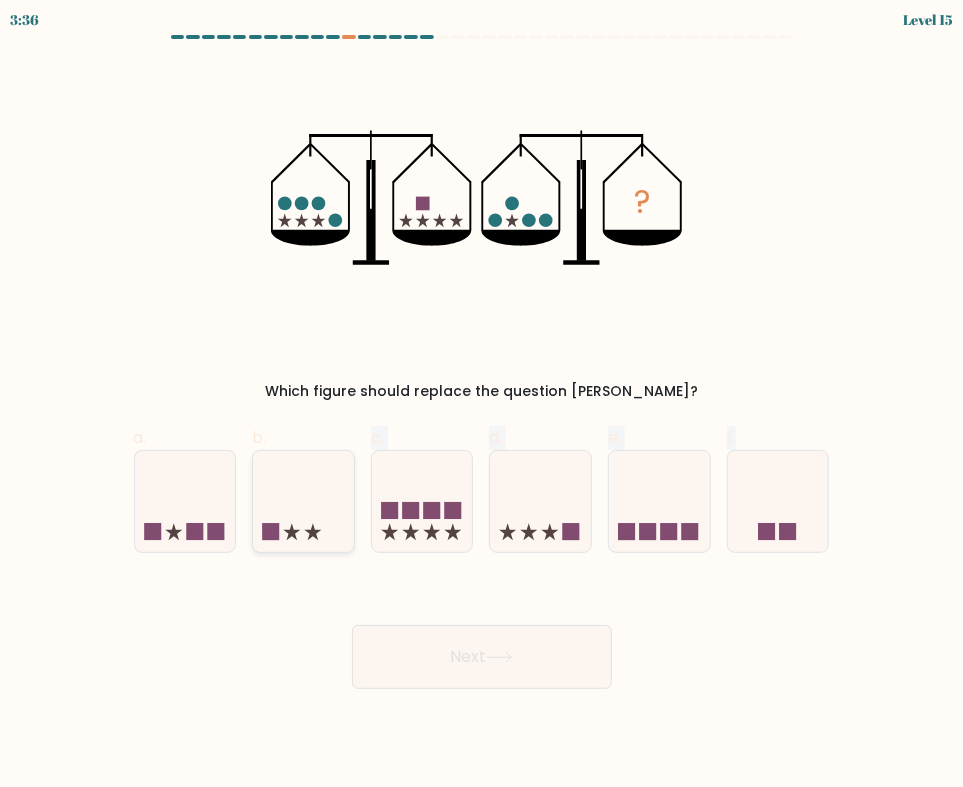 click 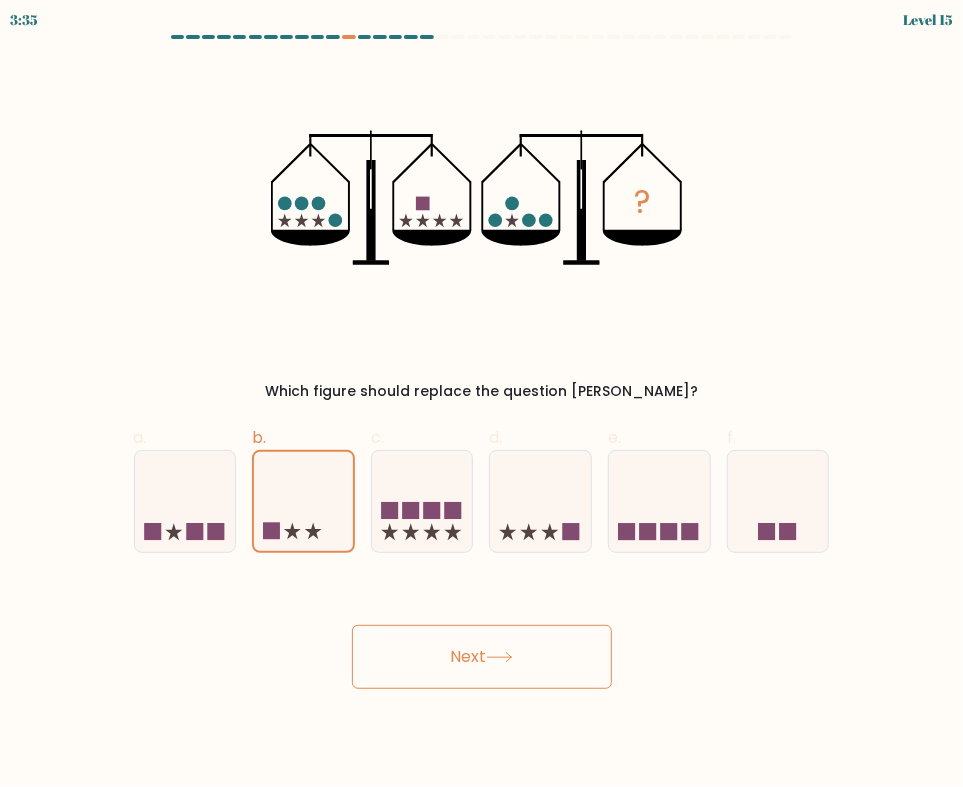 click on "Next" at bounding box center [482, 657] 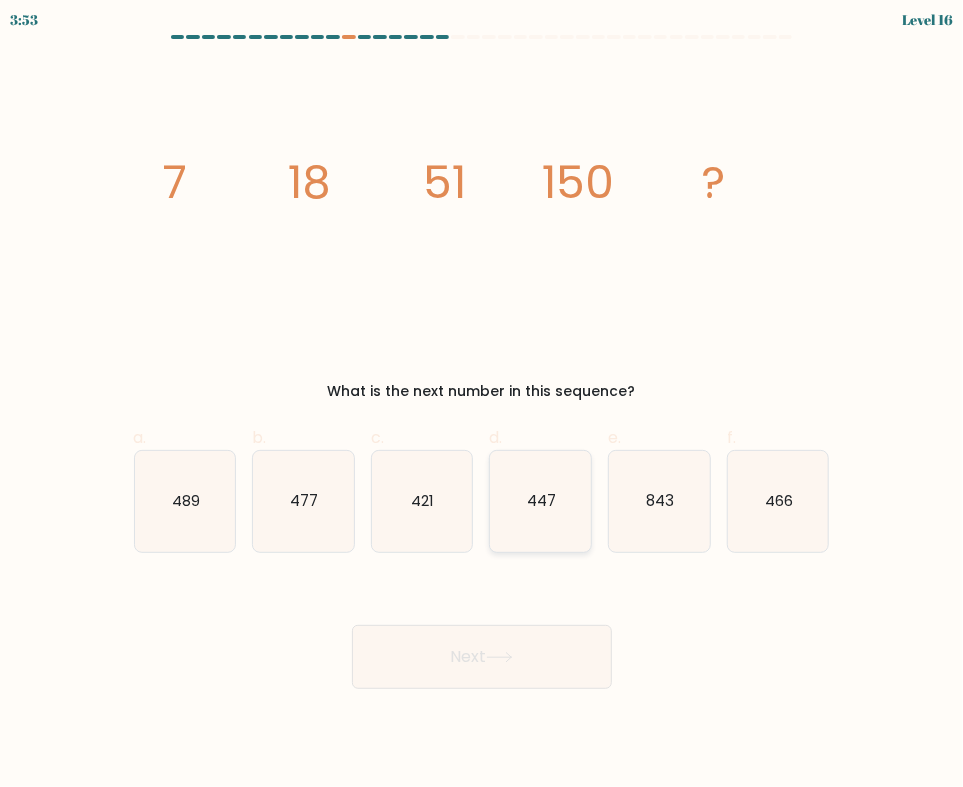 click on "447" 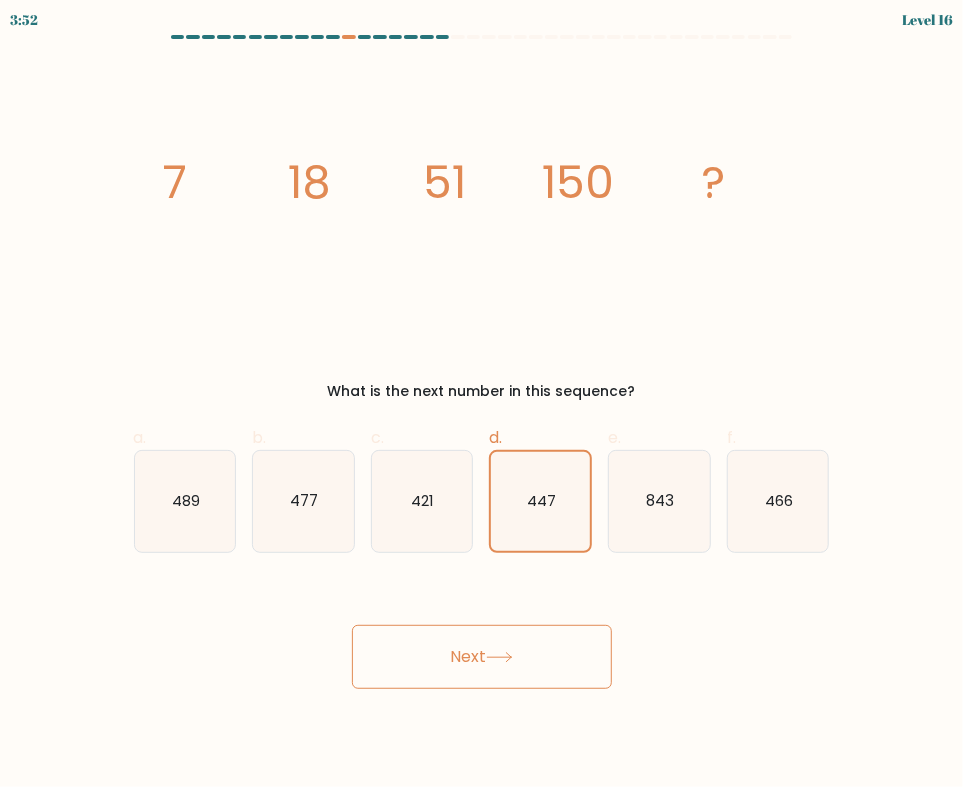 click on "Next" at bounding box center [482, 657] 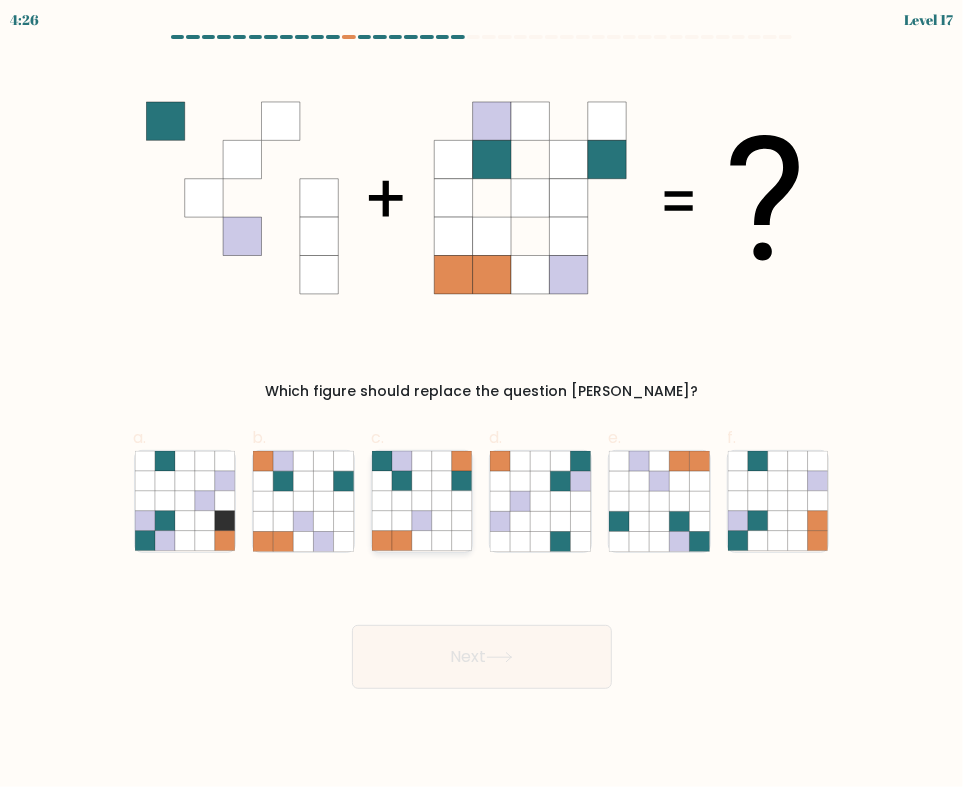 click 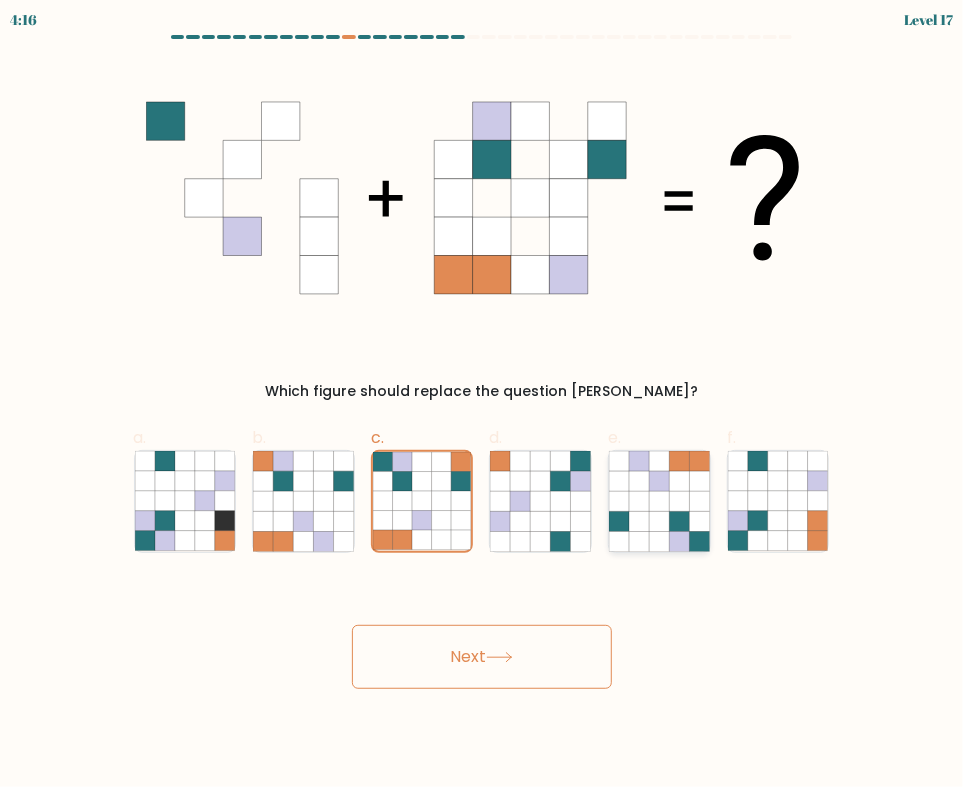 click 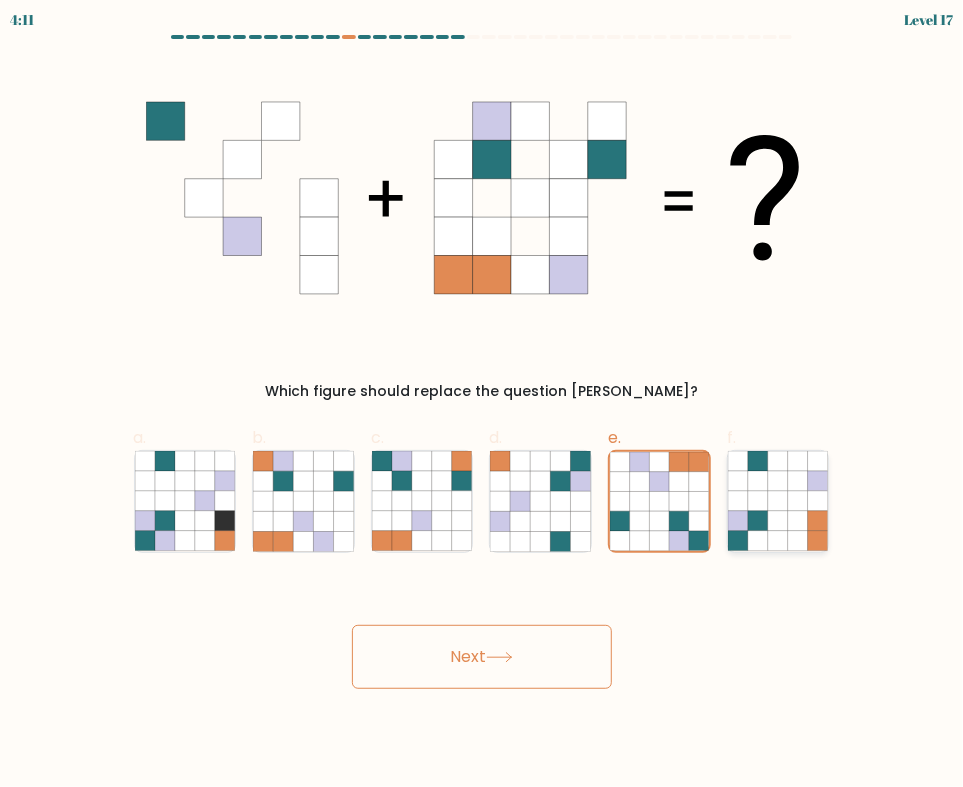 click 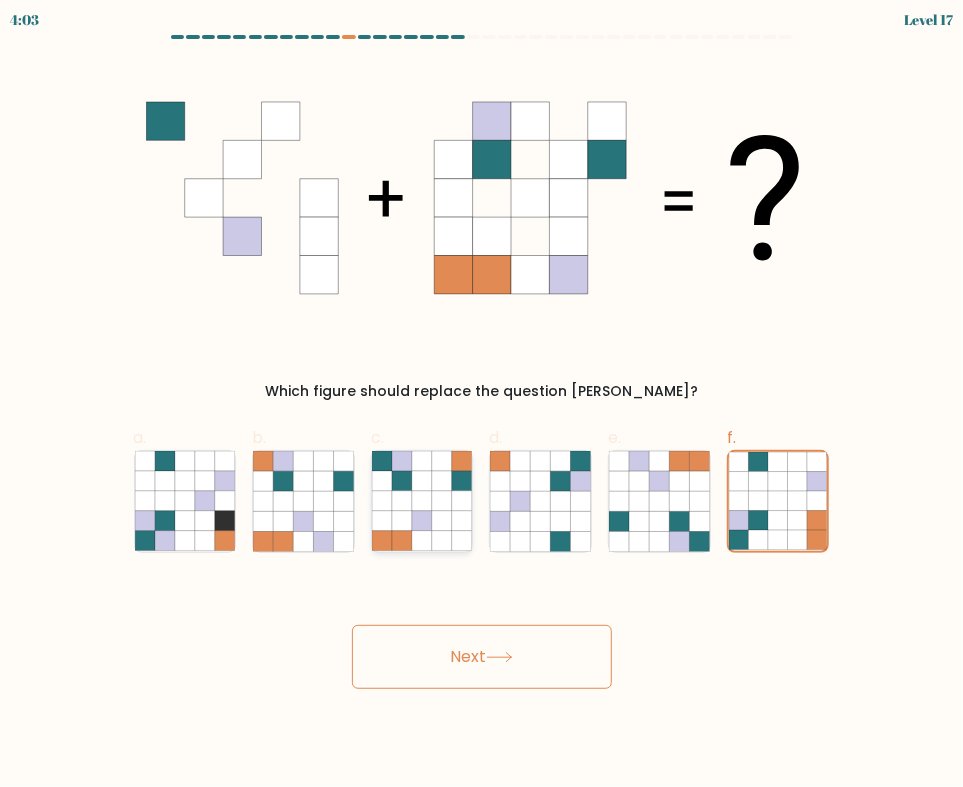 click 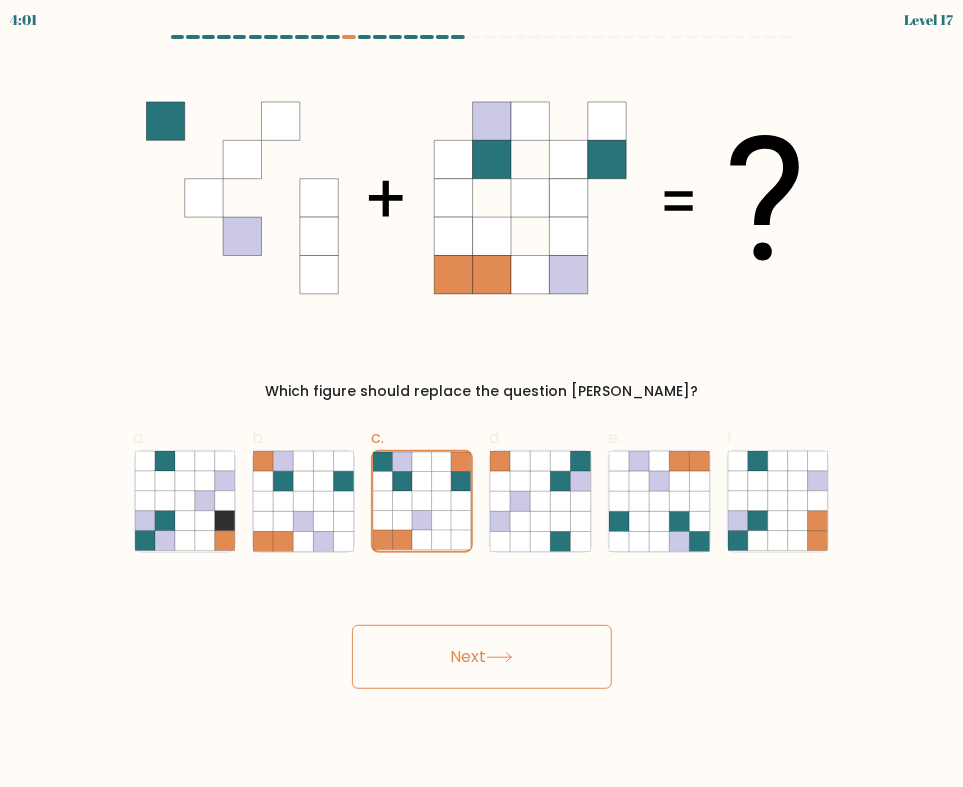 click on "Next" at bounding box center [482, 657] 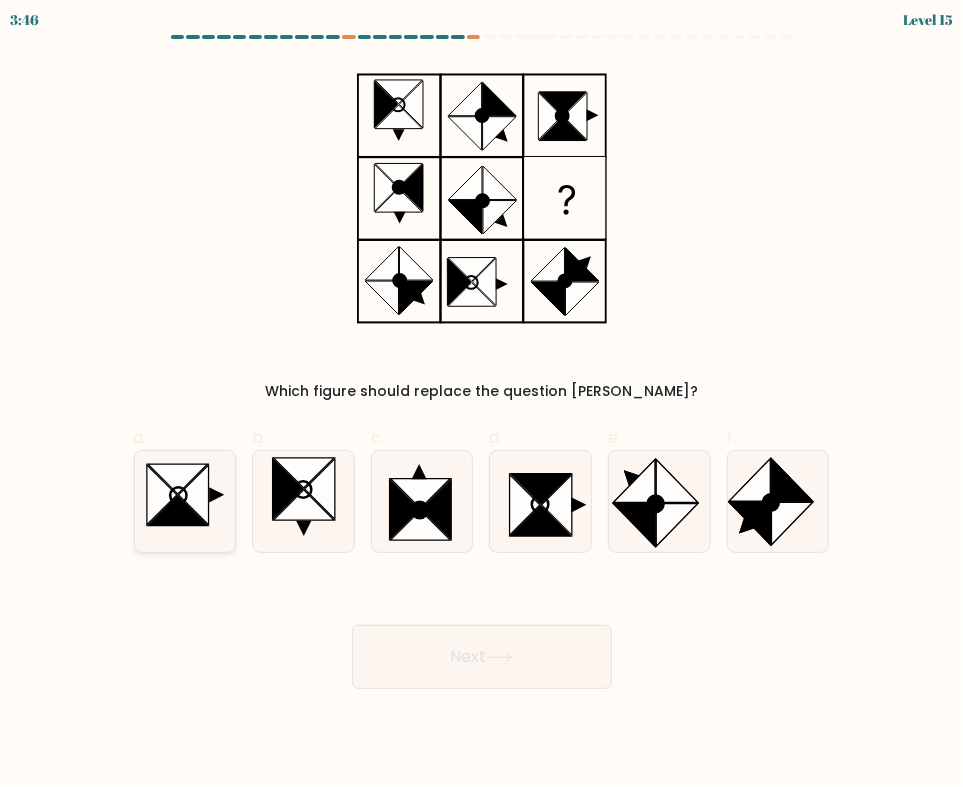 click 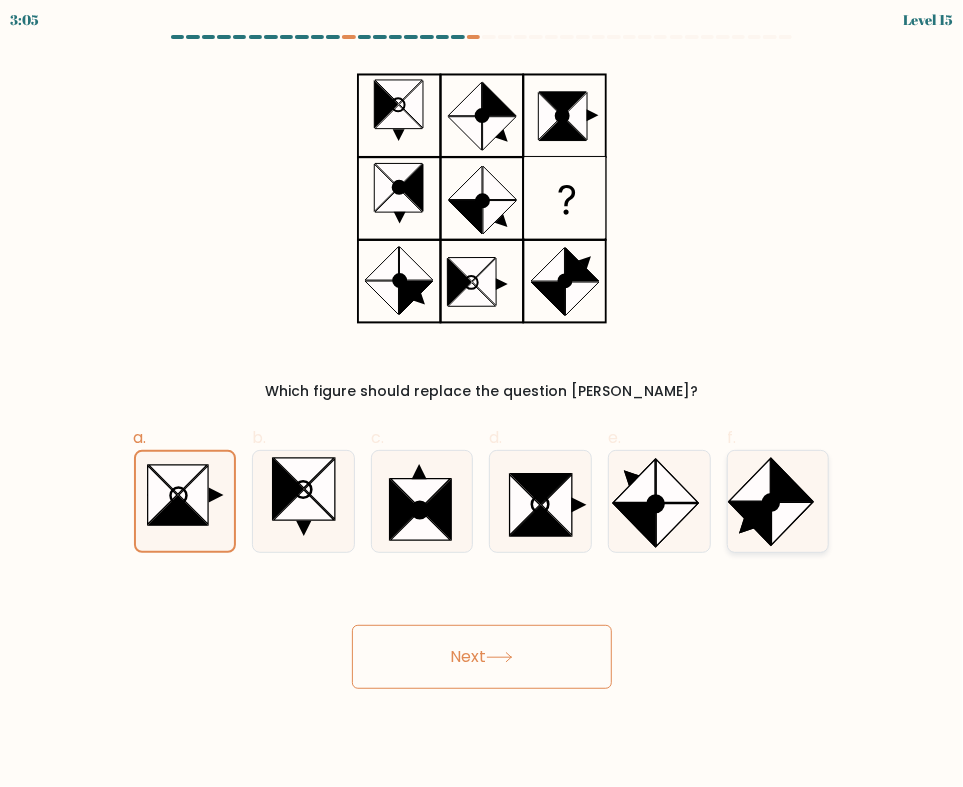 click 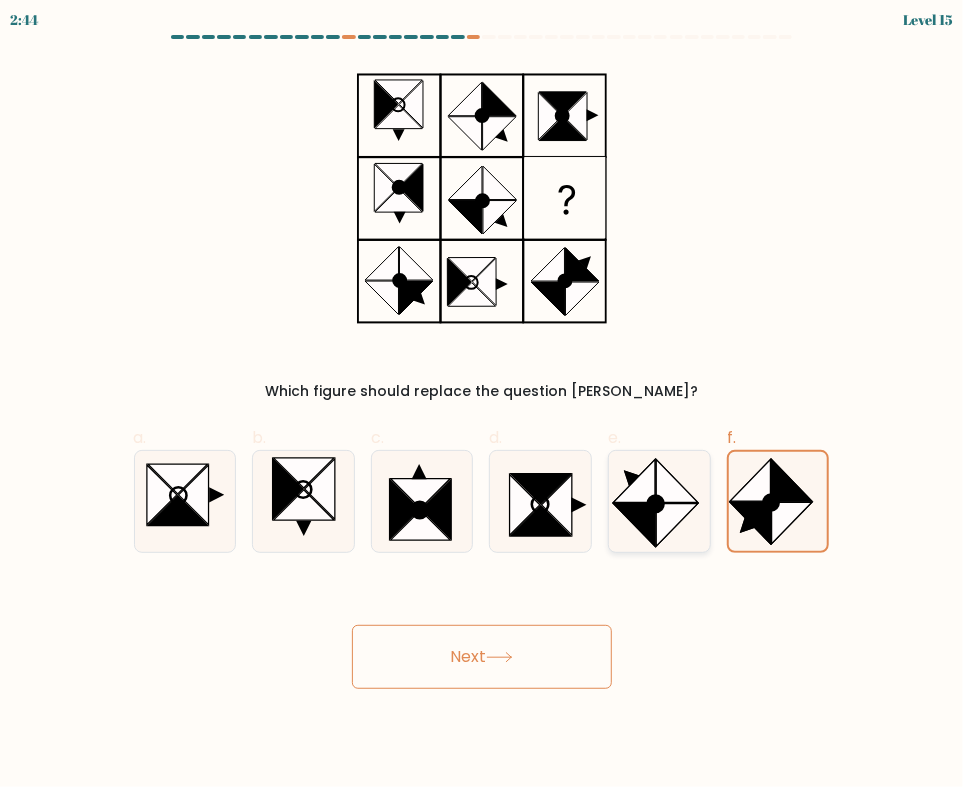 click 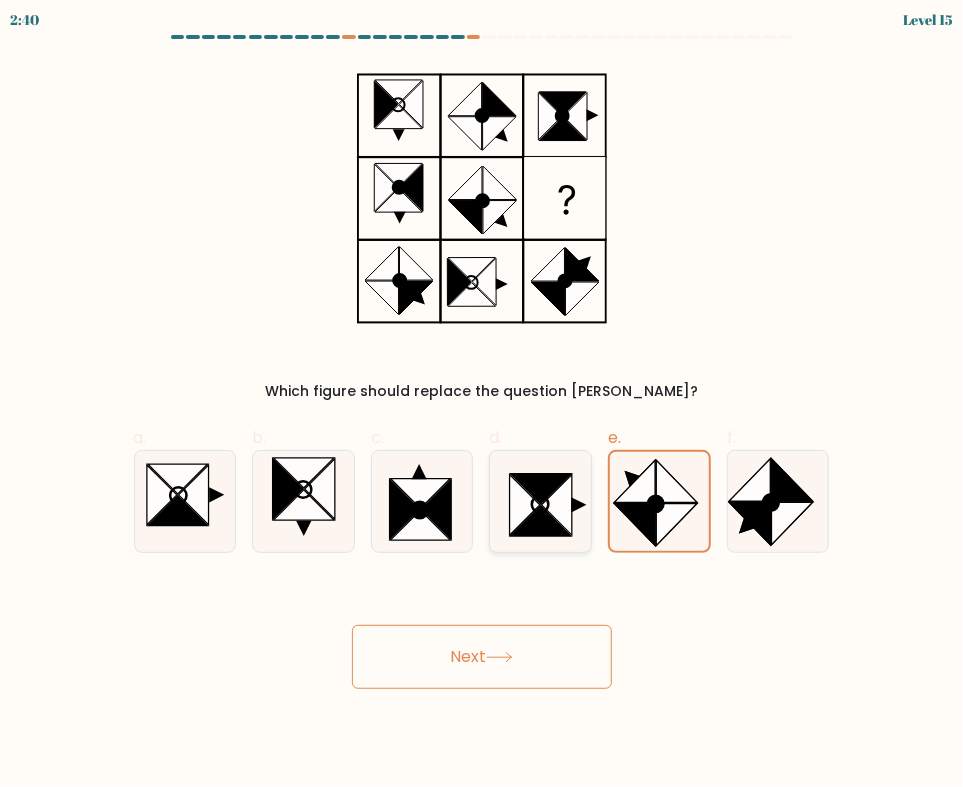 click 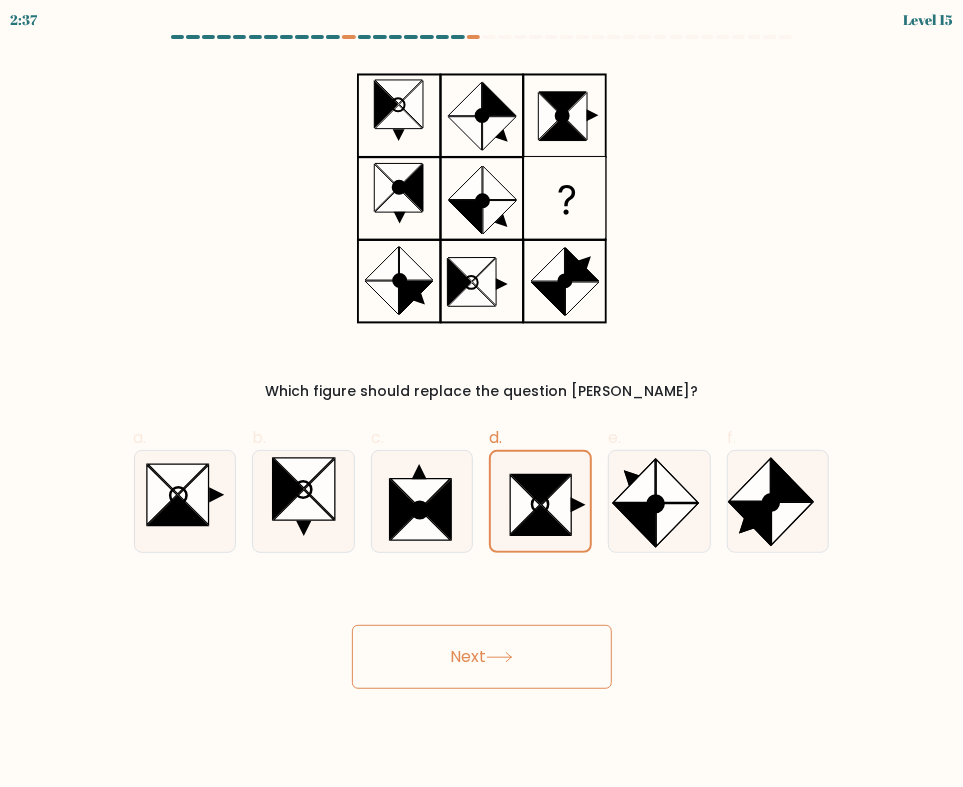 click on "Next" at bounding box center (482, 657) 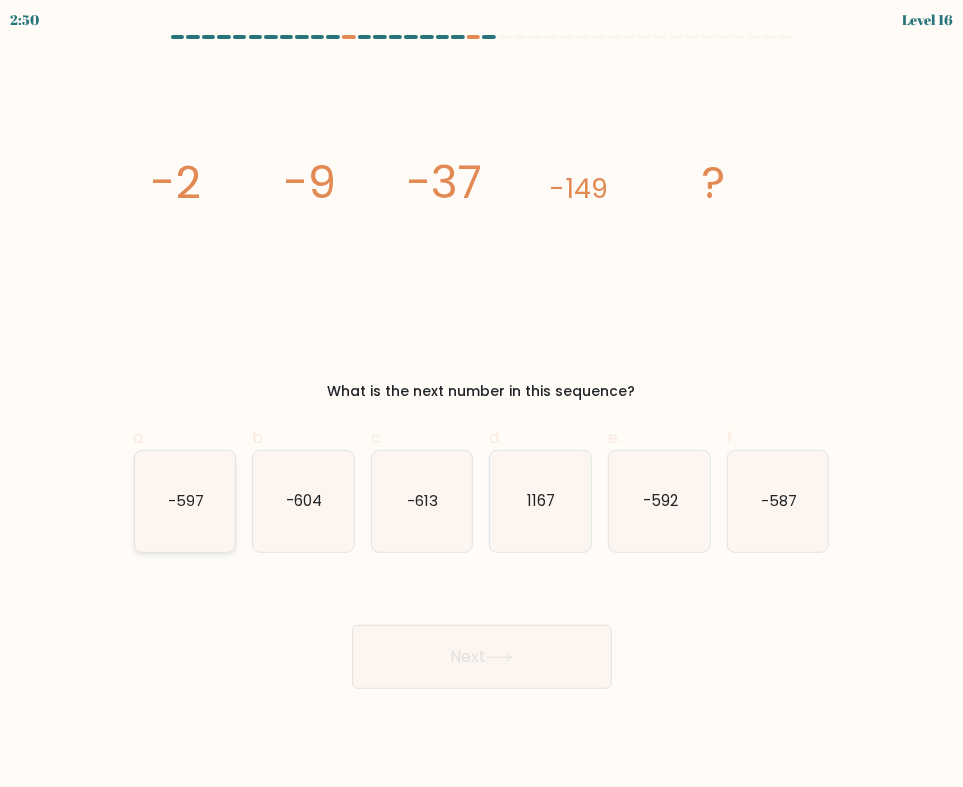 click on "-597" 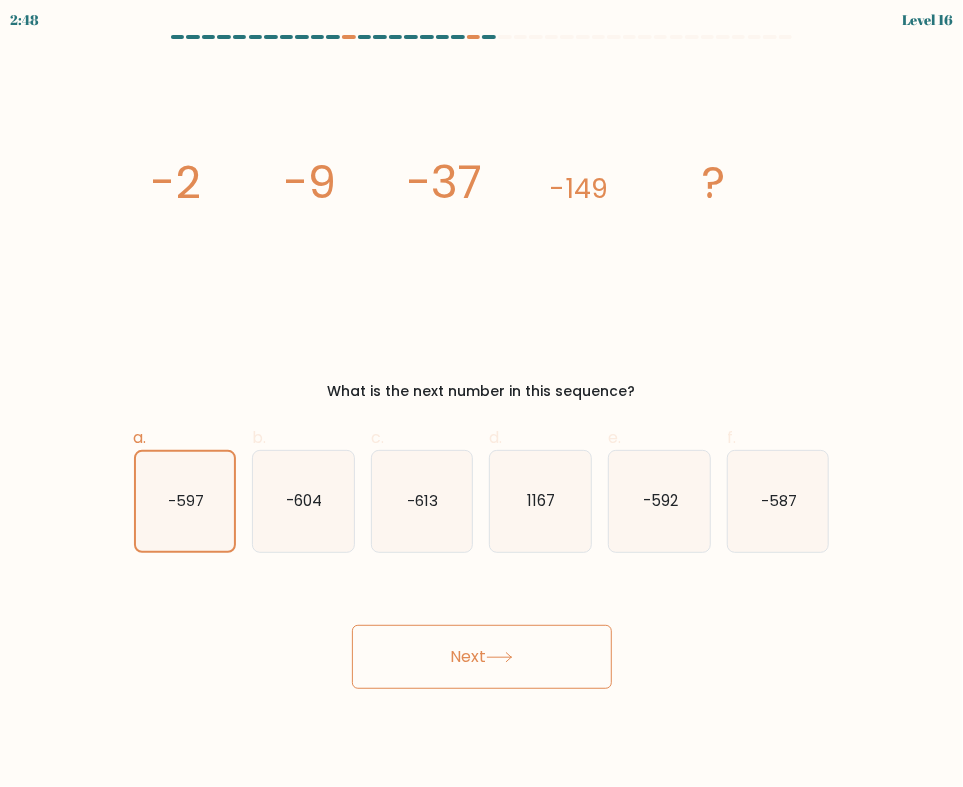 click on "Next" at bounding box center (482, 657) 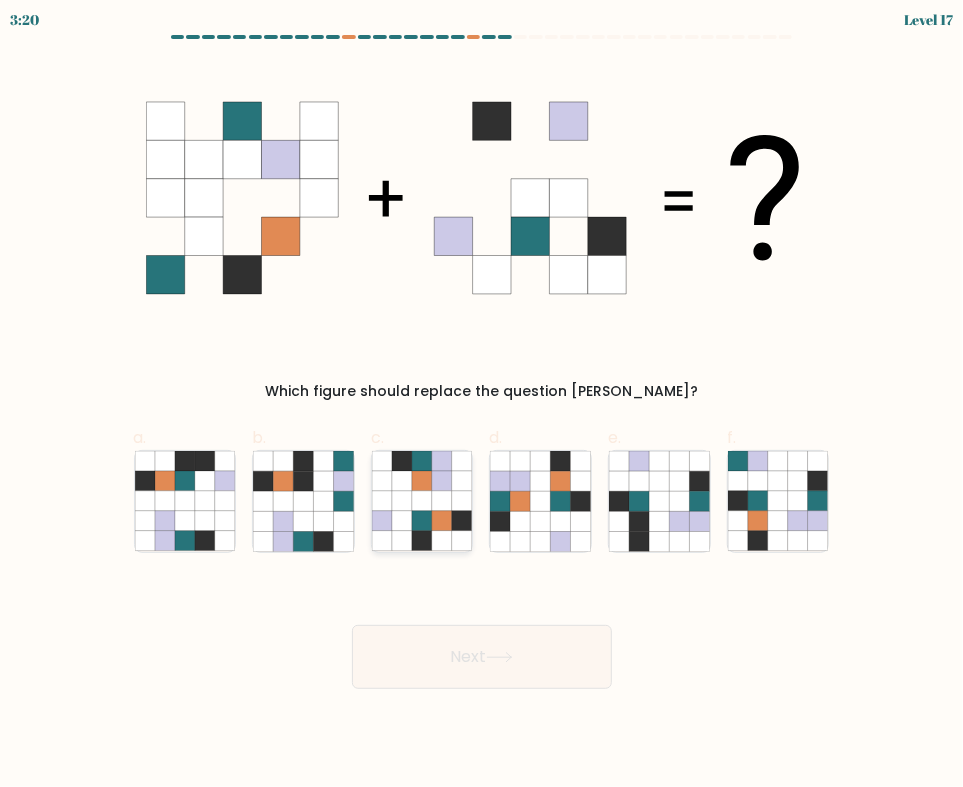 click 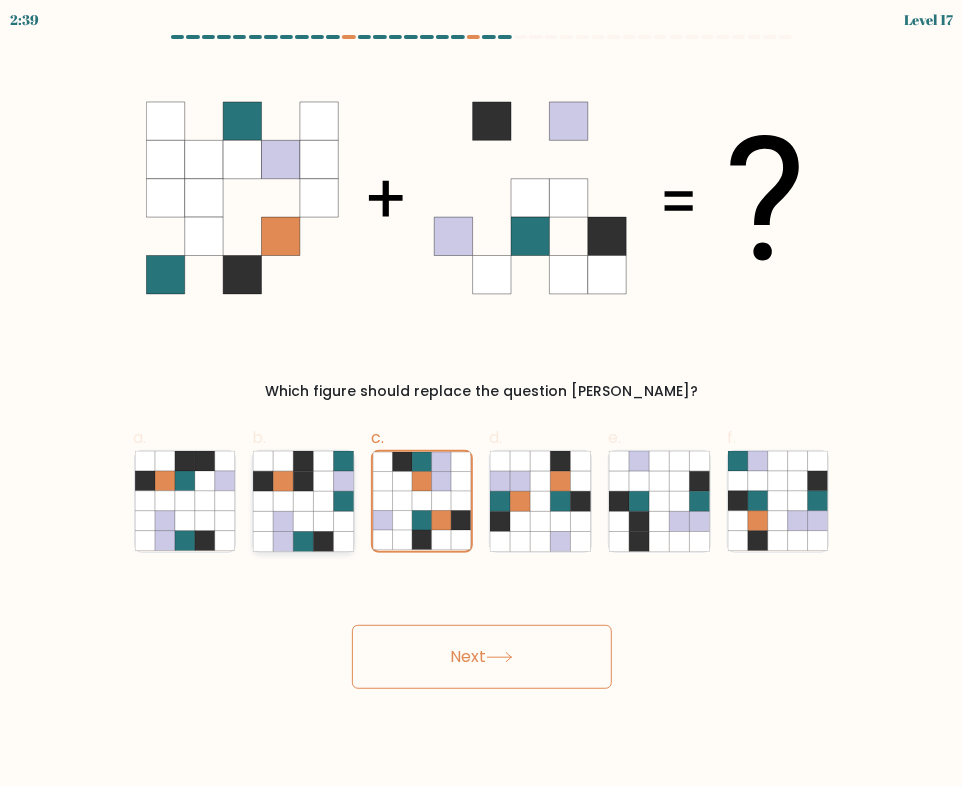 click 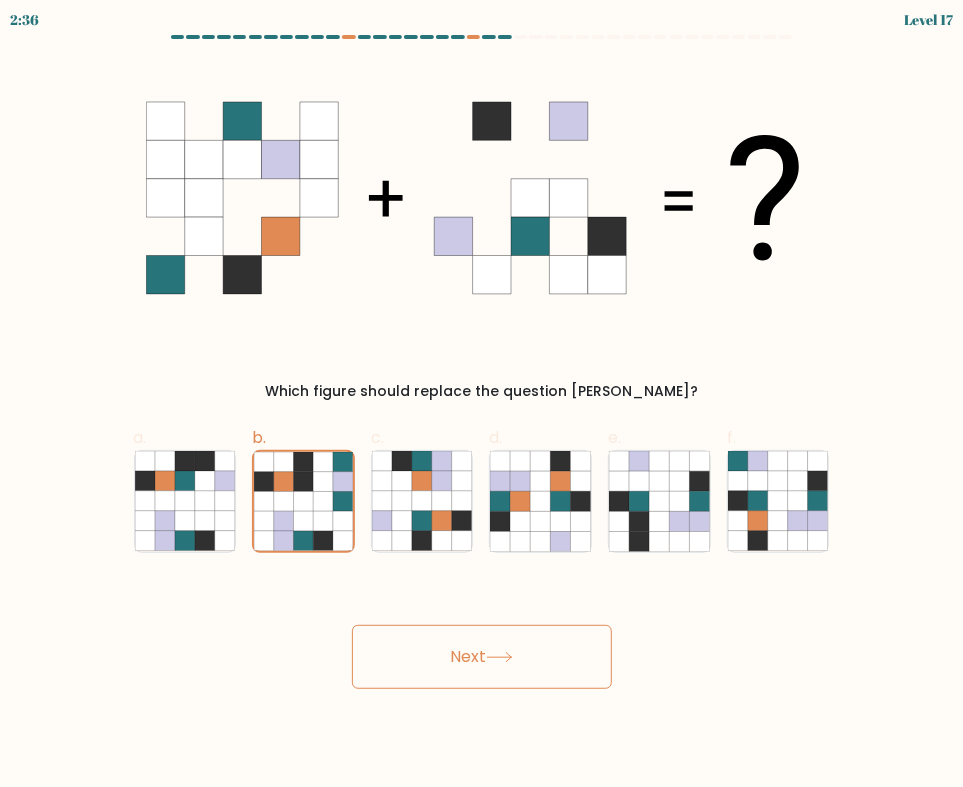 click on "Next" at bounding box center (482, 657) 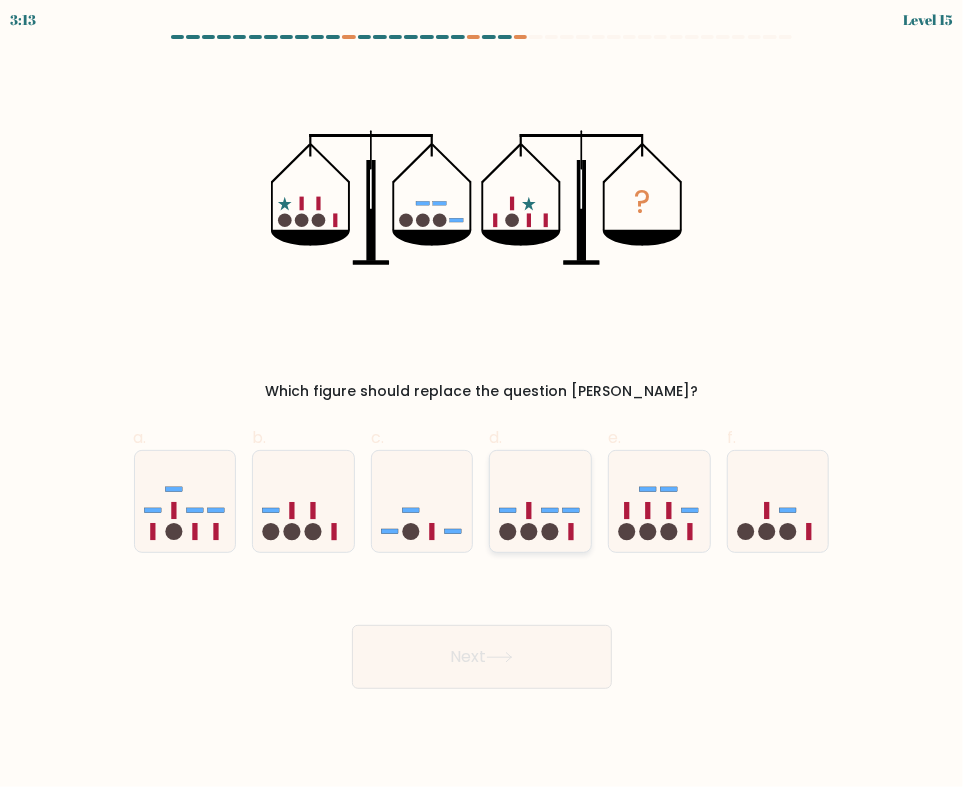 click 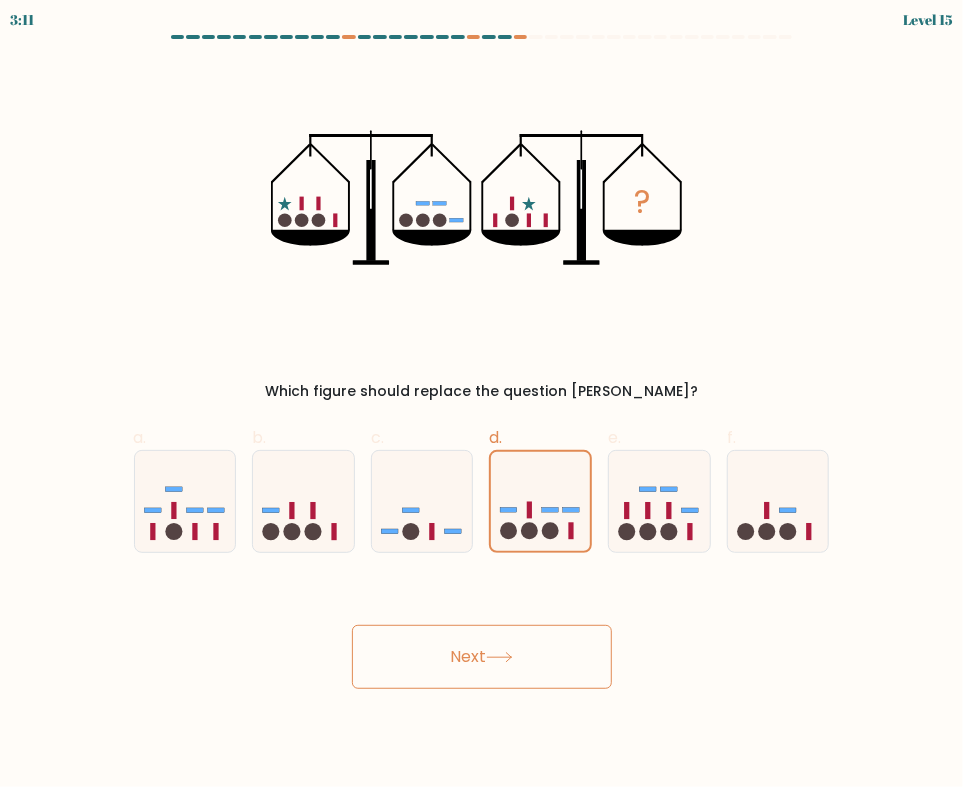 click 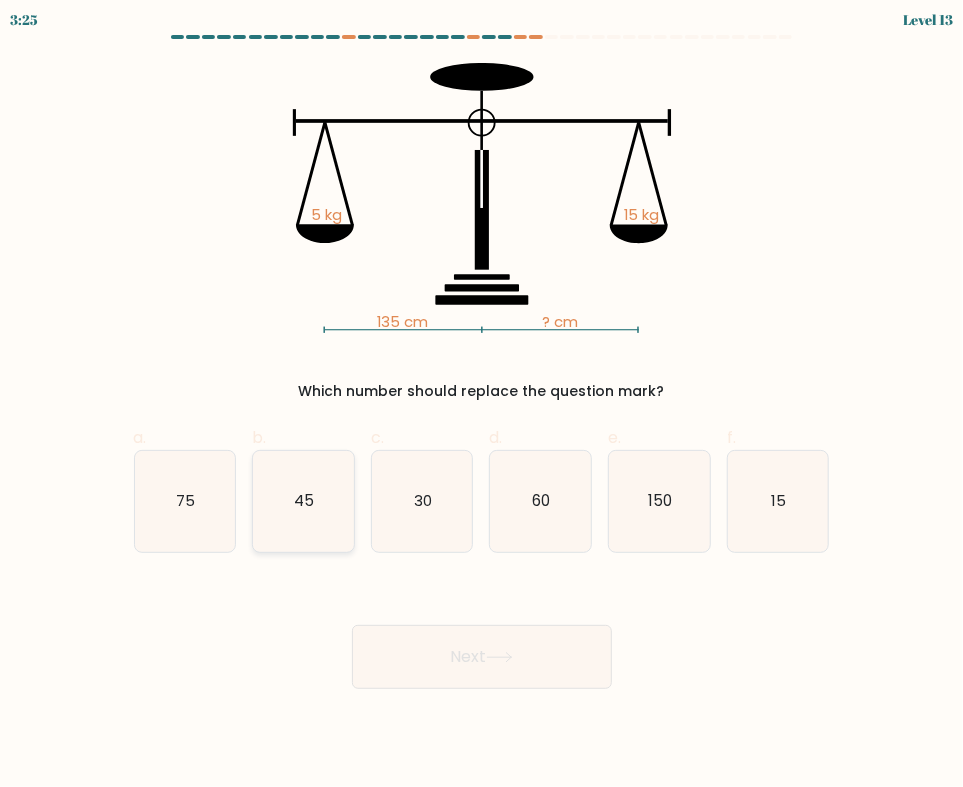 click on "45" 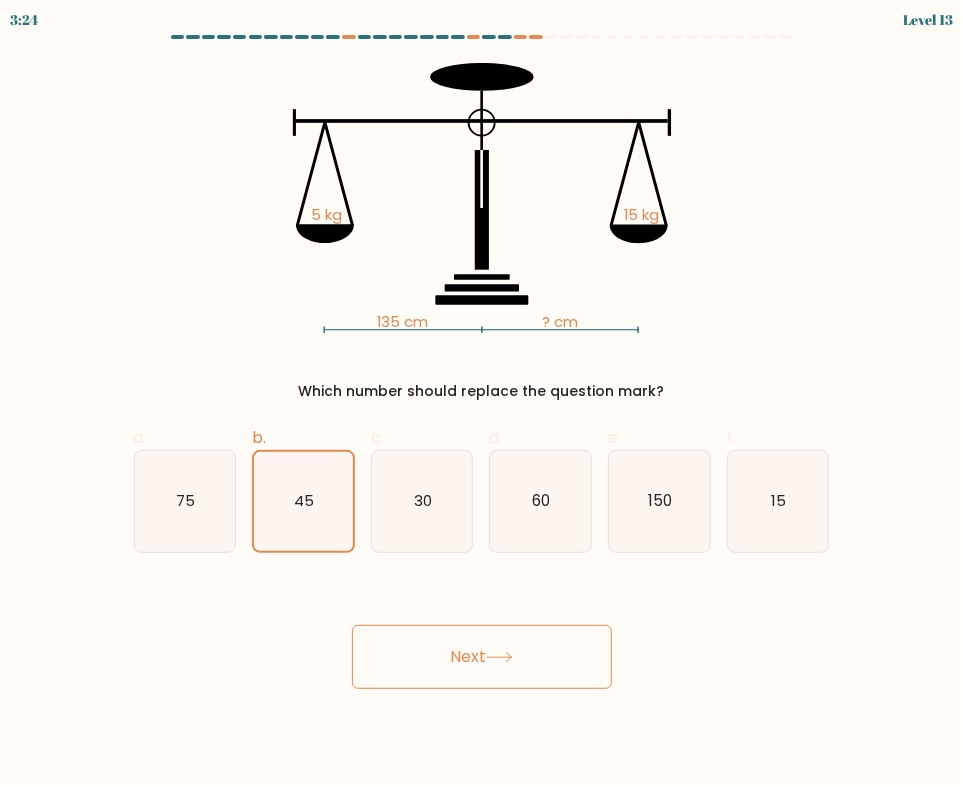 click on "Next" at bounding box center (482, 633) 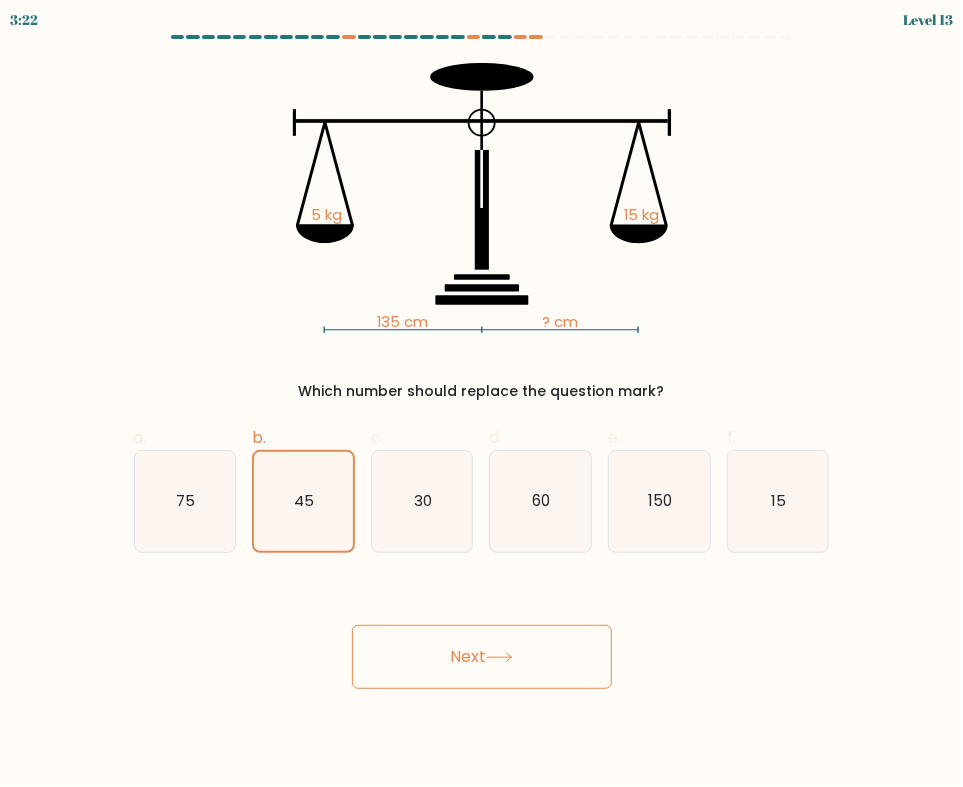 click on "Next" at bounding box center (482, 657) 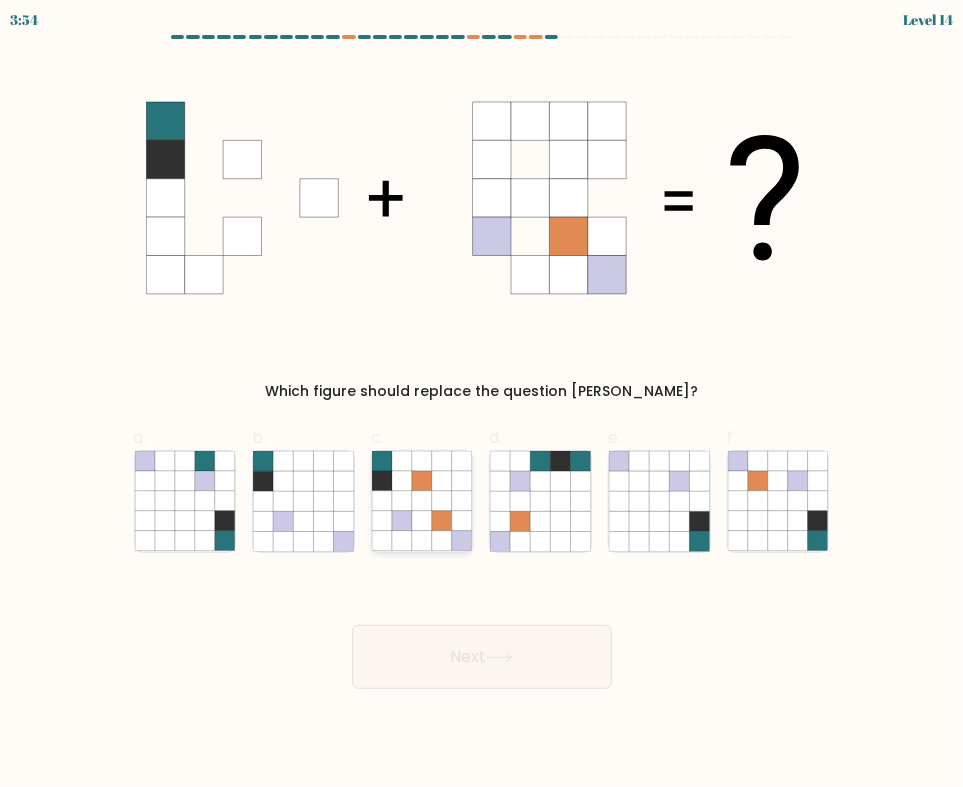 click 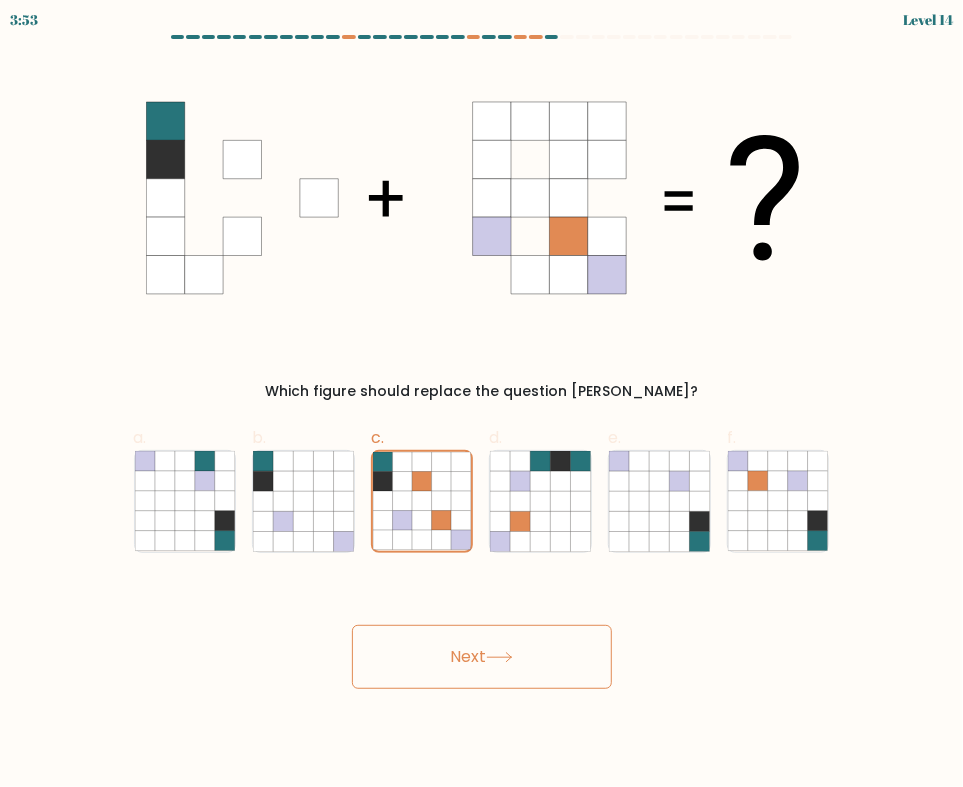 click on "Next" at bounding box center (482, 657) 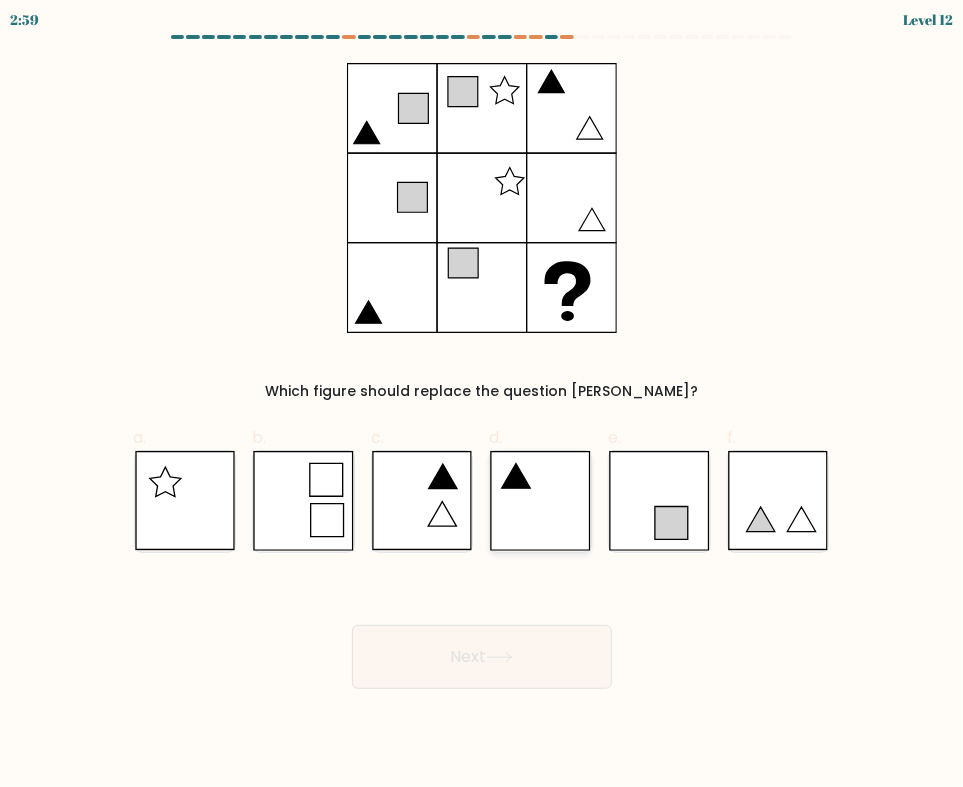 click 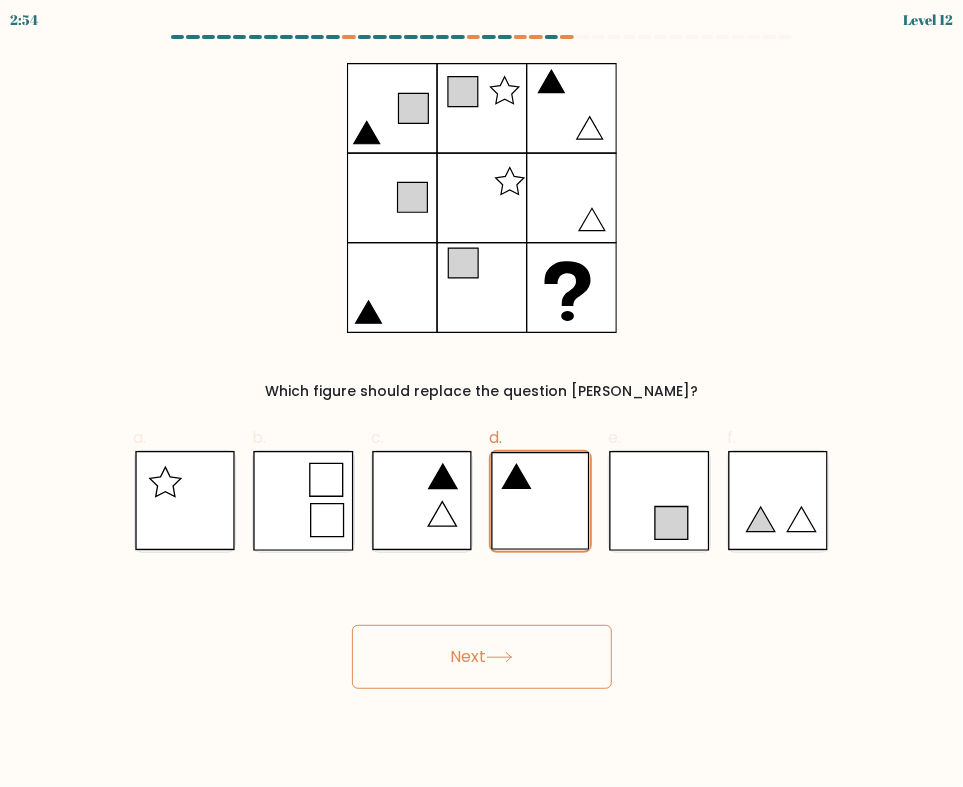 click on "Next" at bounding box center (482, 657) 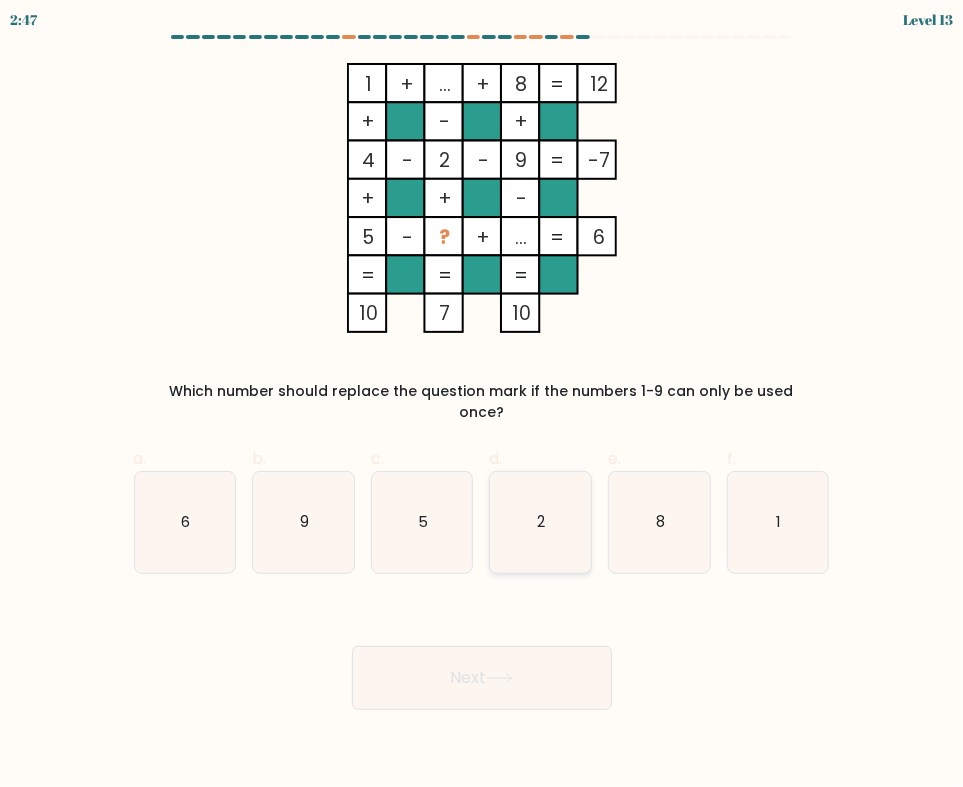 click on "2" 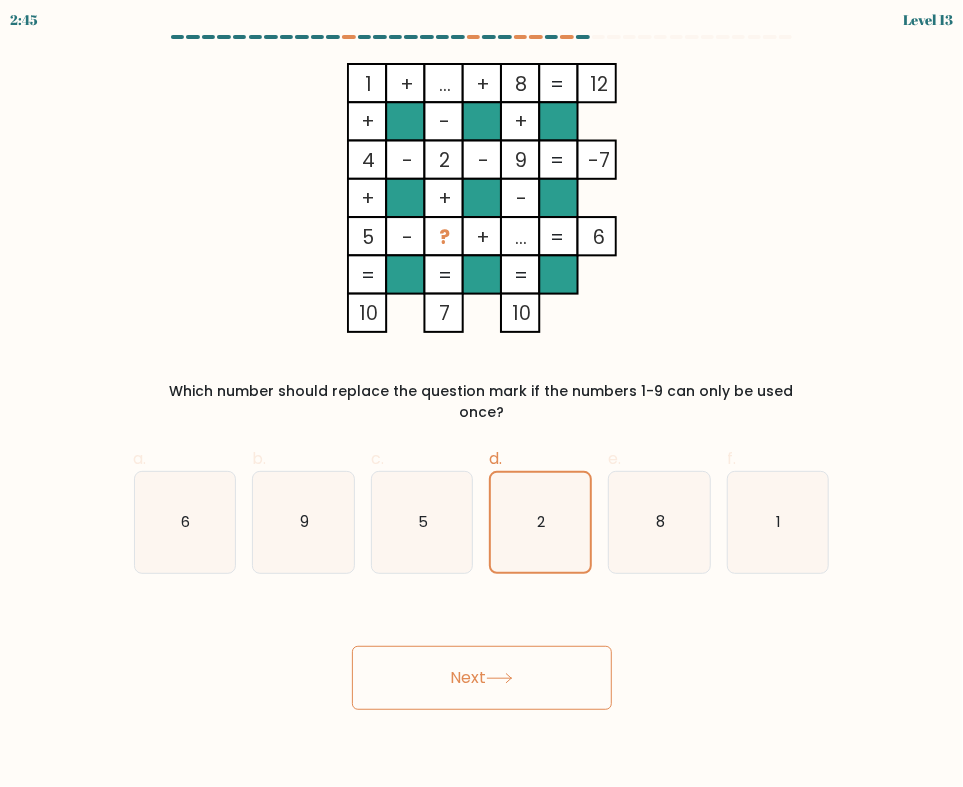 click on "Next" at bounding box center (482, 678) 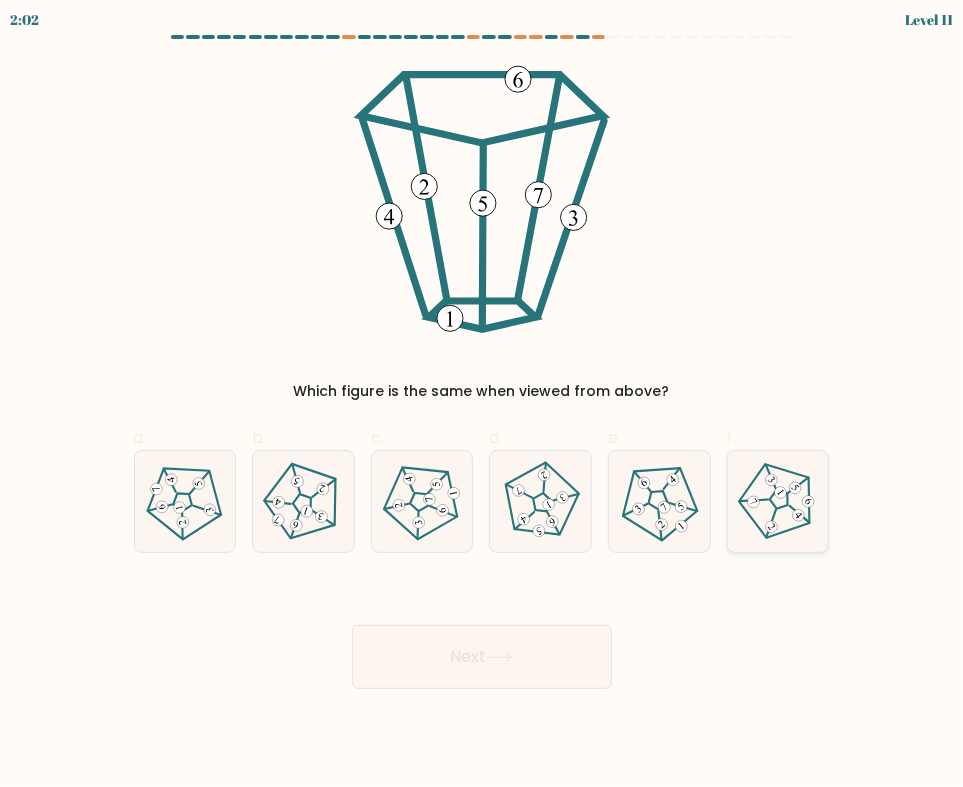 click 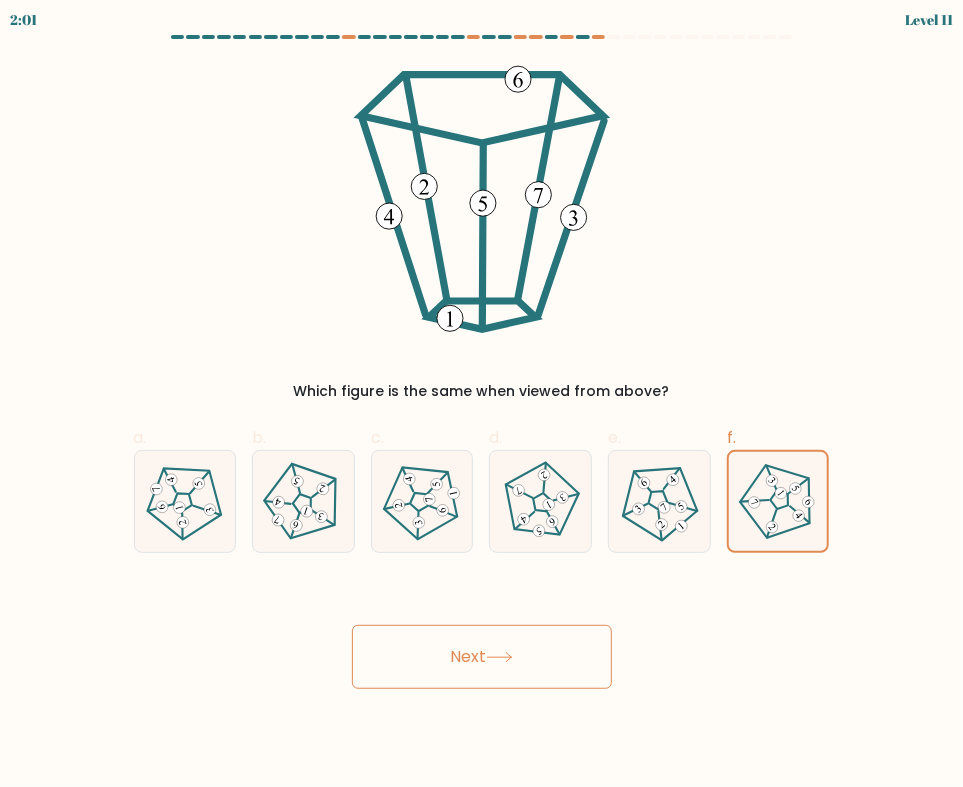click on "Next" at bounding box center [482, 657] 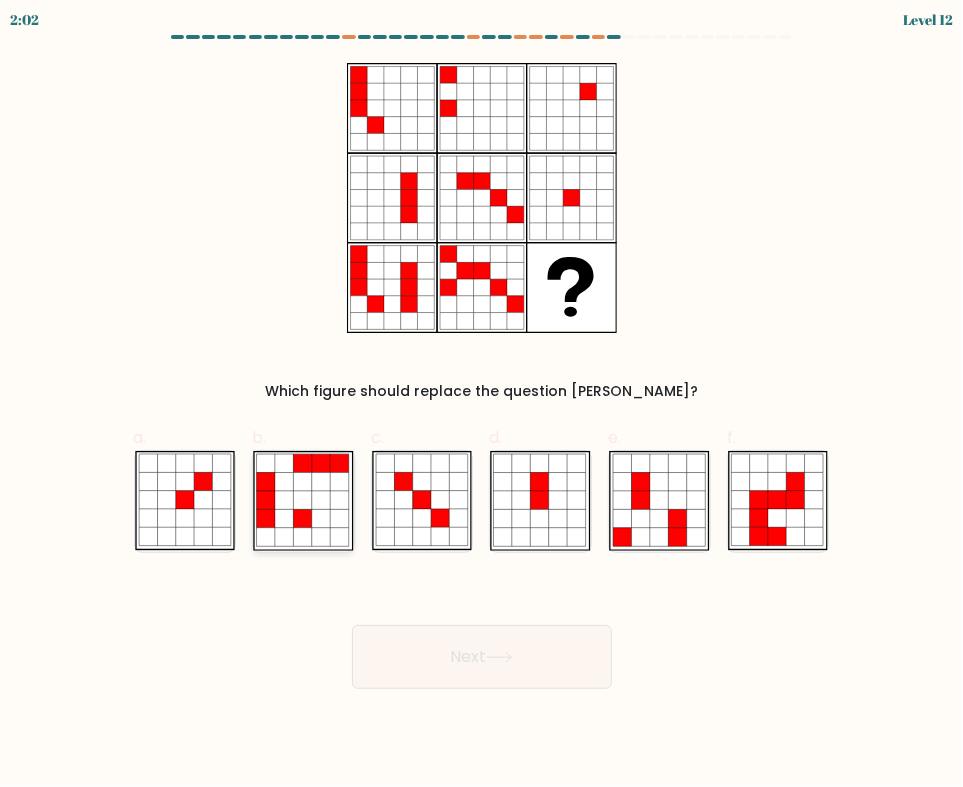click 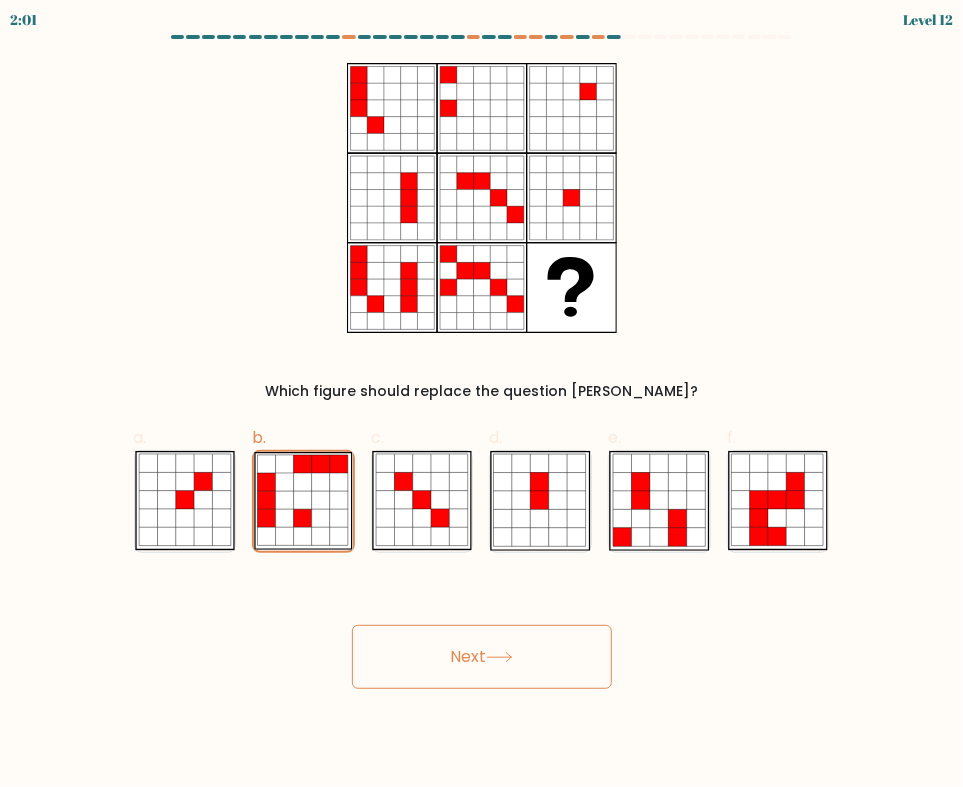 click on "Next" at bounding box center (482, 657) 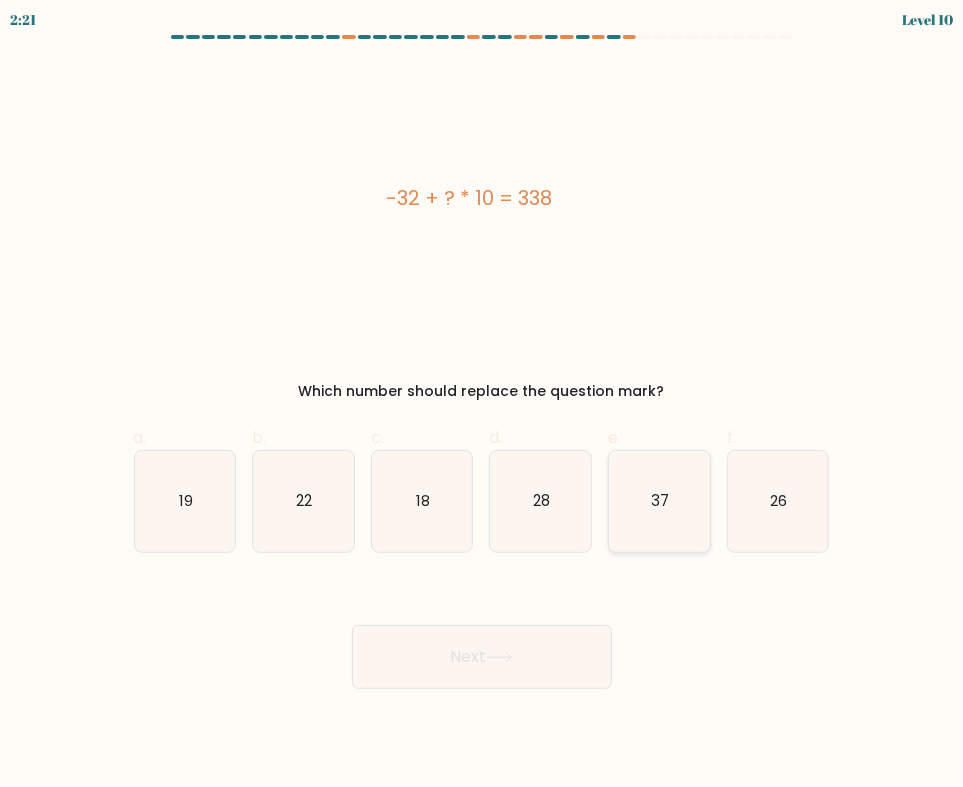 click on "37" 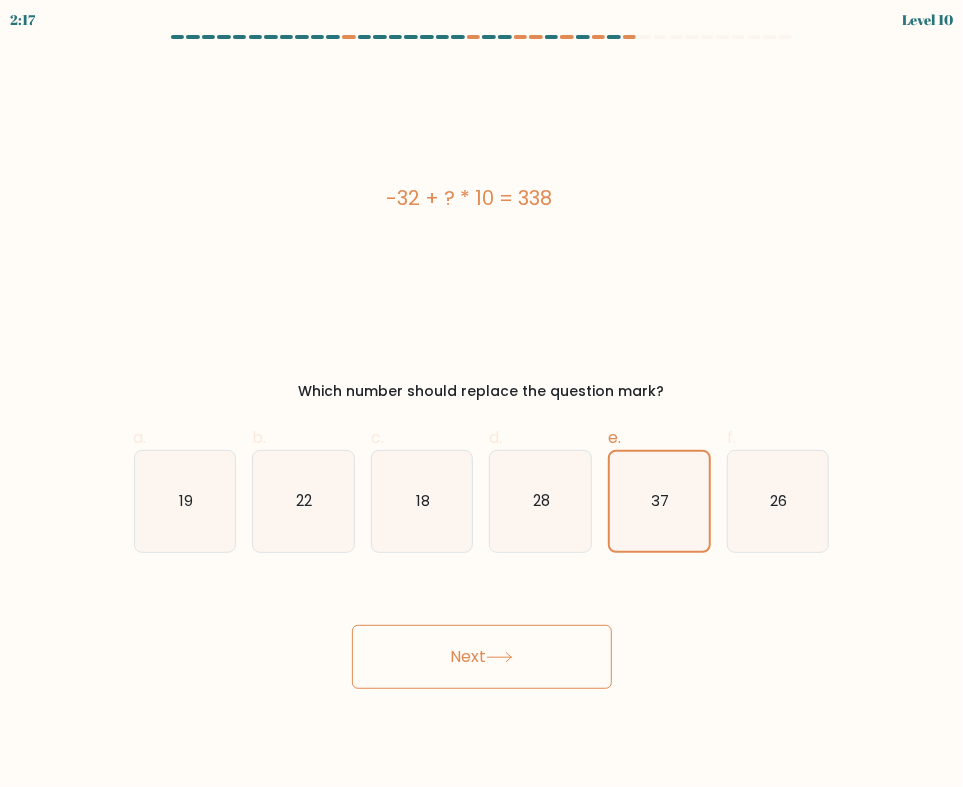 click on "Next" at bounding box center (482, 657) 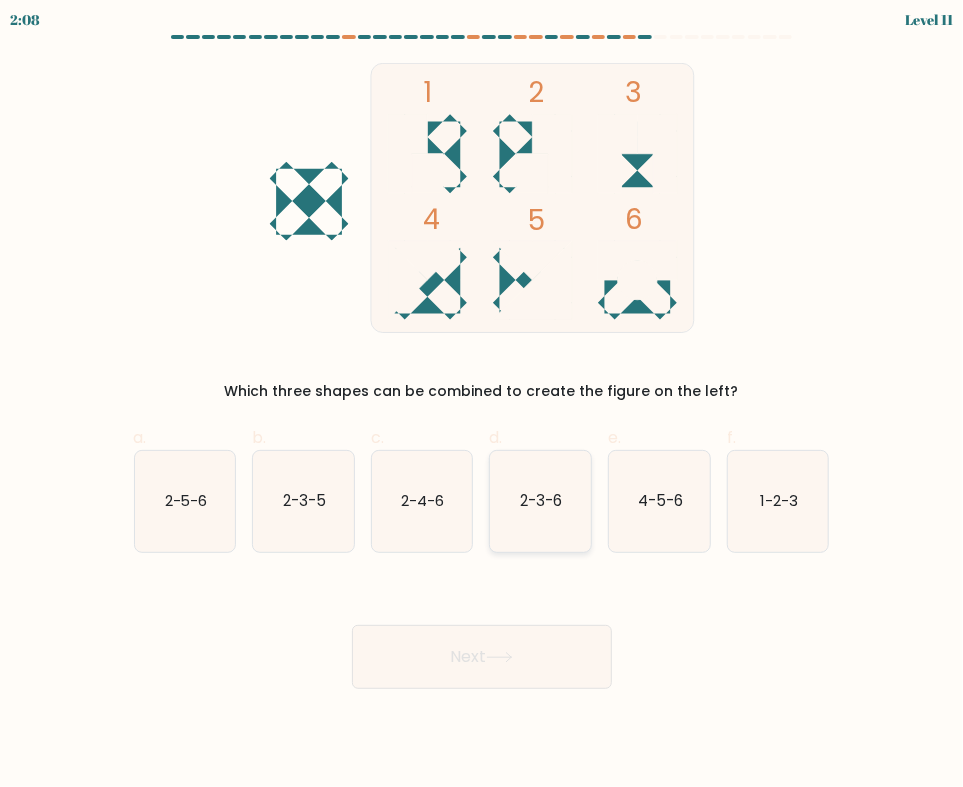 click on "2-3-6" 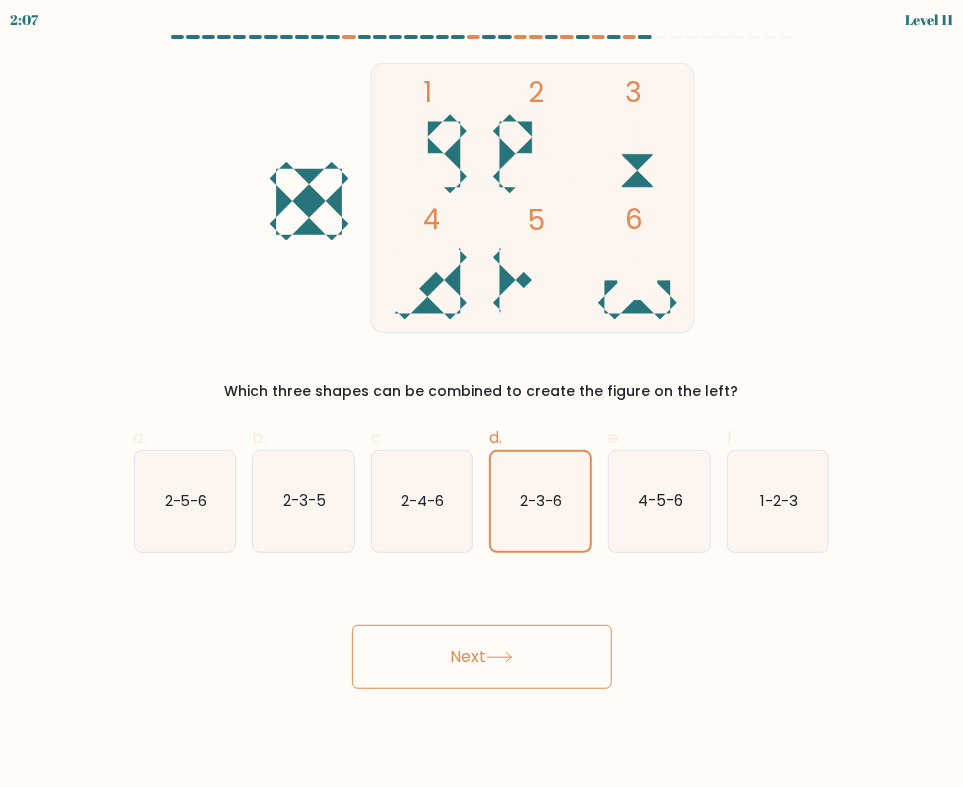 click on "Next" at bounding box center (482, 657) 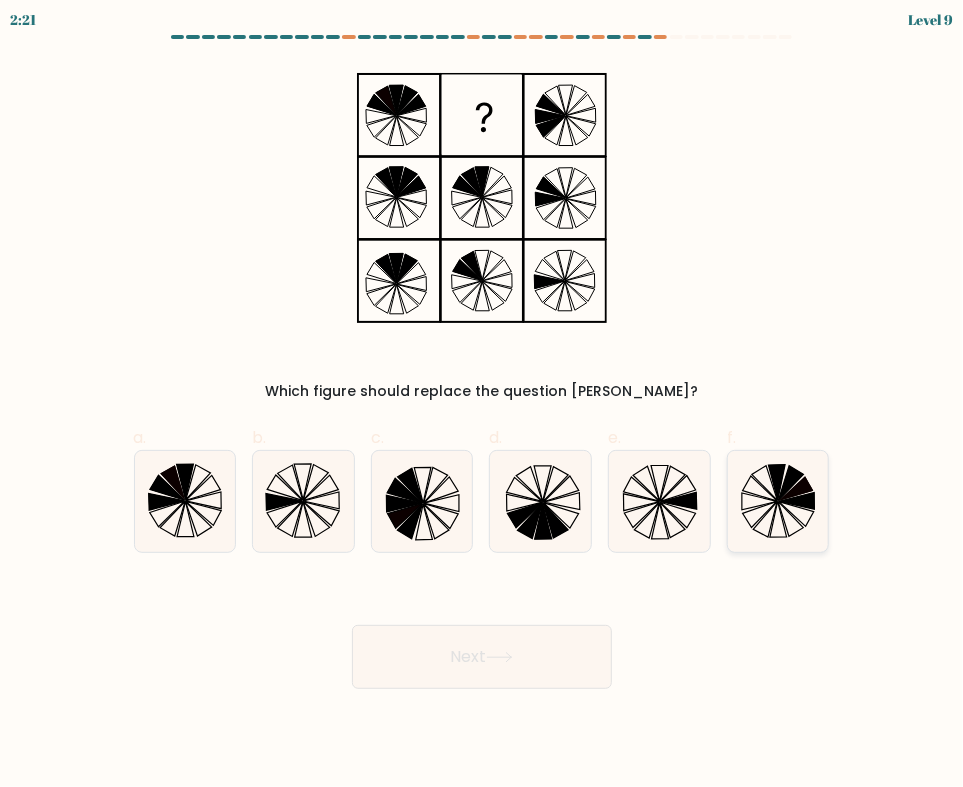 click 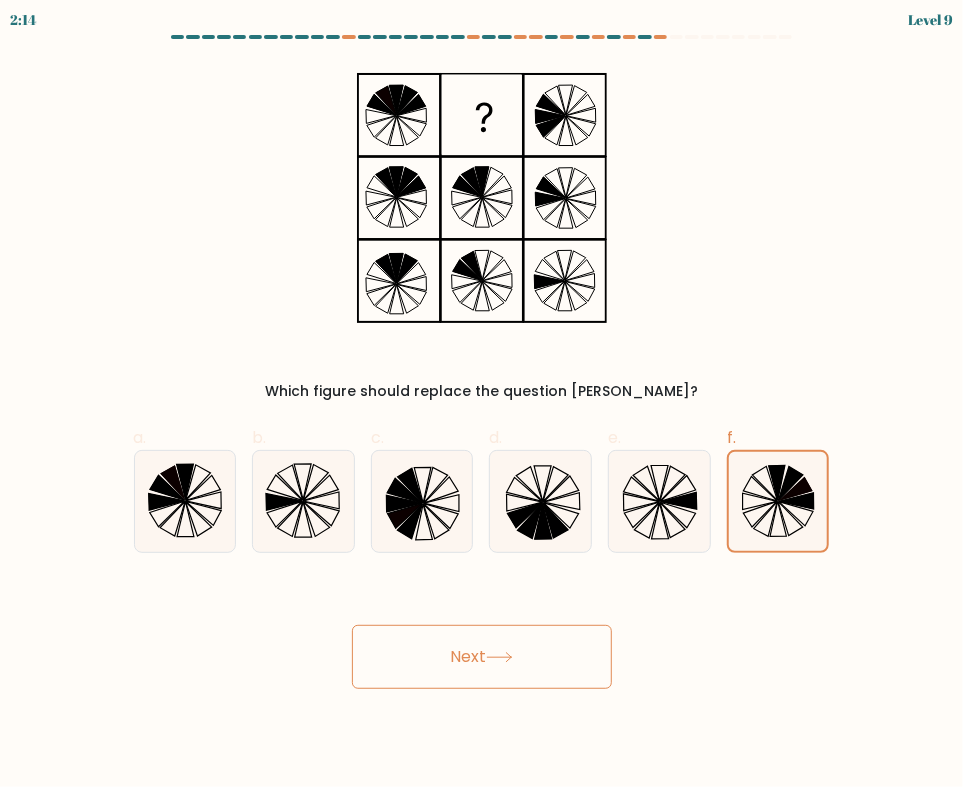 click on "Next" at bounding box center (482, 657) 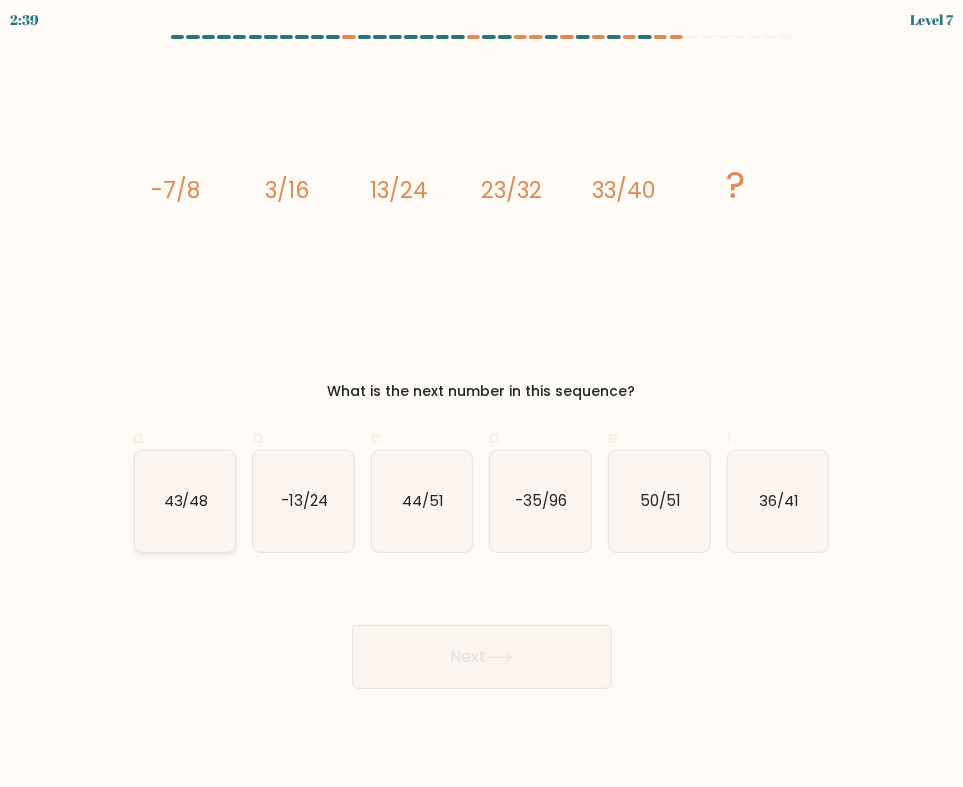 click on "43/48" 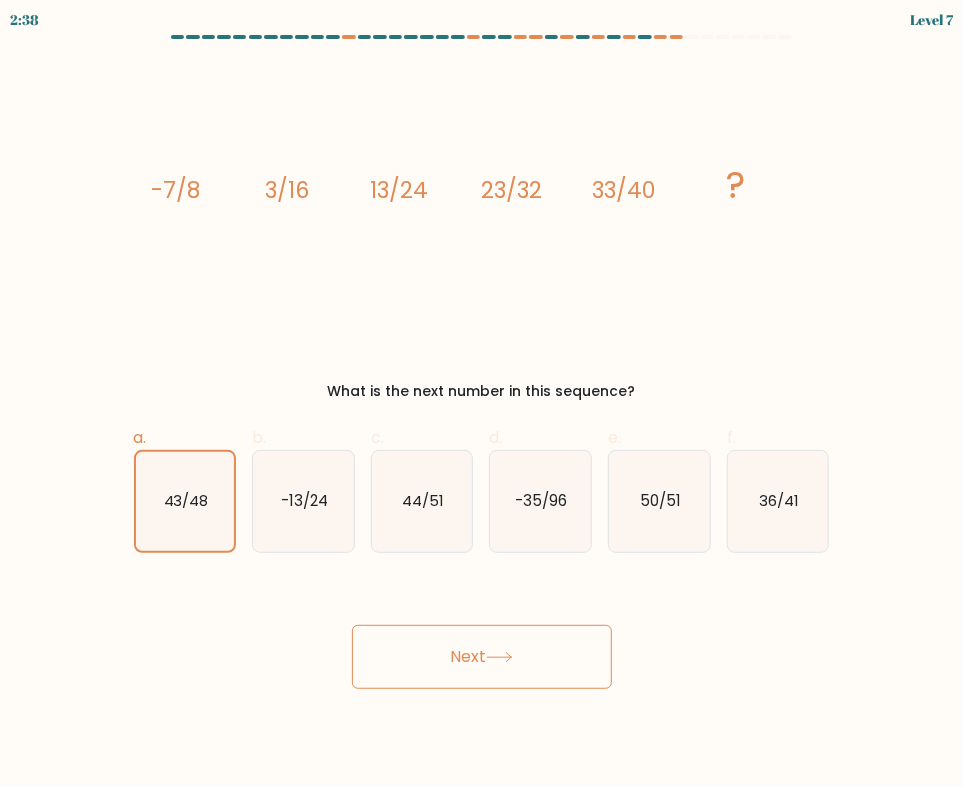 click on "Next" at bounding box center (482, 657) 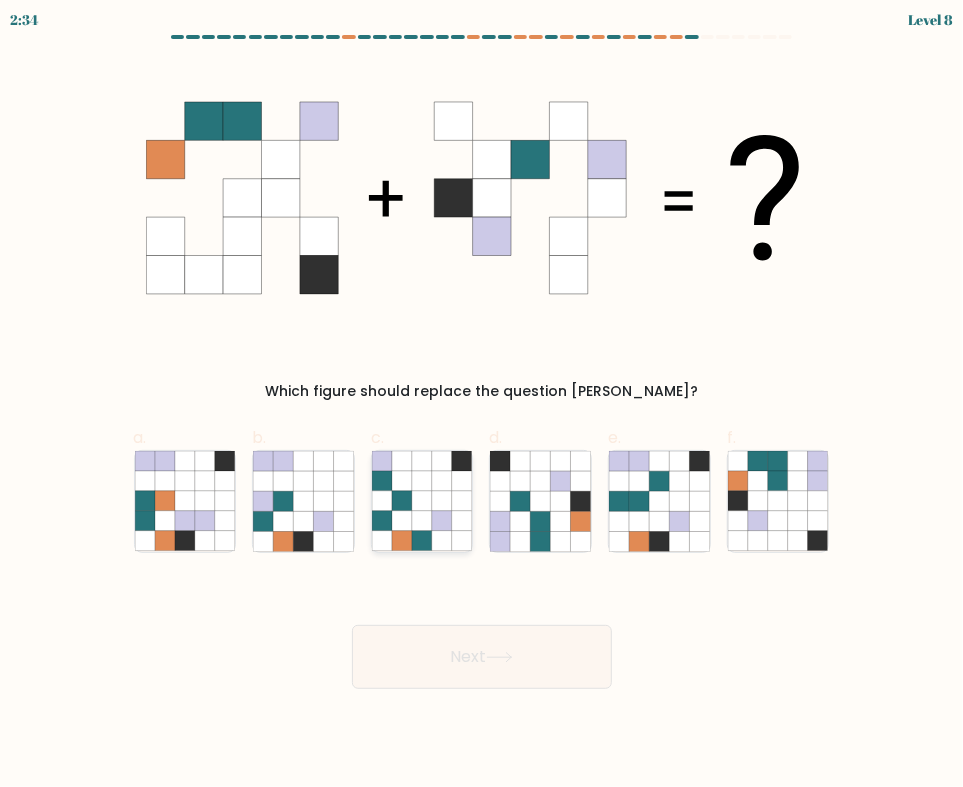 click 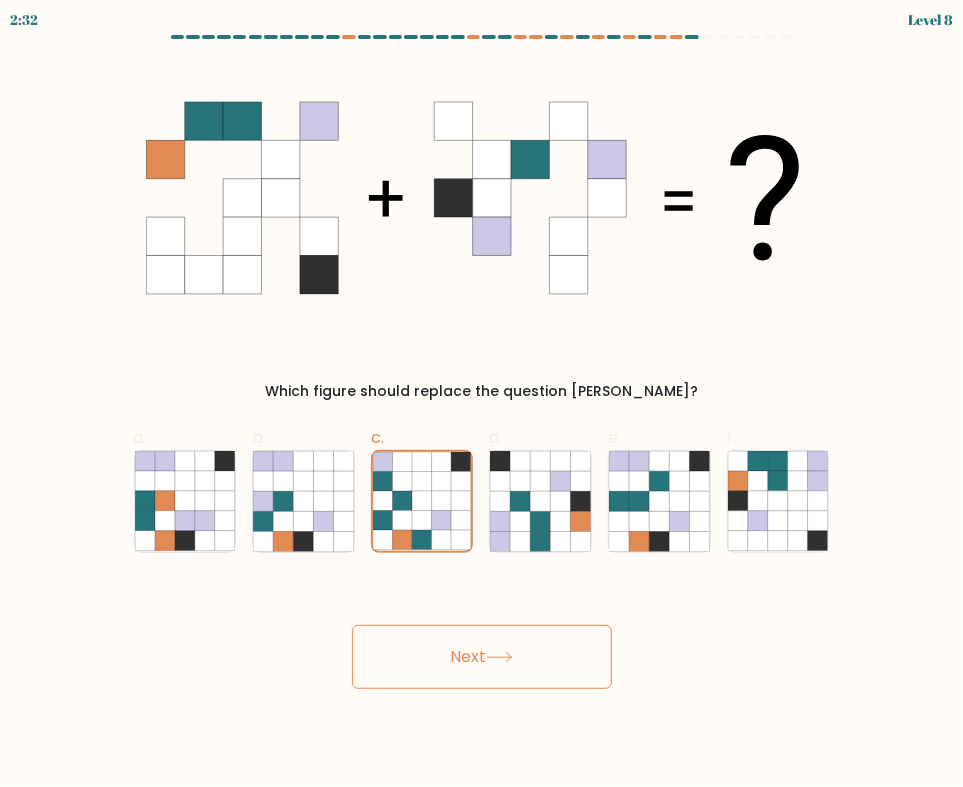 click on "Next" at bounding box center (482, 657) 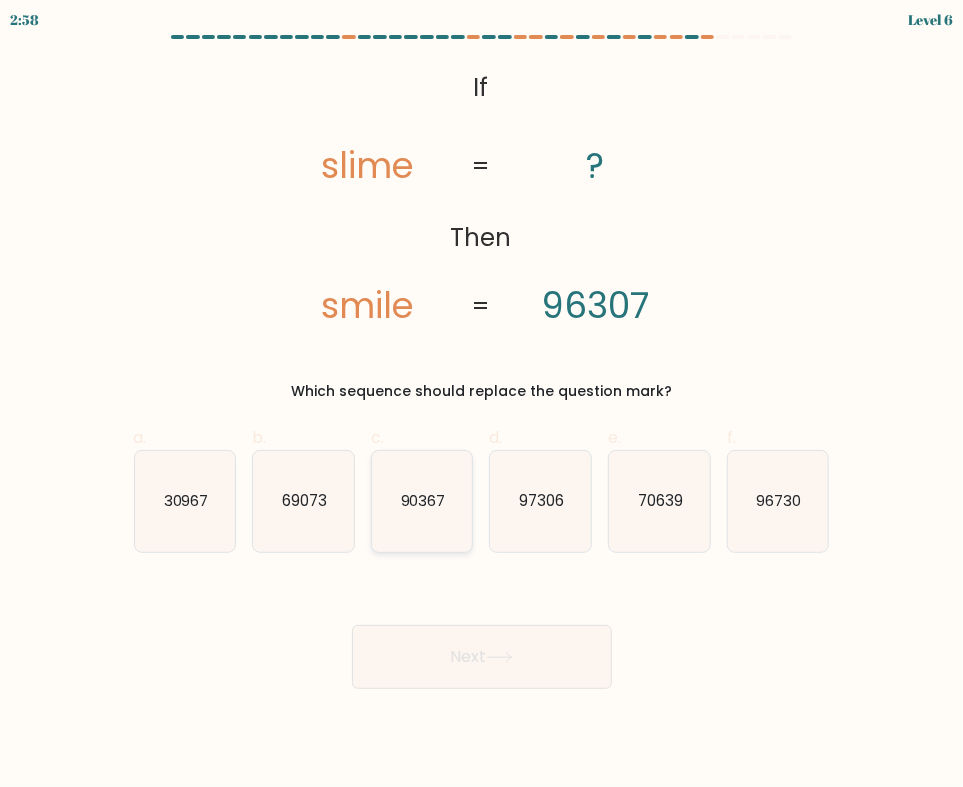 click on "90367" 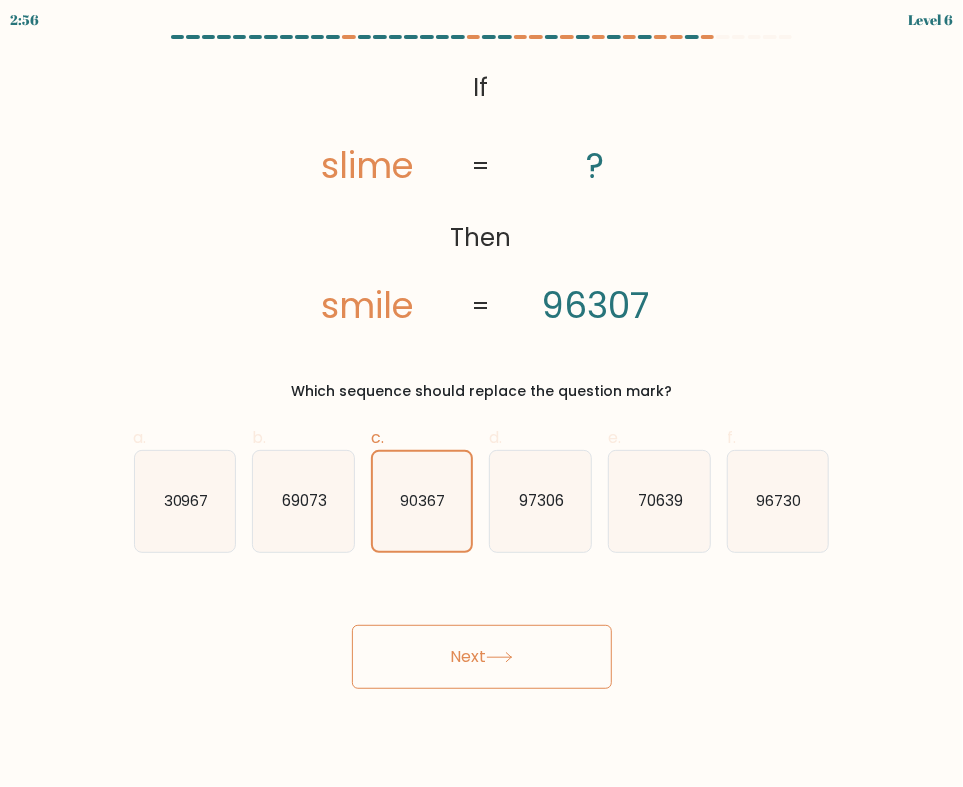 click on "Next" at bounding box center (482, 657) 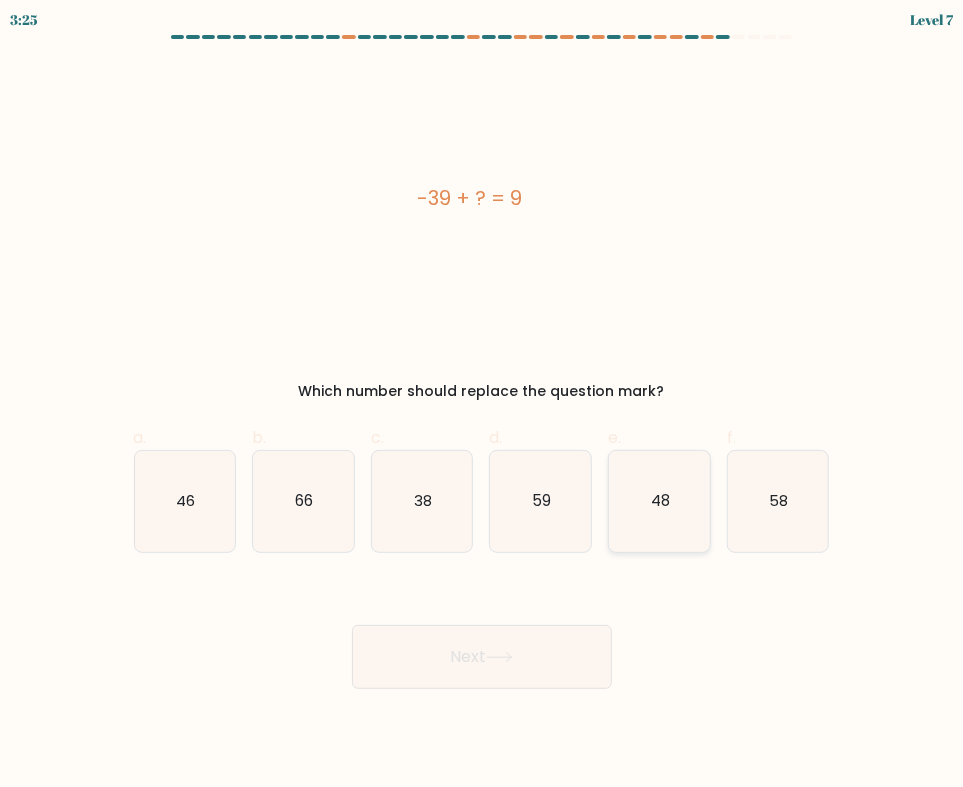 click on "48" 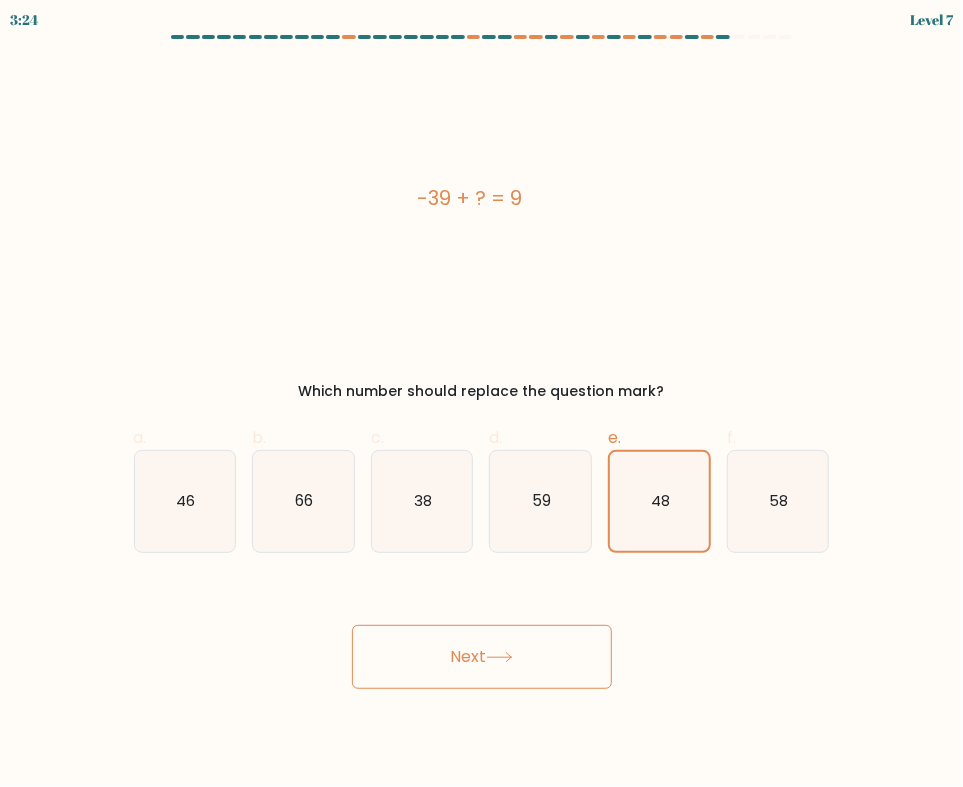 click on "Next" at bounding box center [482, 657] 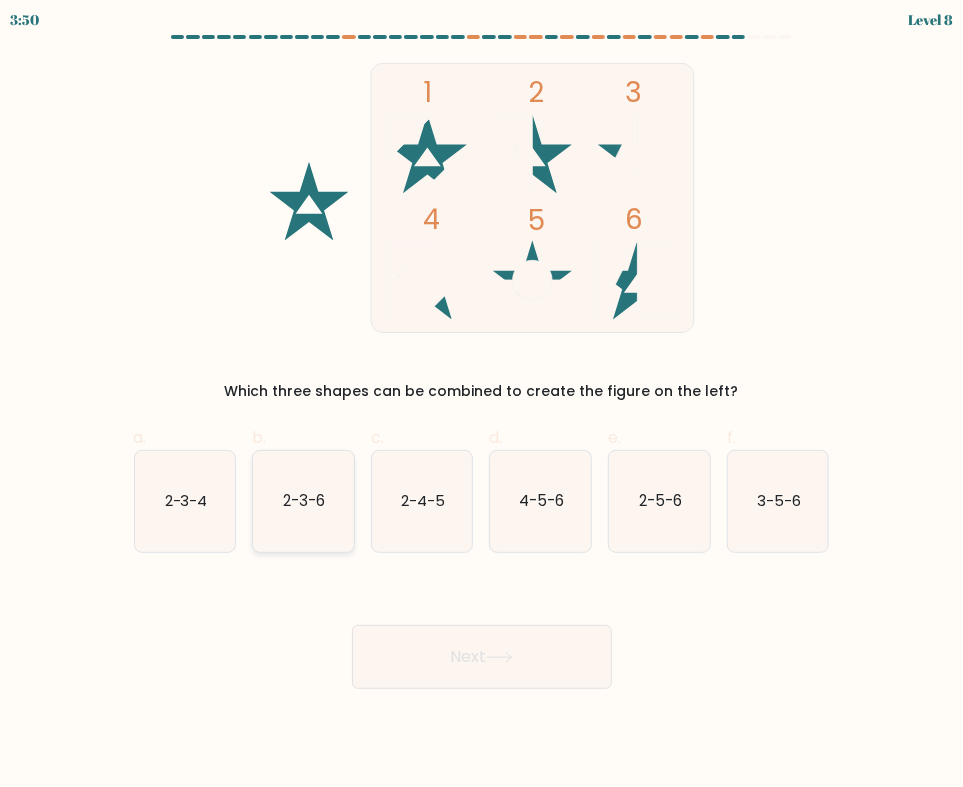 click on "2-3-6" 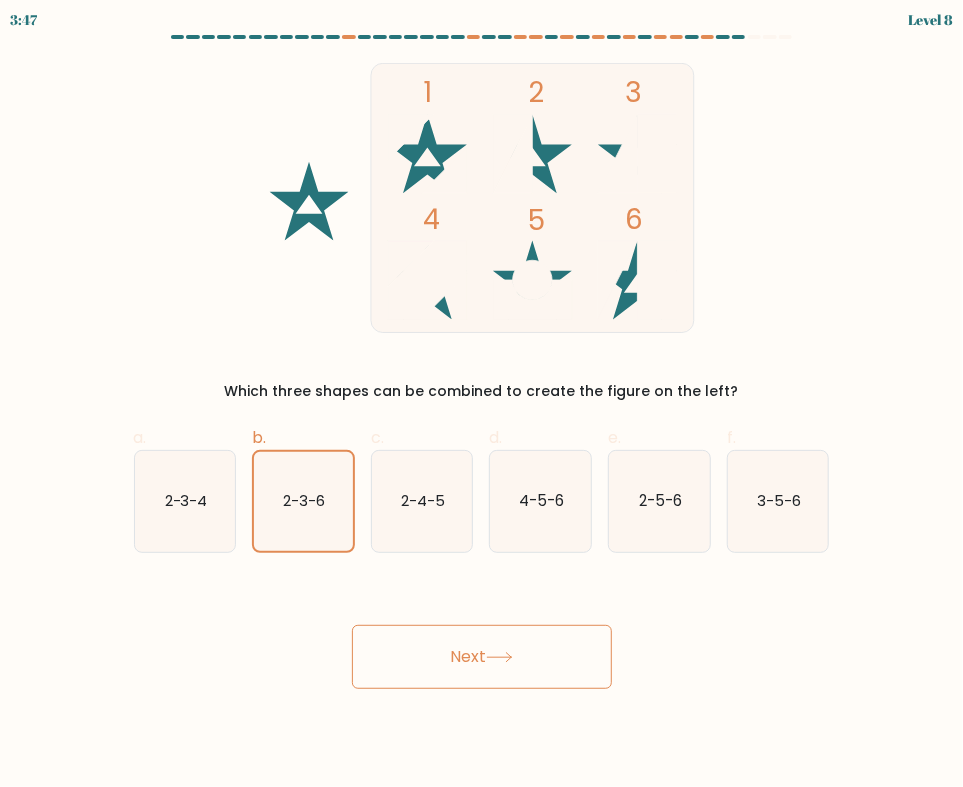 click 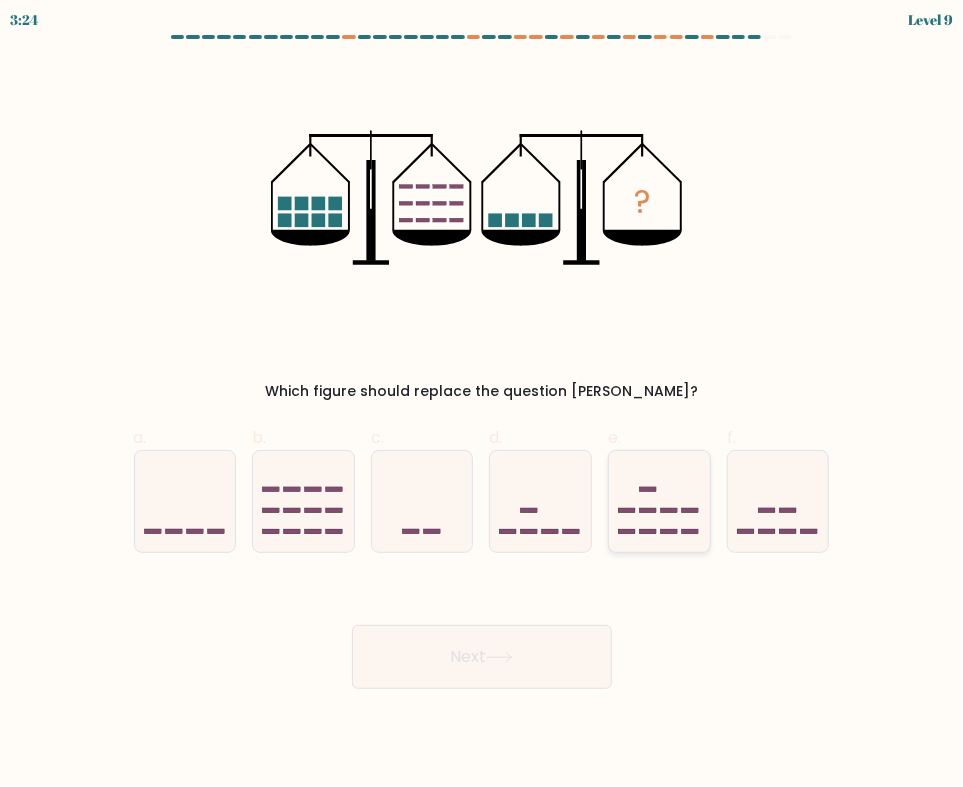 click 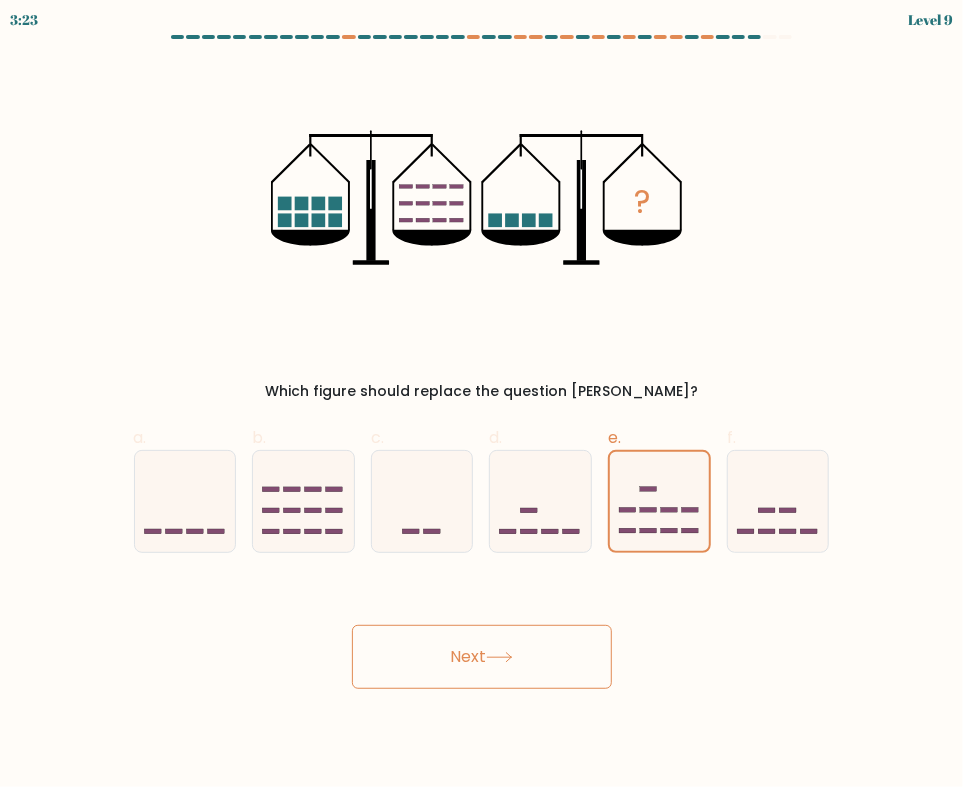 click on "Next" at bounding box center [482, 657] 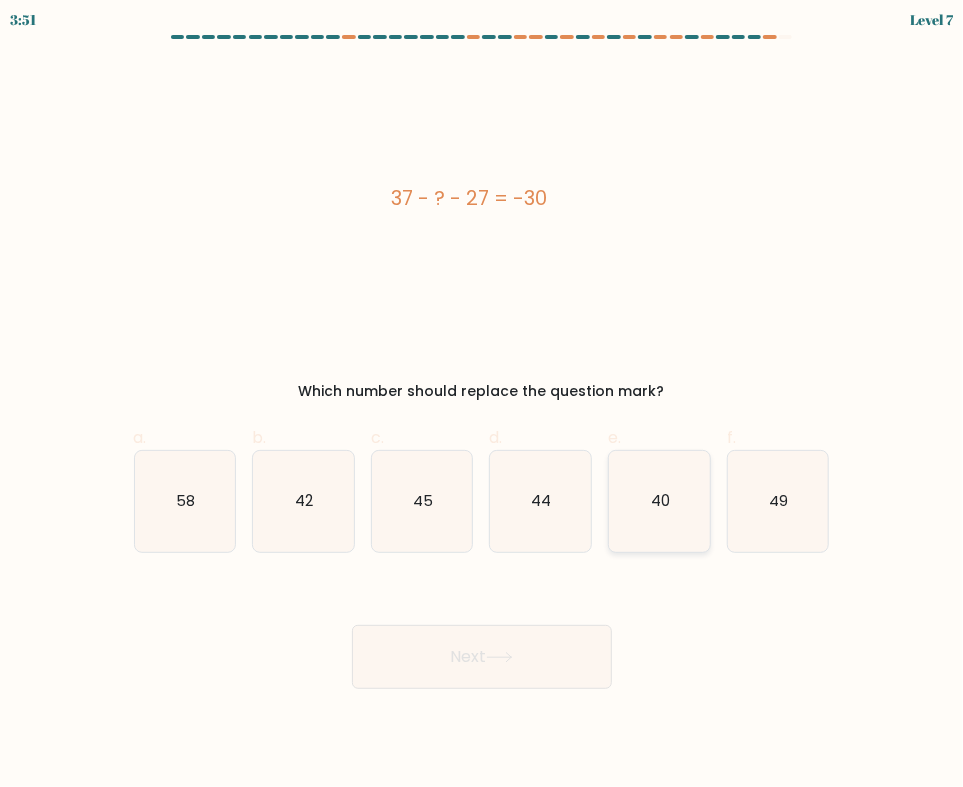 click on "40" 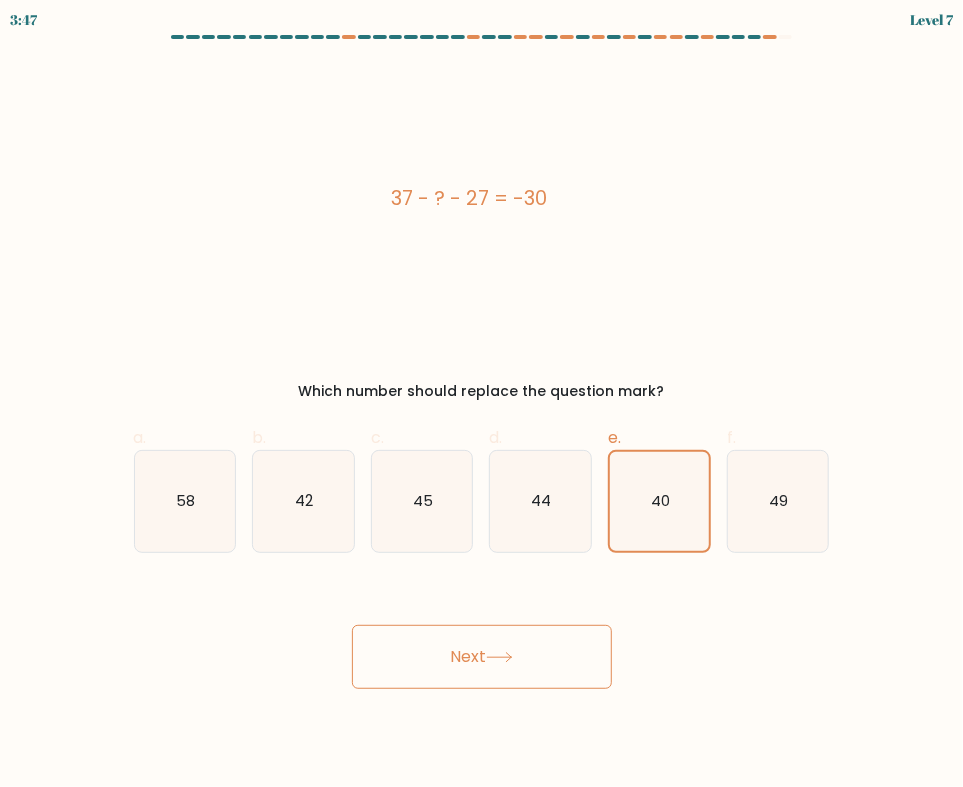click on "Next" at bounding box center (482, 657) 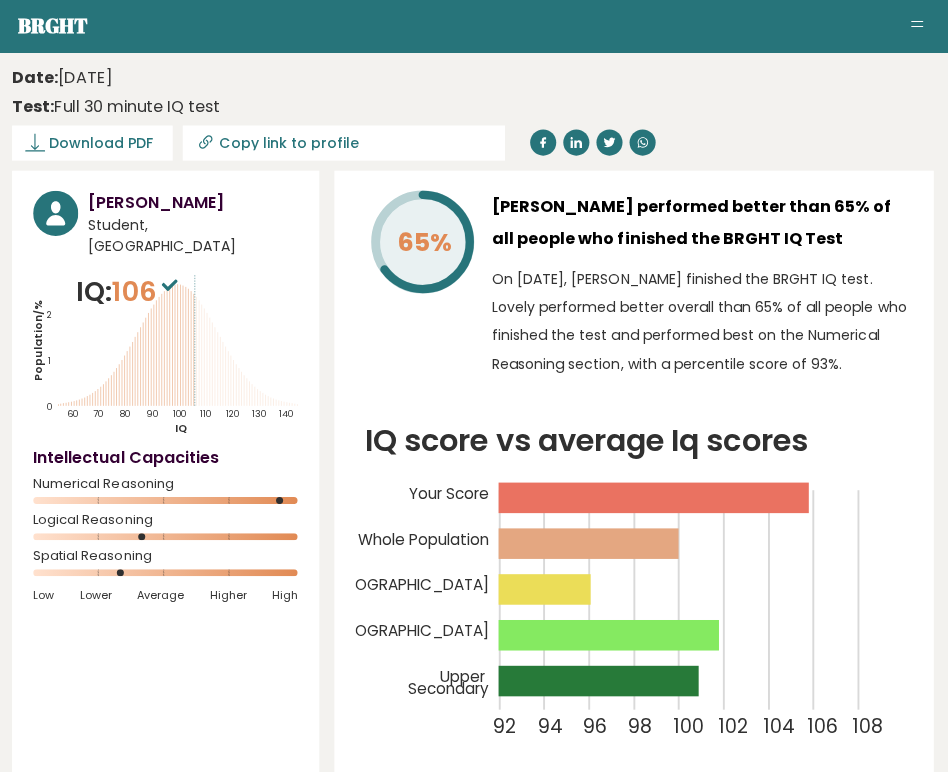 scroll, scrollTop: 0, scrollLeft: 0, axis: both 